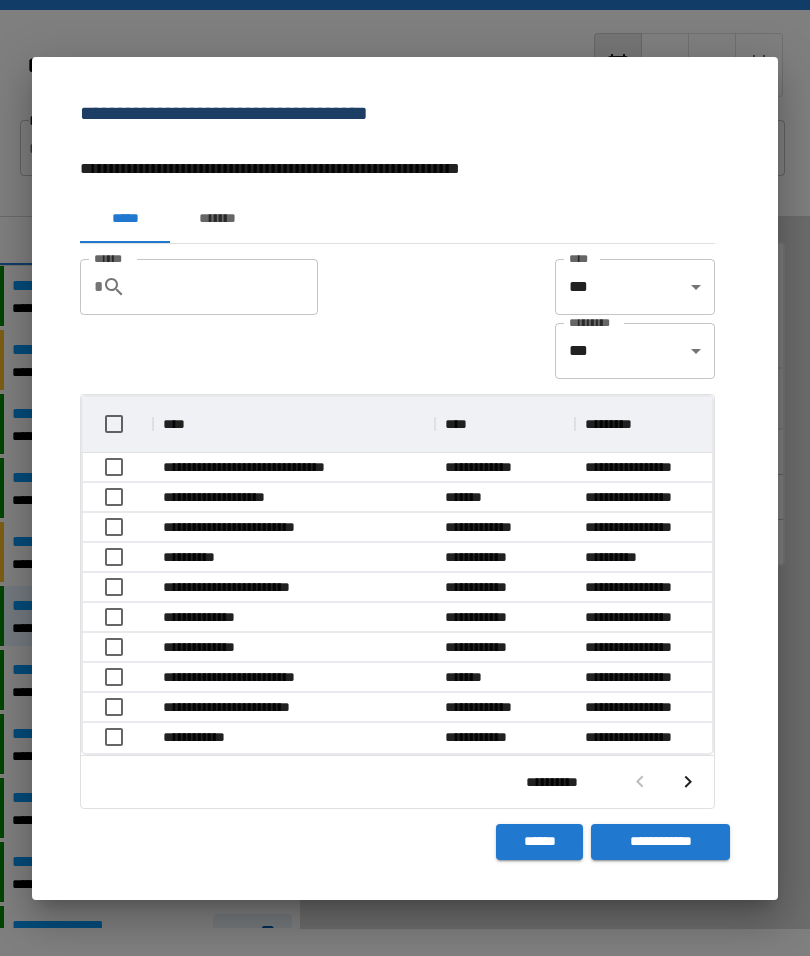 scroll, scrollTop: 82, scrollLeft: 0, axis: vertical 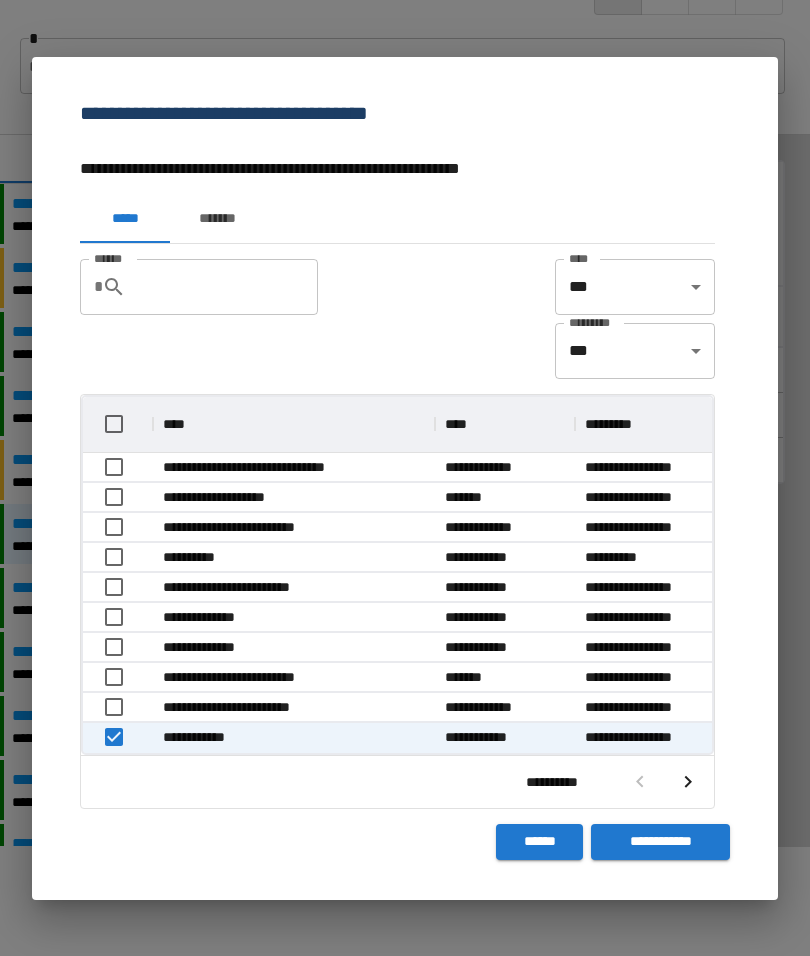 click on "**********" at bounding box center [660, 842] 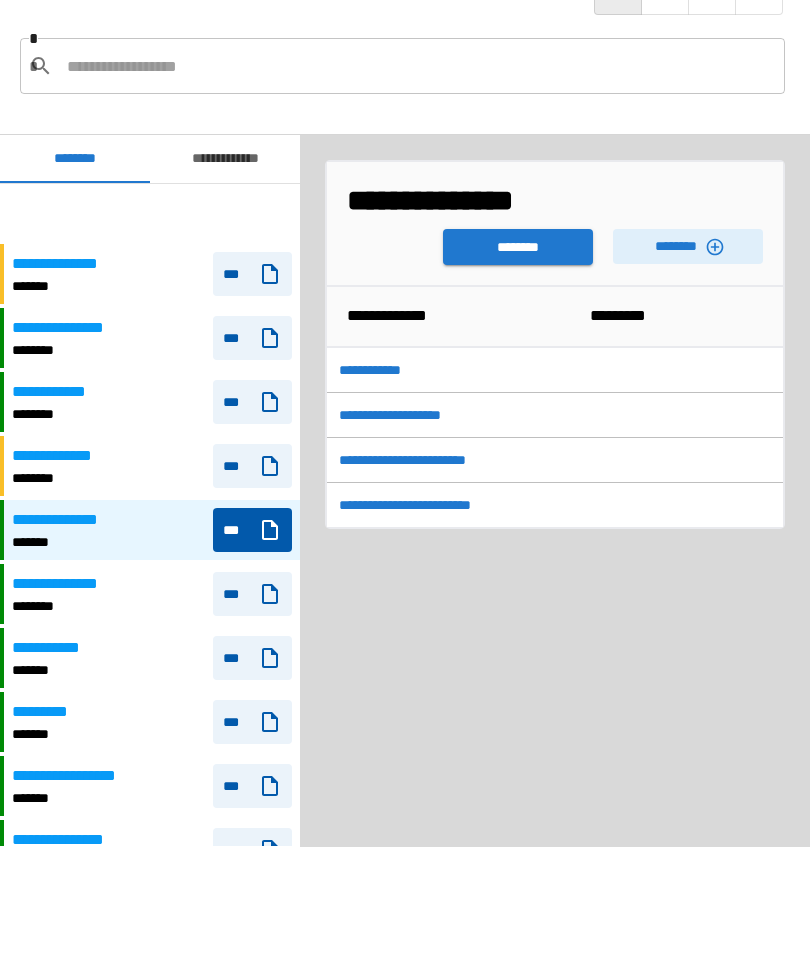 scroll, scrollTop: 60, scrollLeft: 0, axis: vertical 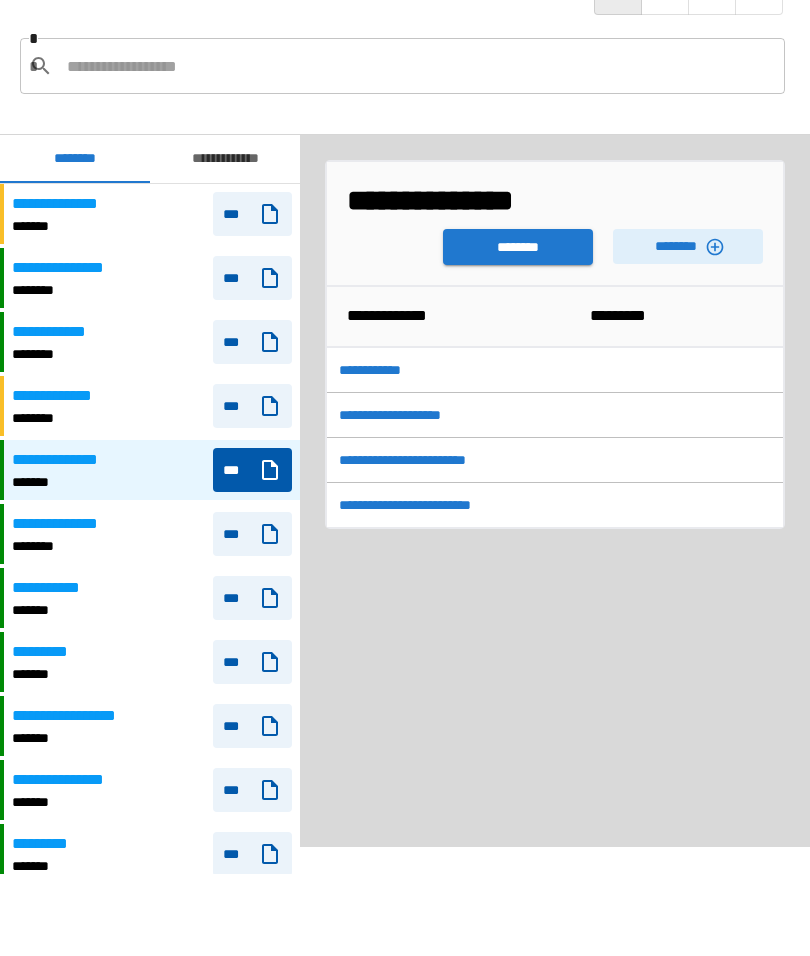 click on "********" at bounding box center (518, 247) 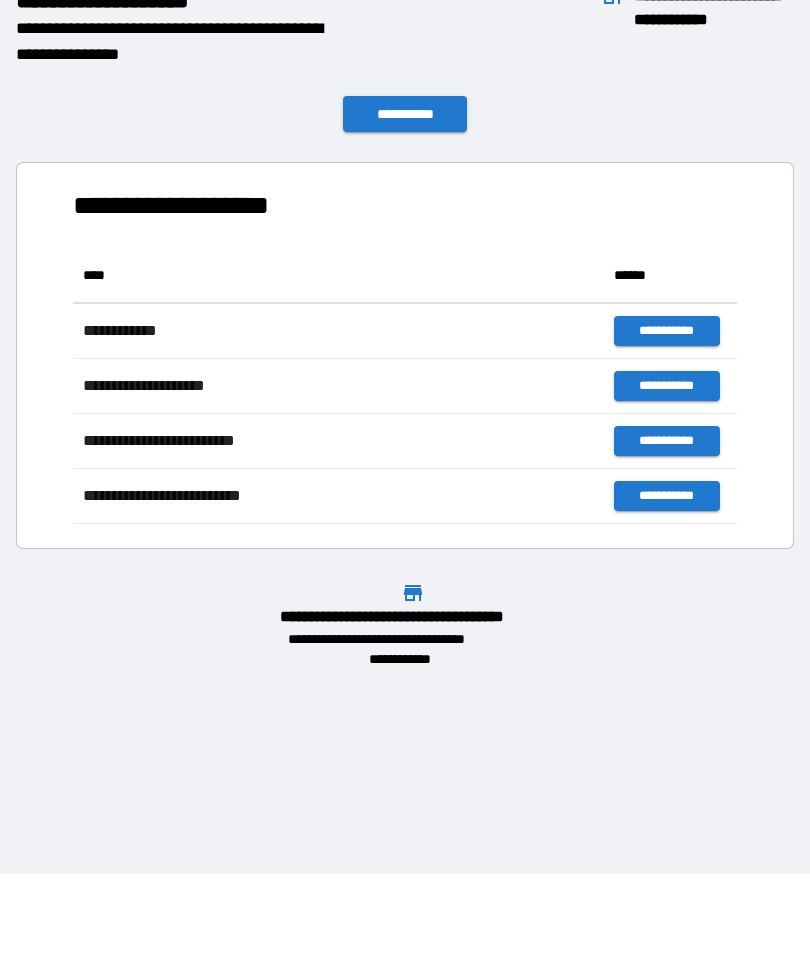scroll, scrollTop: 1, scrollLeft: 1, axis: both 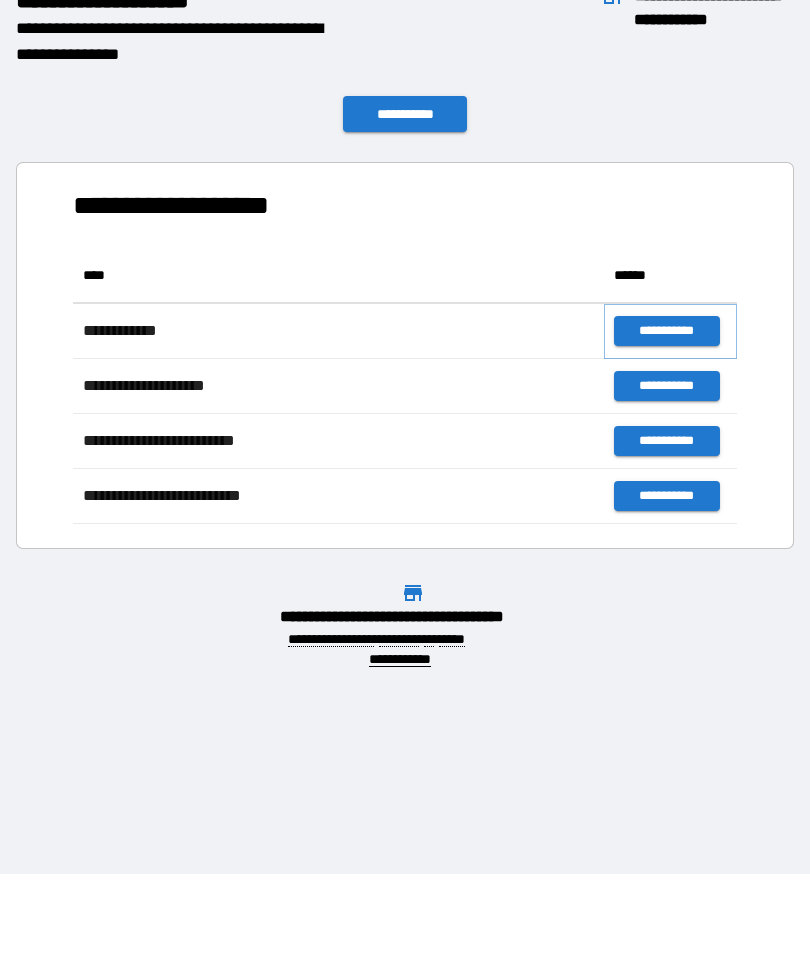 click on "**********" at bounding box center [666, 331] 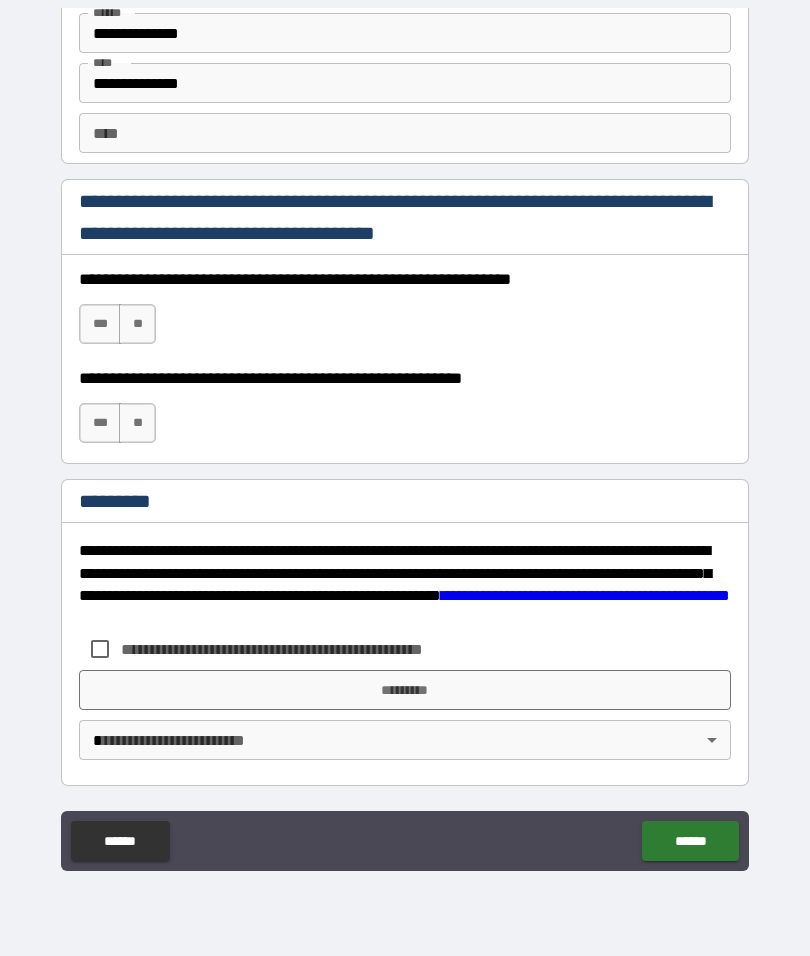 scroll, scrollTop: 2773, scrollLeft: 0, axis: vertical 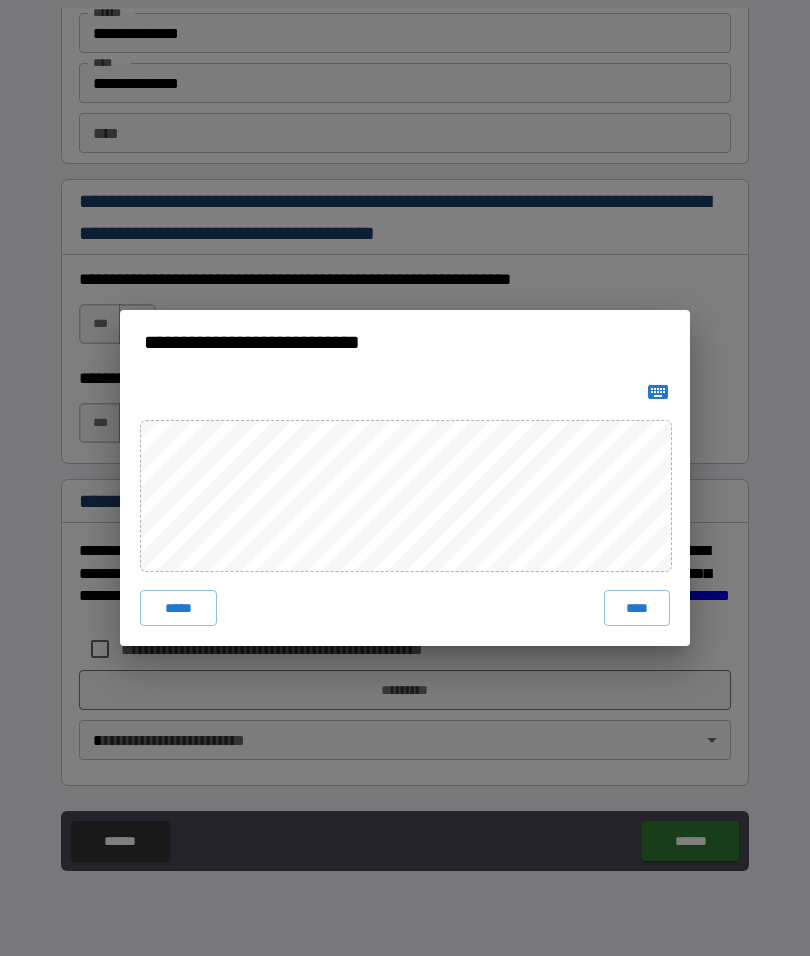 click on "**********" at bounding box center [405, 478] 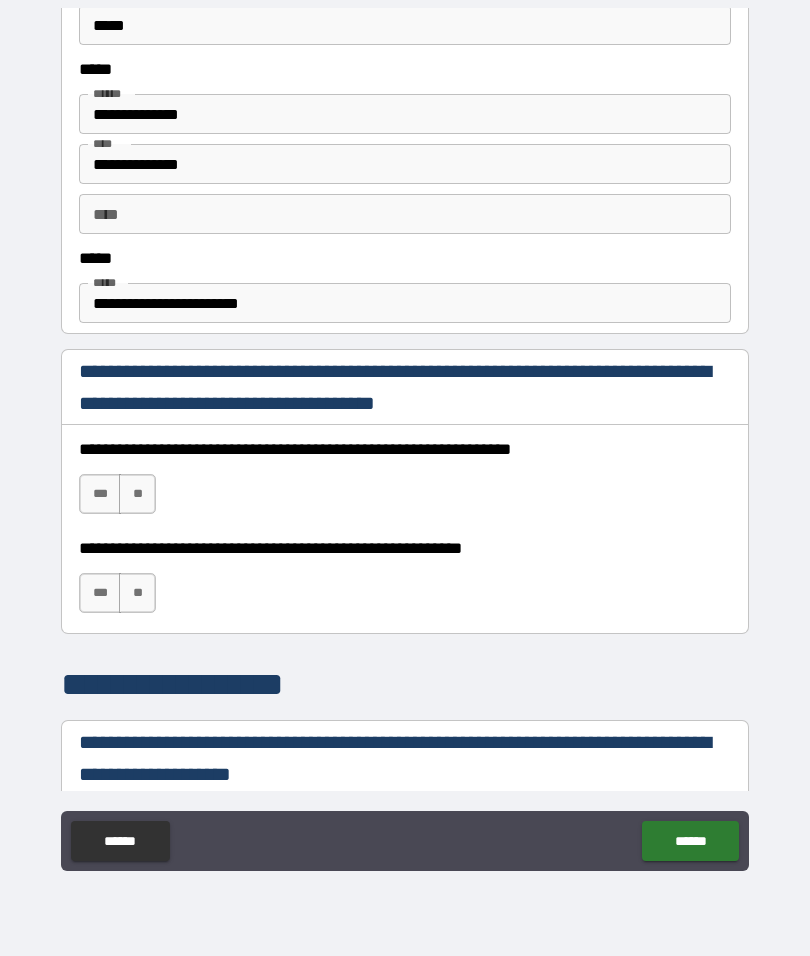 scroll, scrollTop: 1080, scrollLeft: 0, axis: vertical 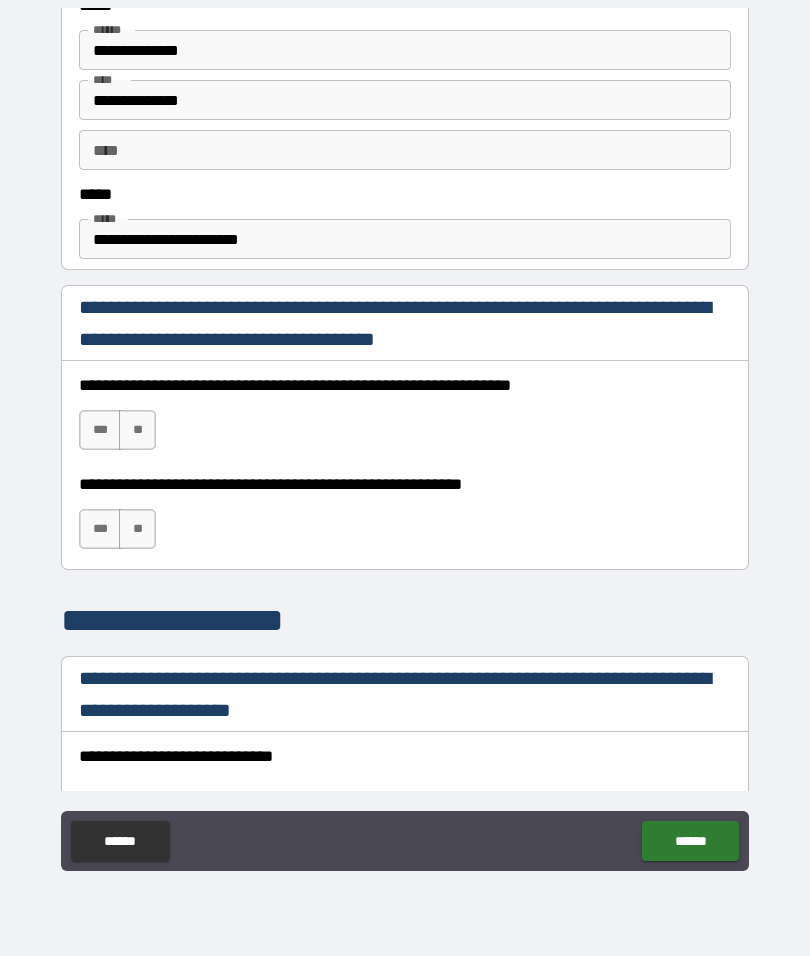 click on "***" at bounding box center (100, 430) 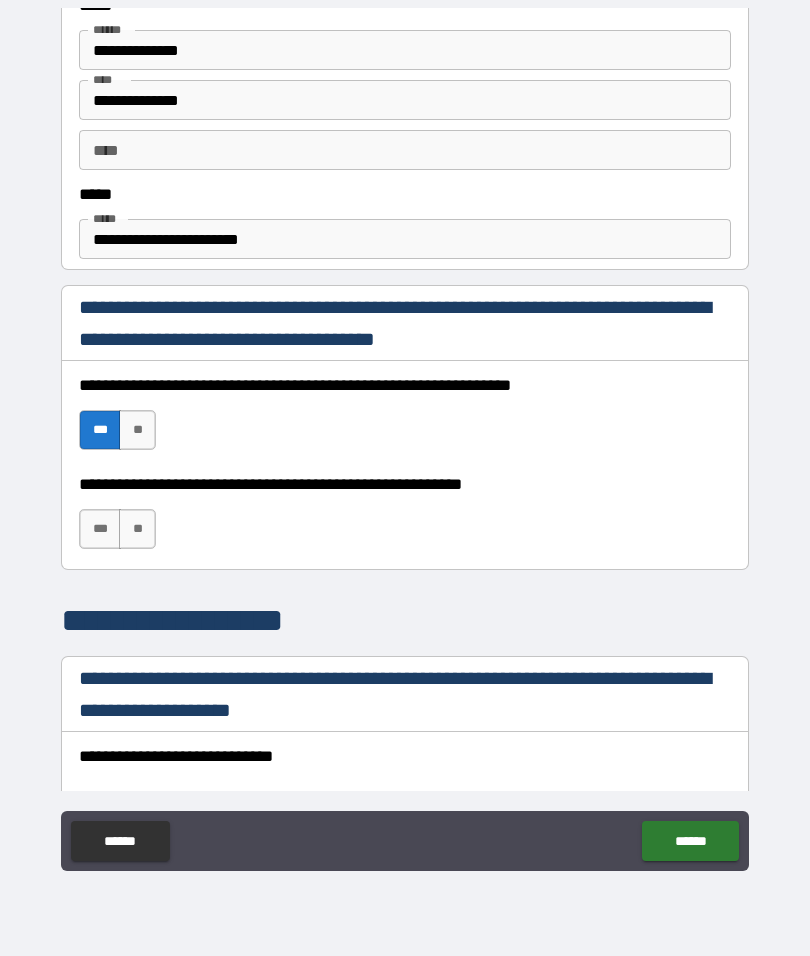 click on "*** **" at bounding box center [120, 534] 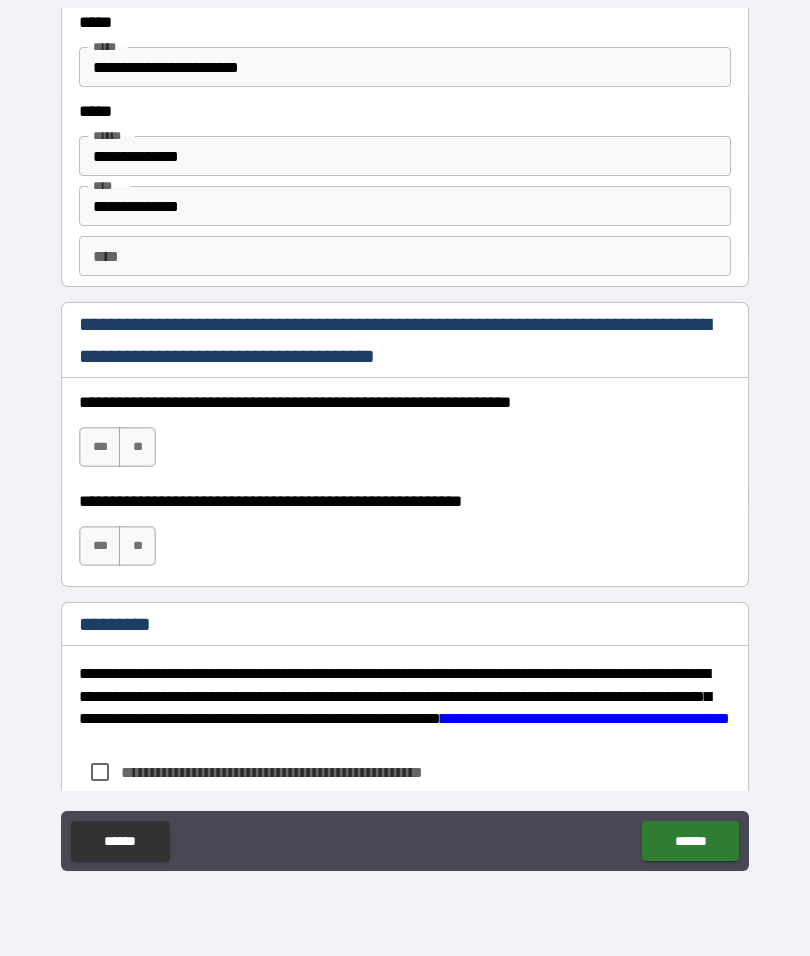 scroll, scrollTop: 2687, scrollLeft: 0, axis: vertical 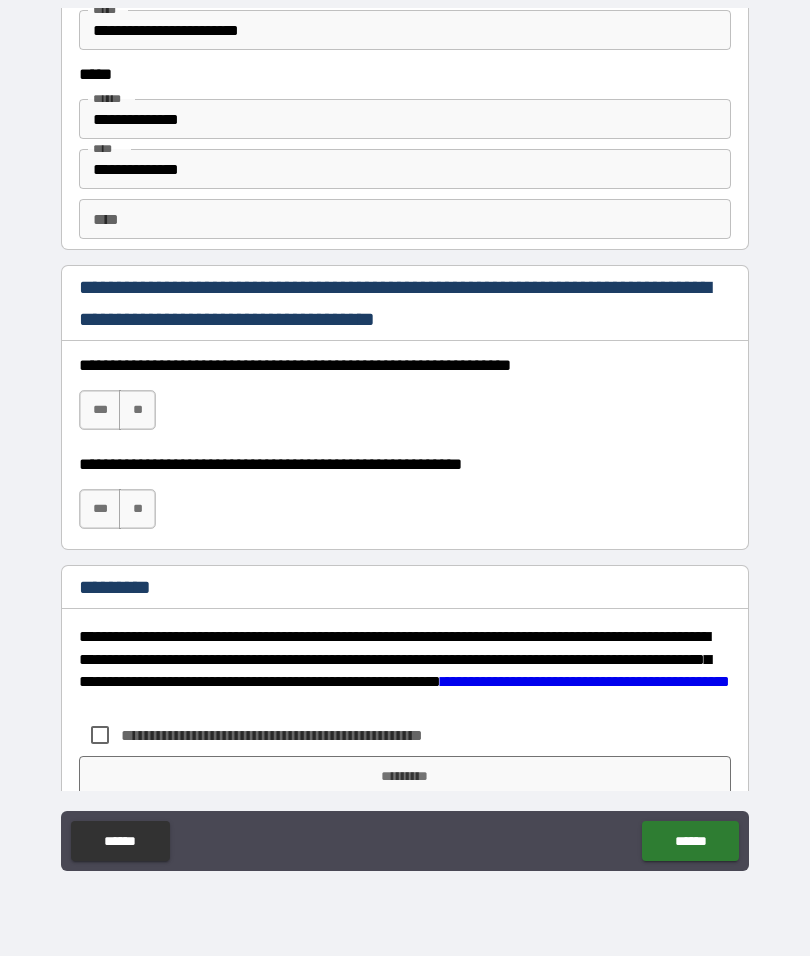 click on "***" at bounding box center [100, 410] 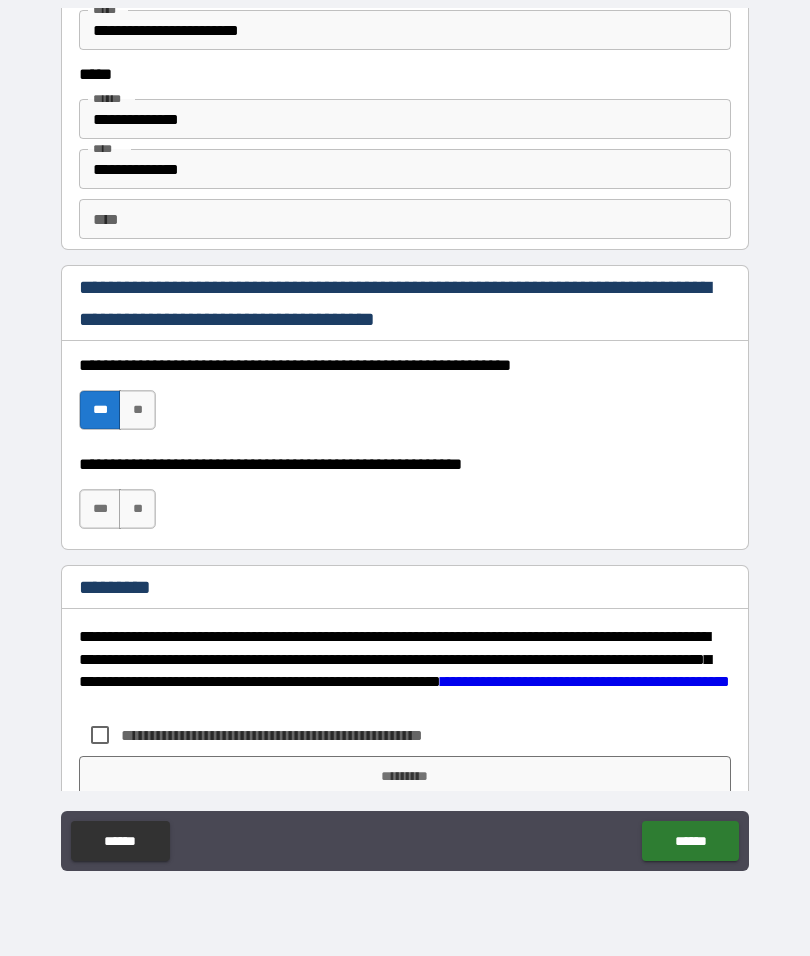 click on "***" at bounding box center (100, 509) 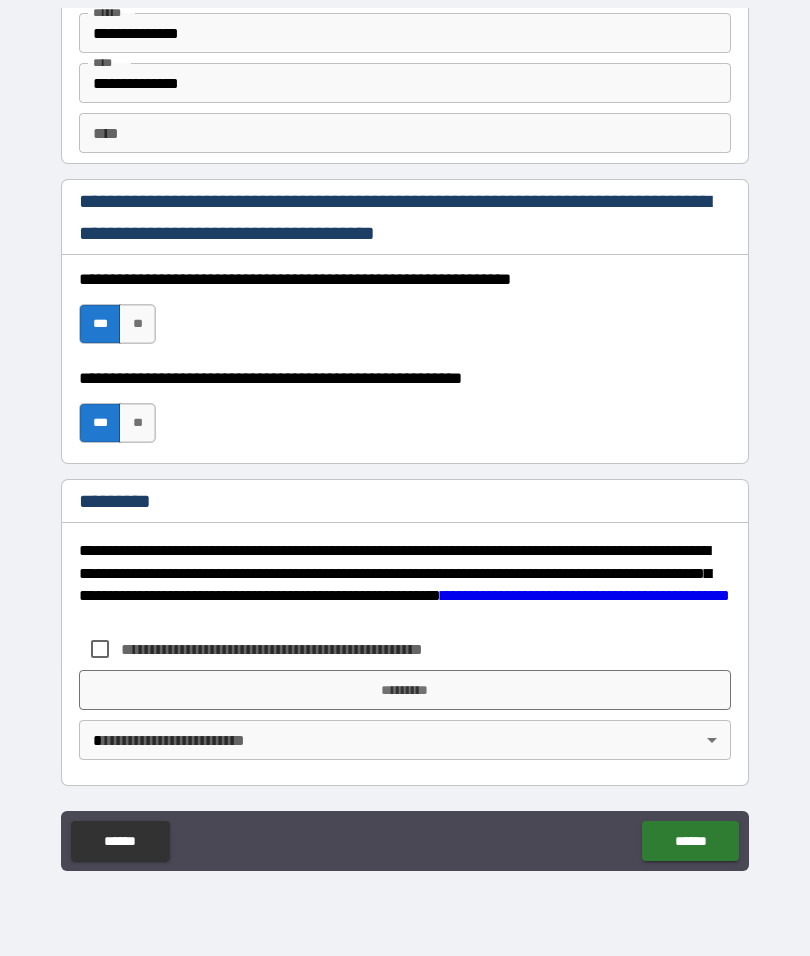 scroll, scrollTop: 2773, scrollLeft: 0, axis: vertical 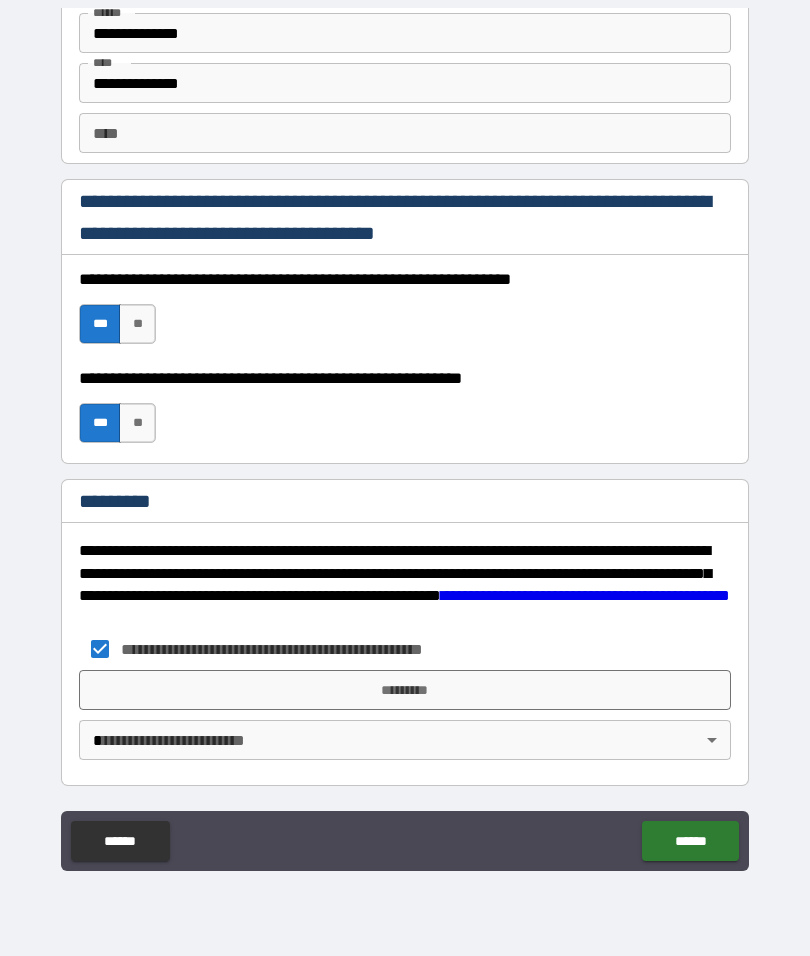 click on "*********" at bounding box center [405, 690] 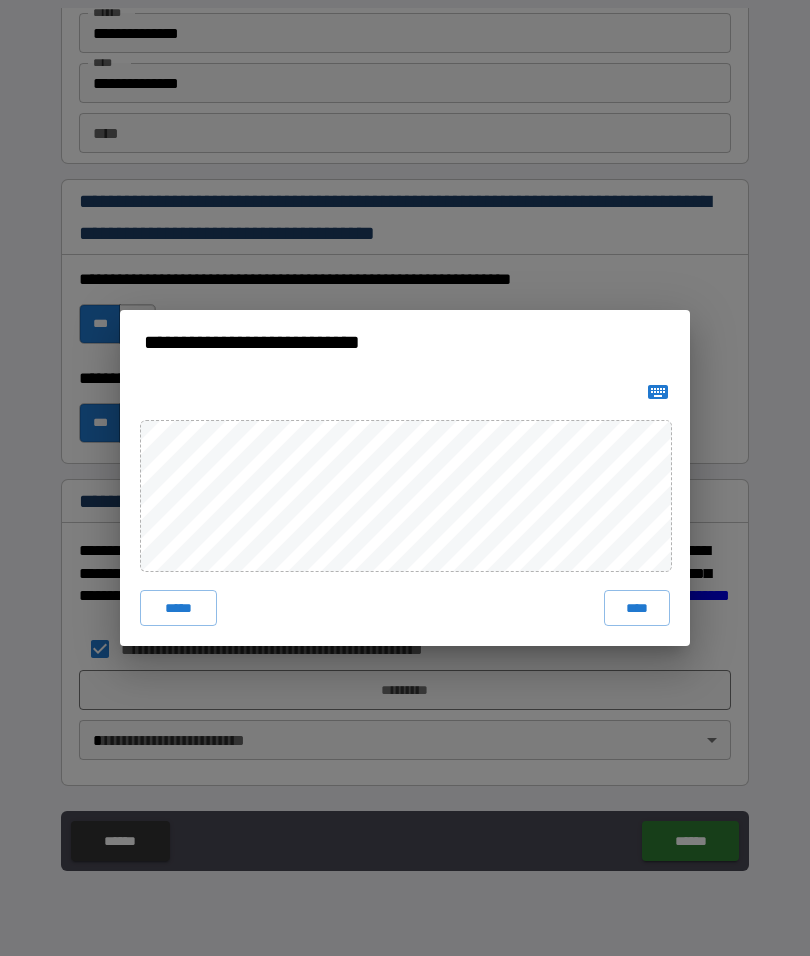 click on "****" at bounding box center [637, 608] 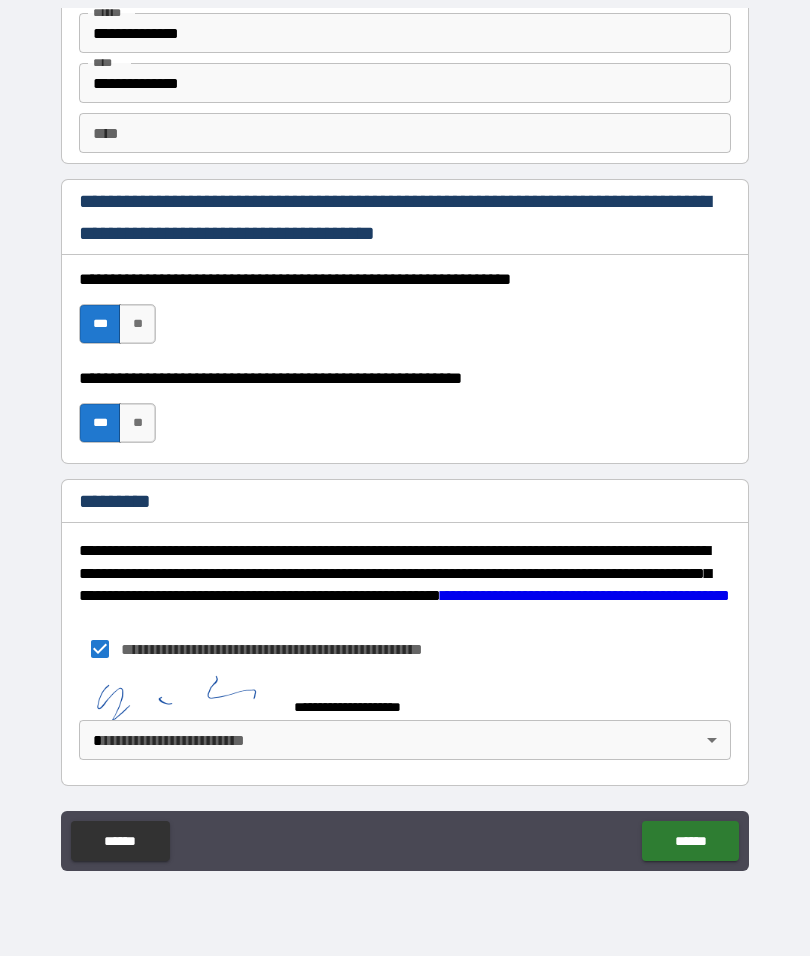 scroll, scrollTop: 2763, scrollLeft: 0, axis: vertical 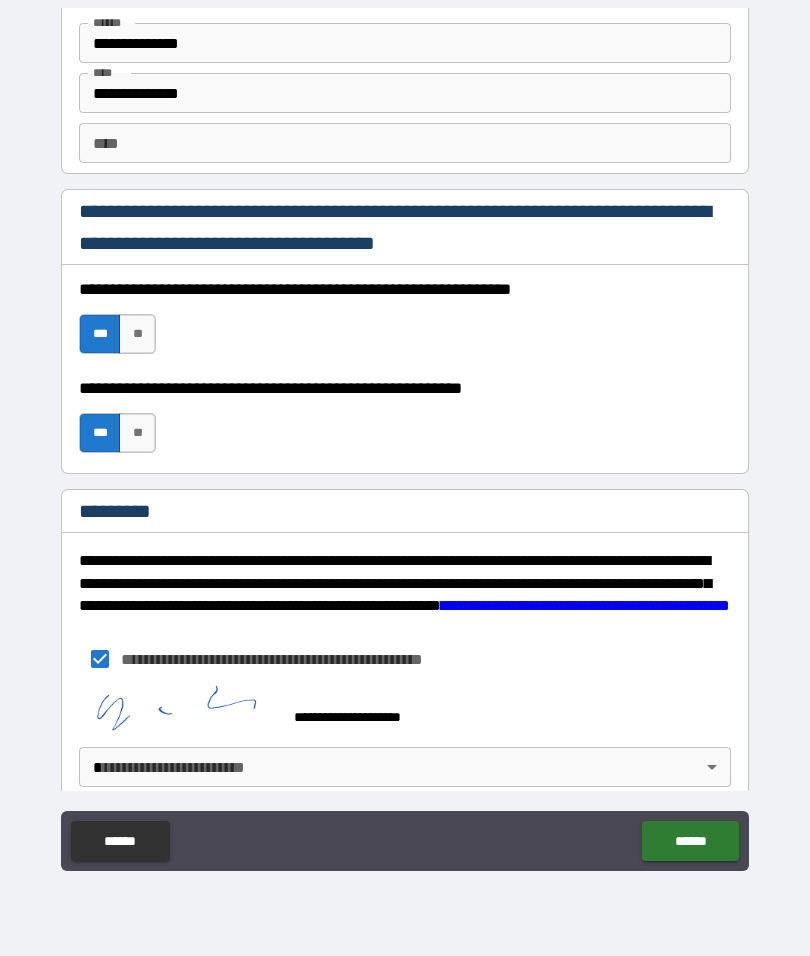 click on "******" at bounding box center (690, 841) 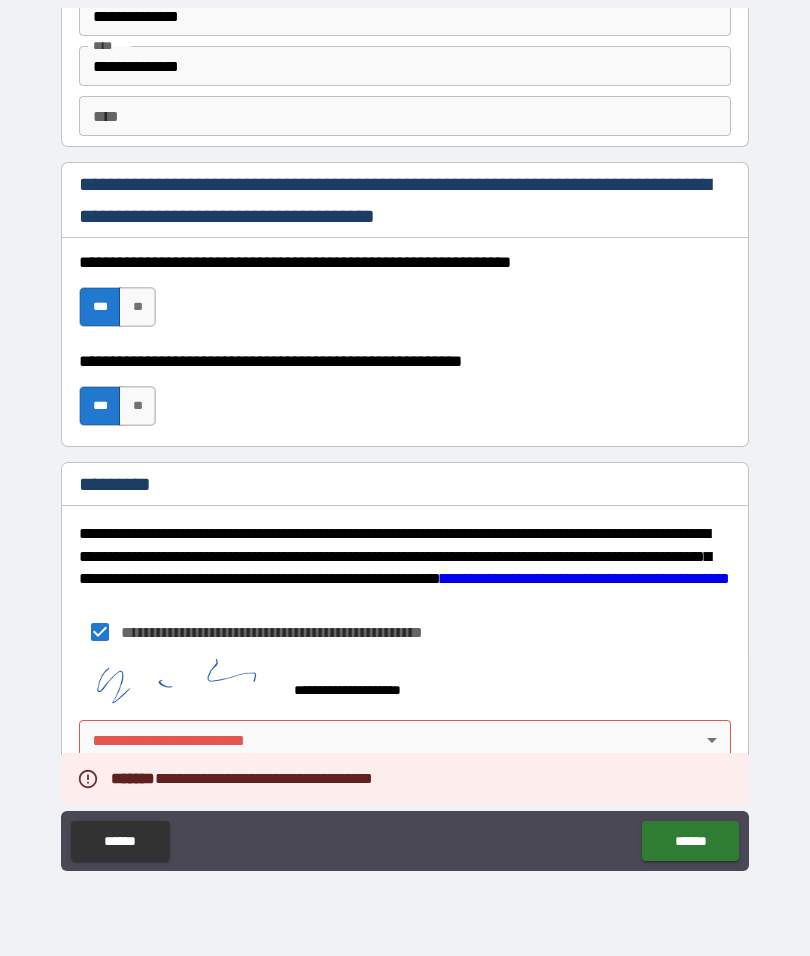 scroll, scrollTop: 2790, scrollLeft: 0, axis: vertical 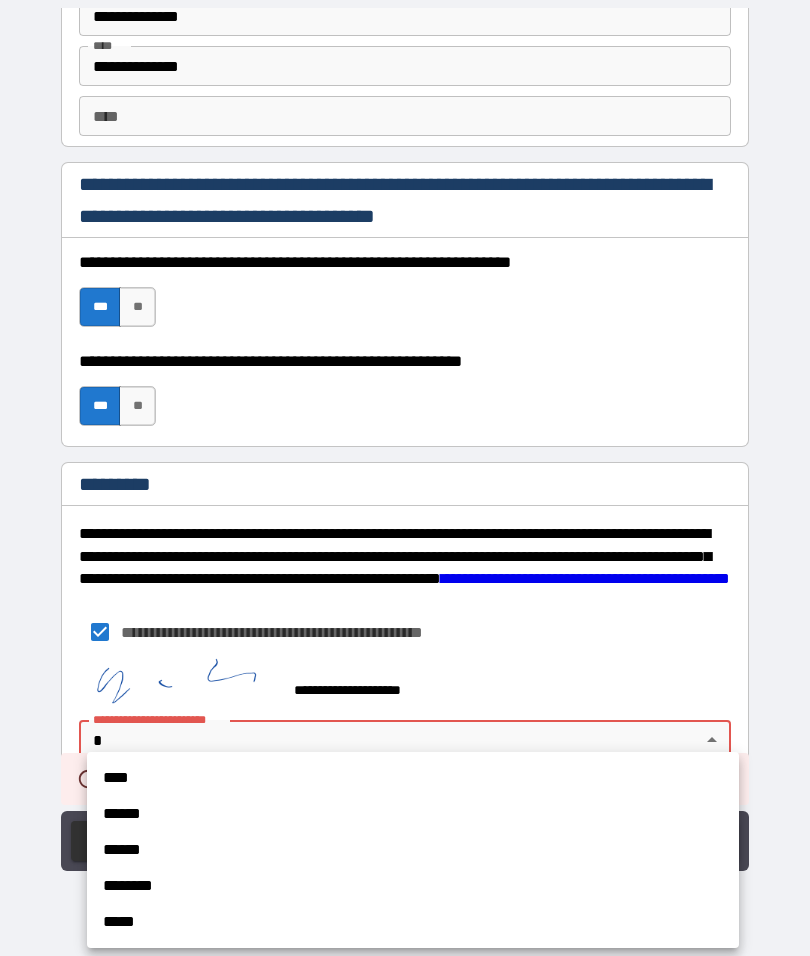 click on "****" at bounding box center (413, 778) 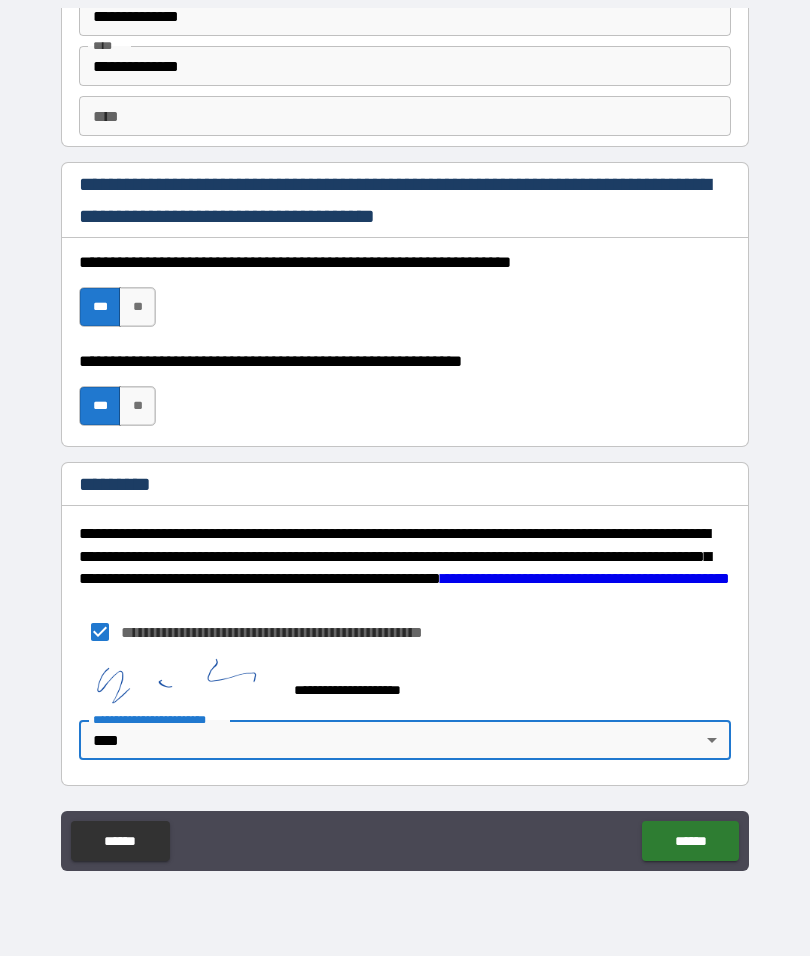 click on "******" at bounding box center [690, 841] 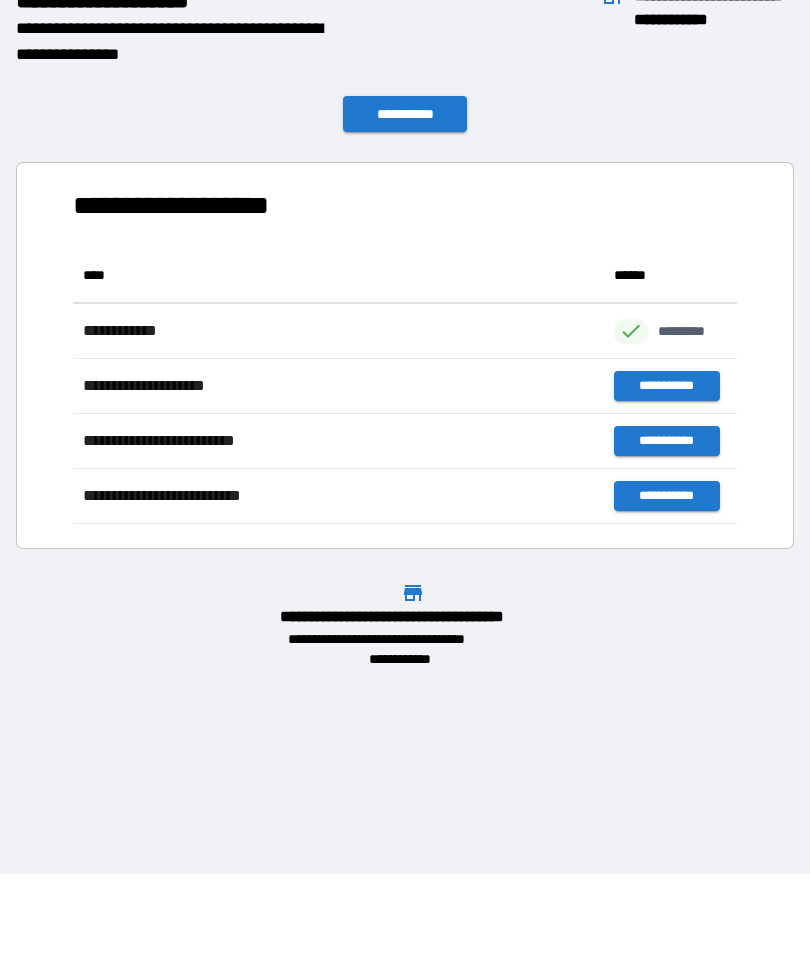 scroll, scrollTop: 1, scrollLeft: 1, axis: both 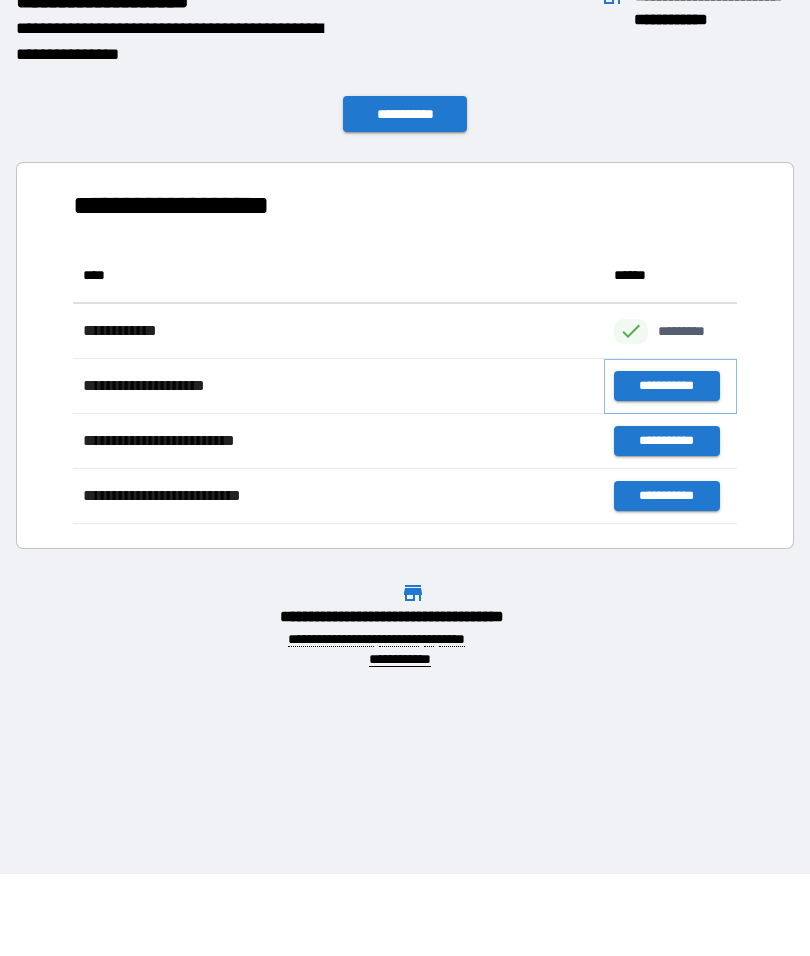 click on "**********" at bounding box center [666, 386] 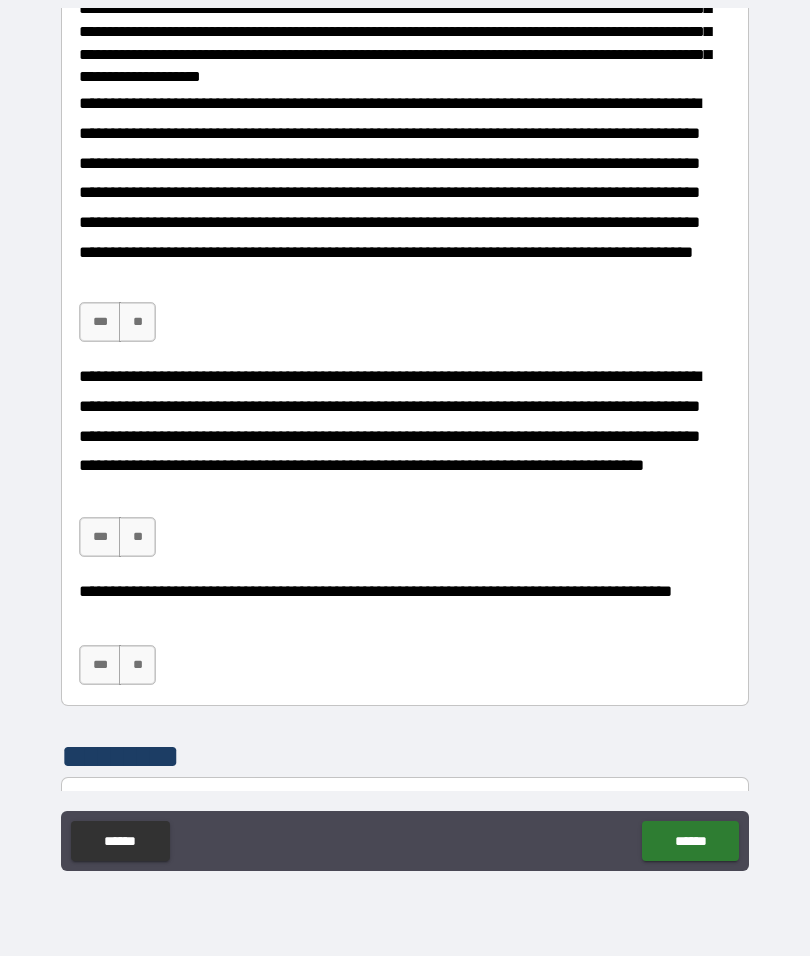 scroll, scrollTop: 1126, scrollLeft: 0, axis: vertical 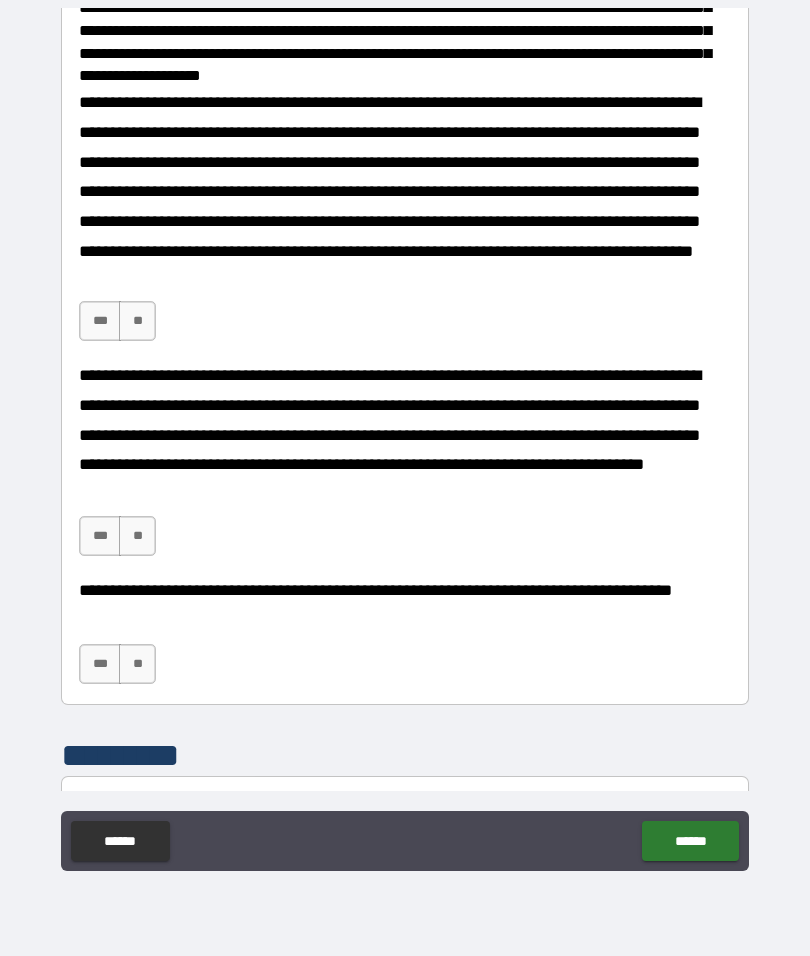 click on "***" at bounding box center [100, 321] 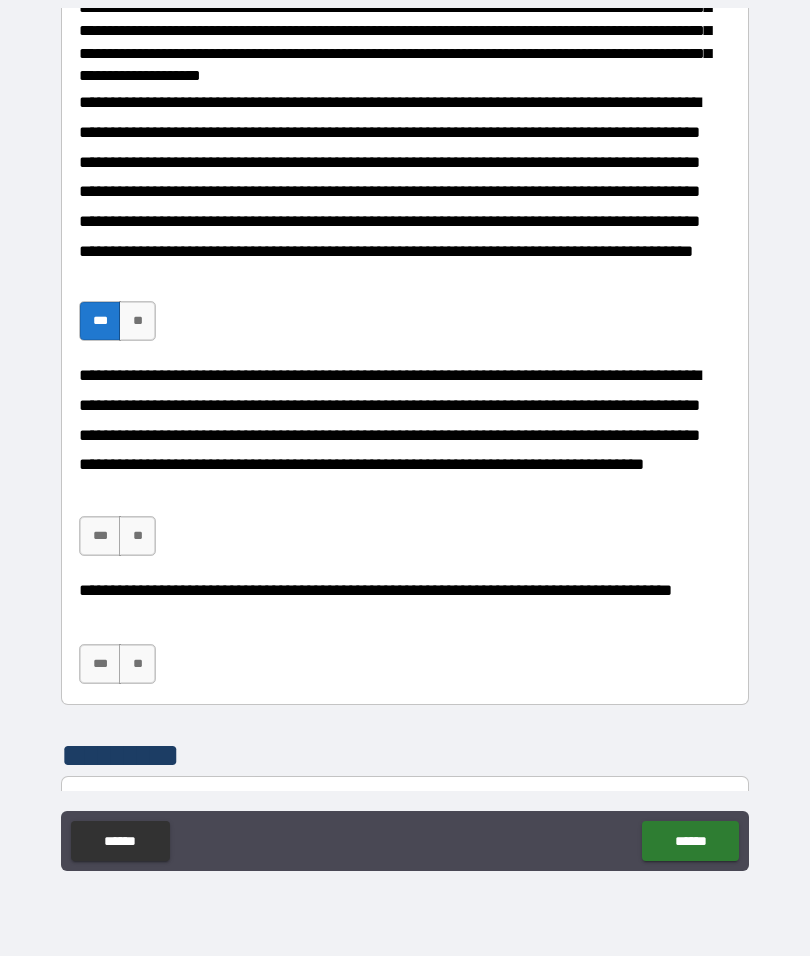 click on "***" at bounding box center (100, 536) 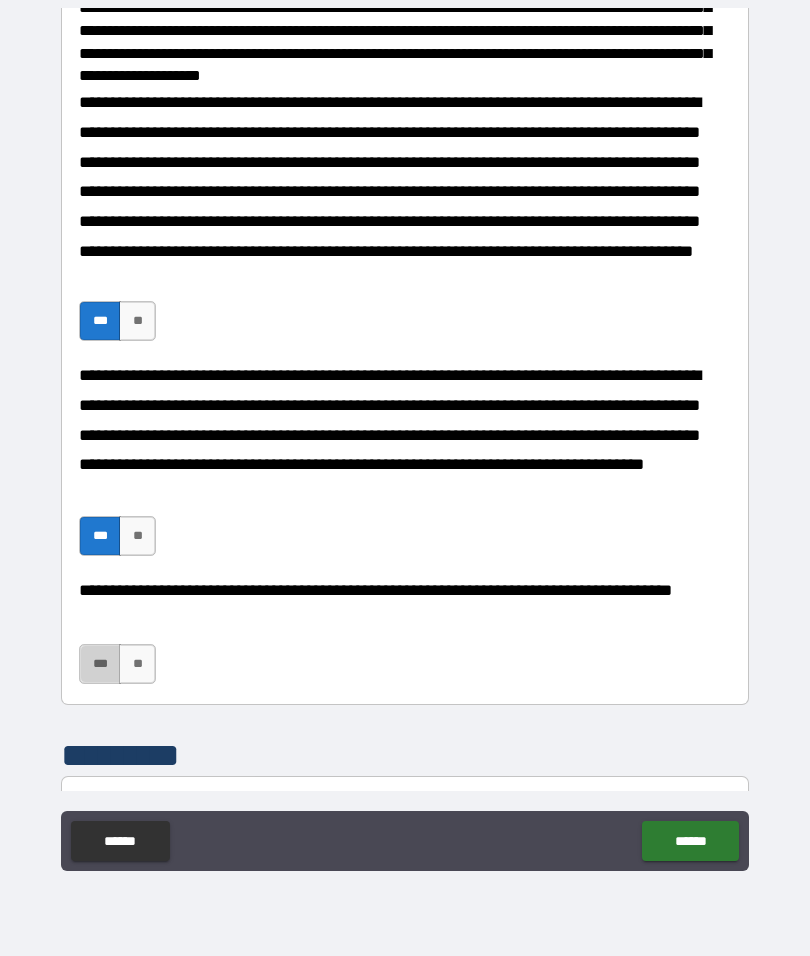 click on "***" at bounding box center [100, 664] 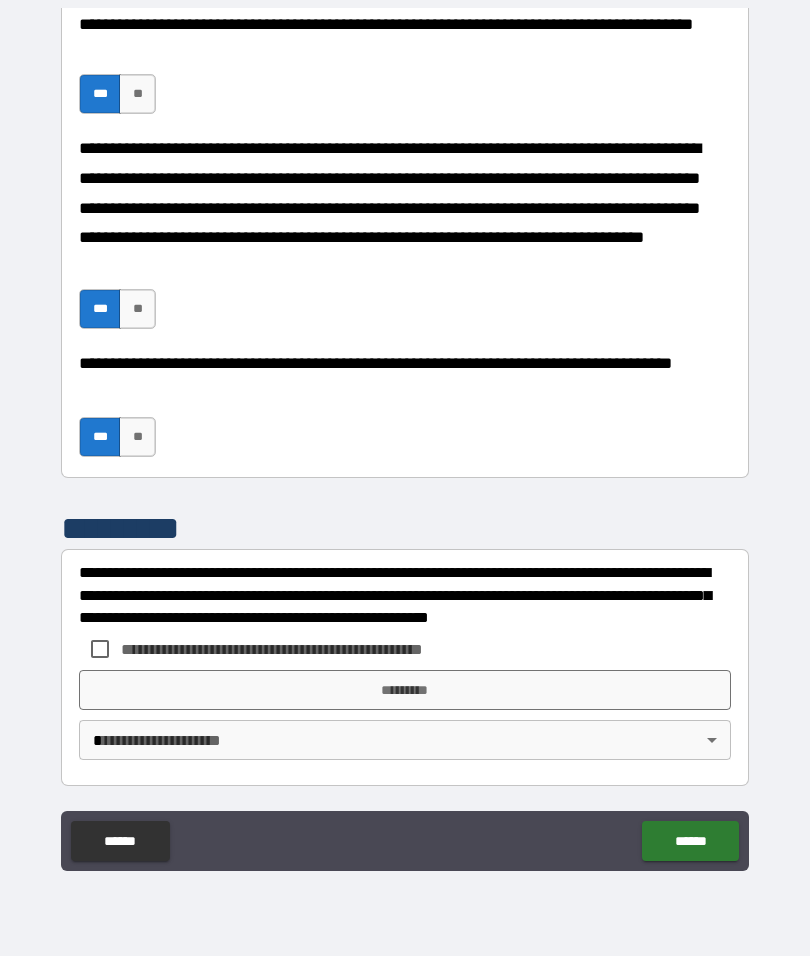 scroll, scrollTop: 1438, scrollLeft: 0, axis: vertical 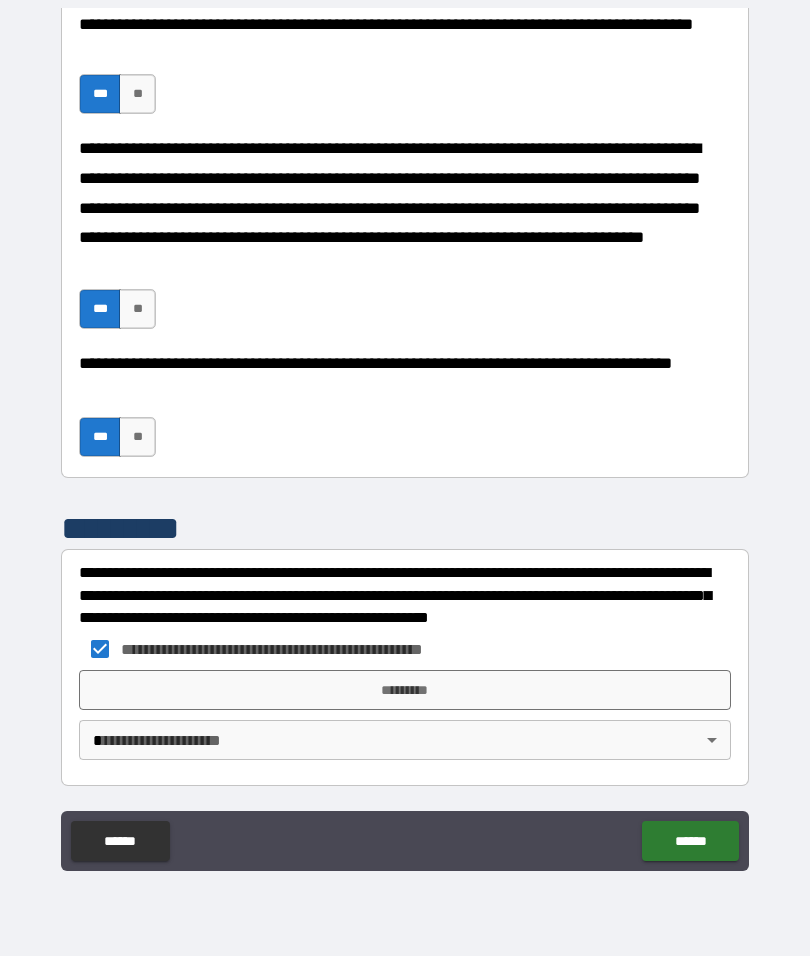 click on "*********" at bounding box center [405, 690] 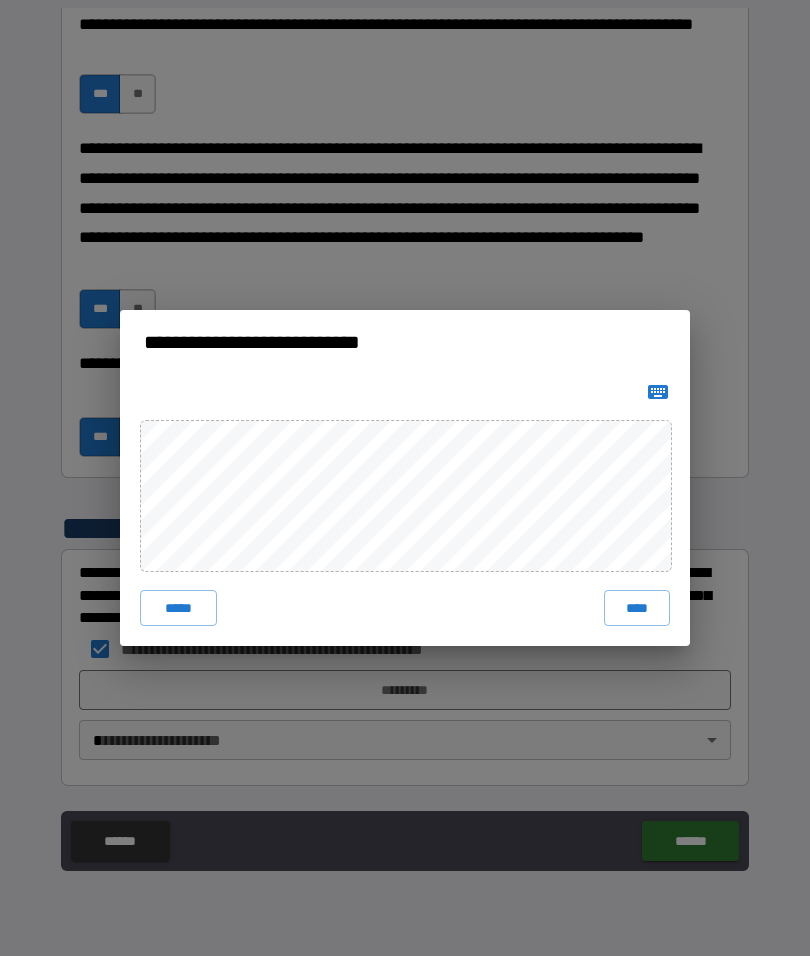 click on "****" at bounding box center (637, 608) 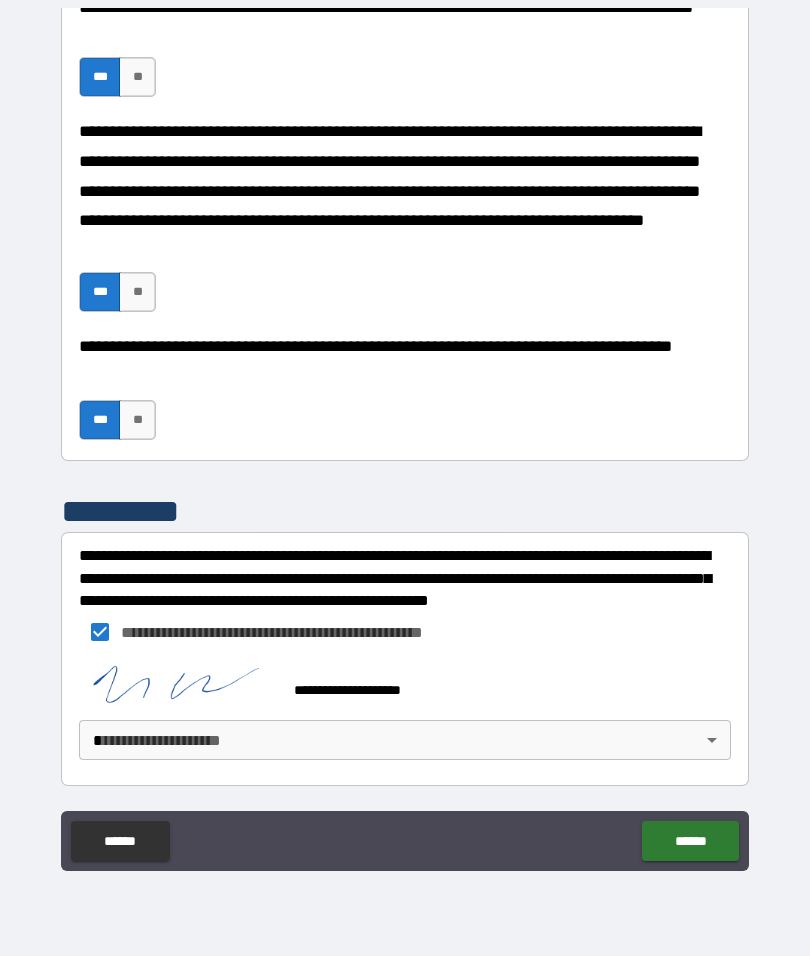 click on "******" at bounding box center (690, 841) 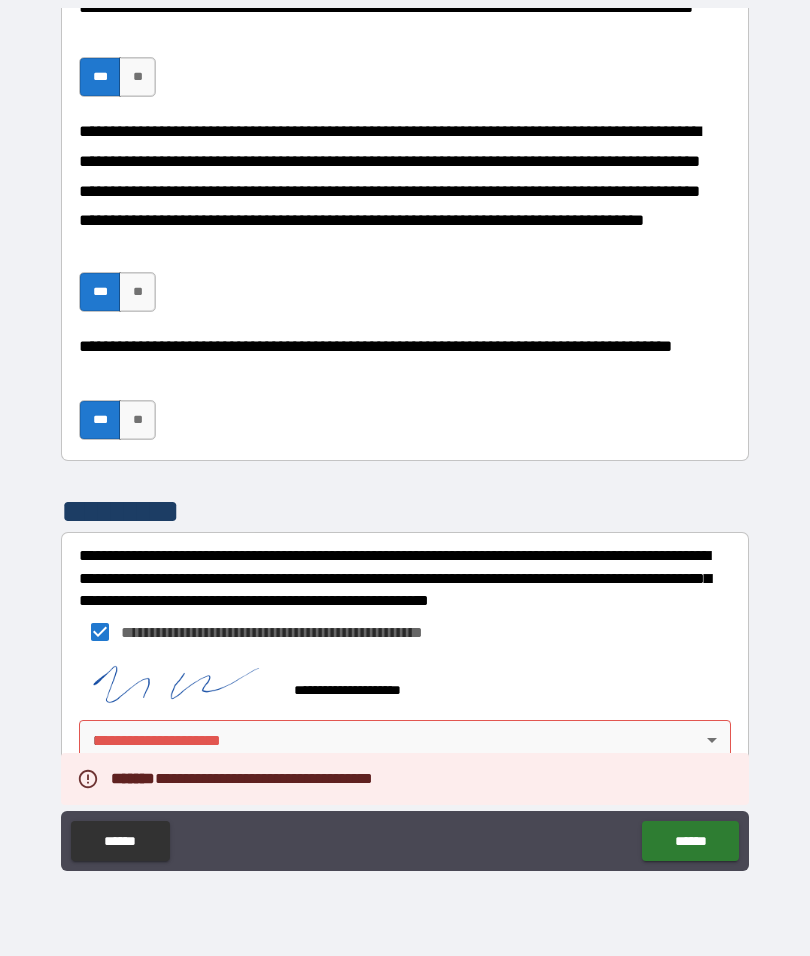 scroll, scrollTop: 1455, scrollLeft: 0, axis: vertical 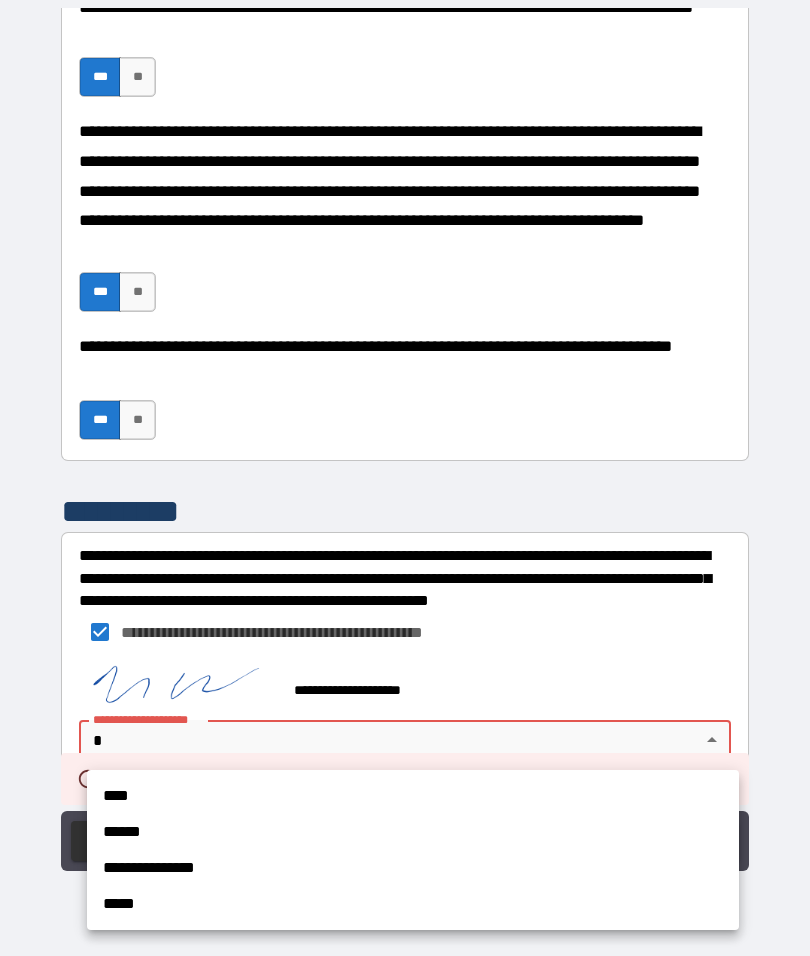 click on "****" at bounding box center (413, 796) 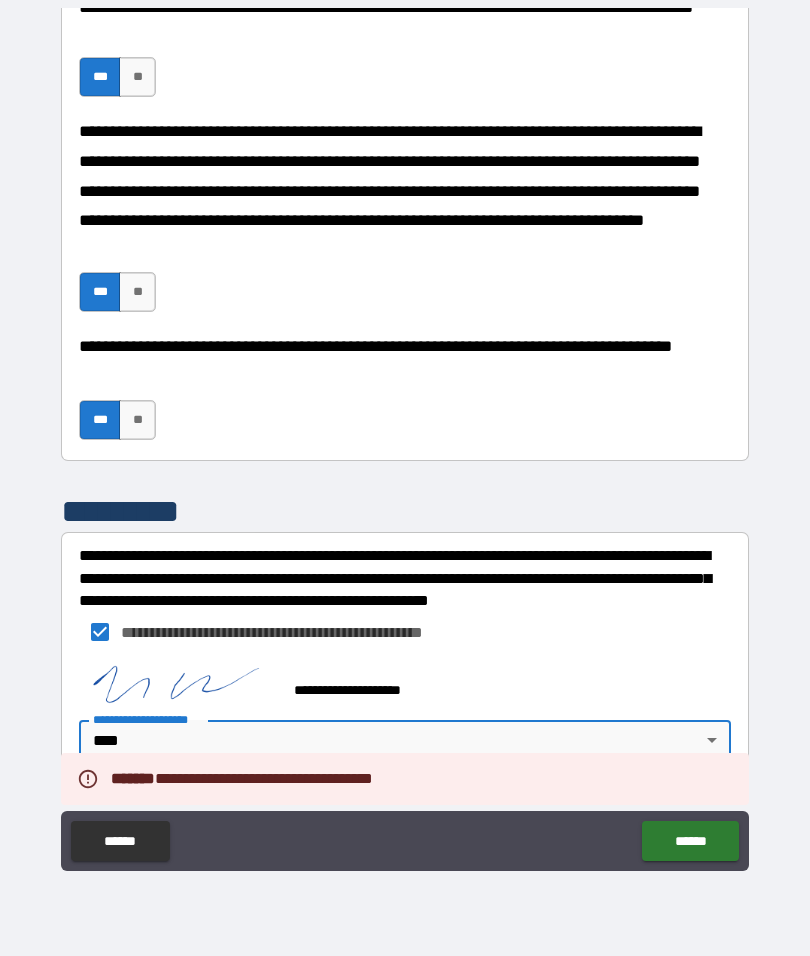 click on "******" at bounding box center (690, 841) 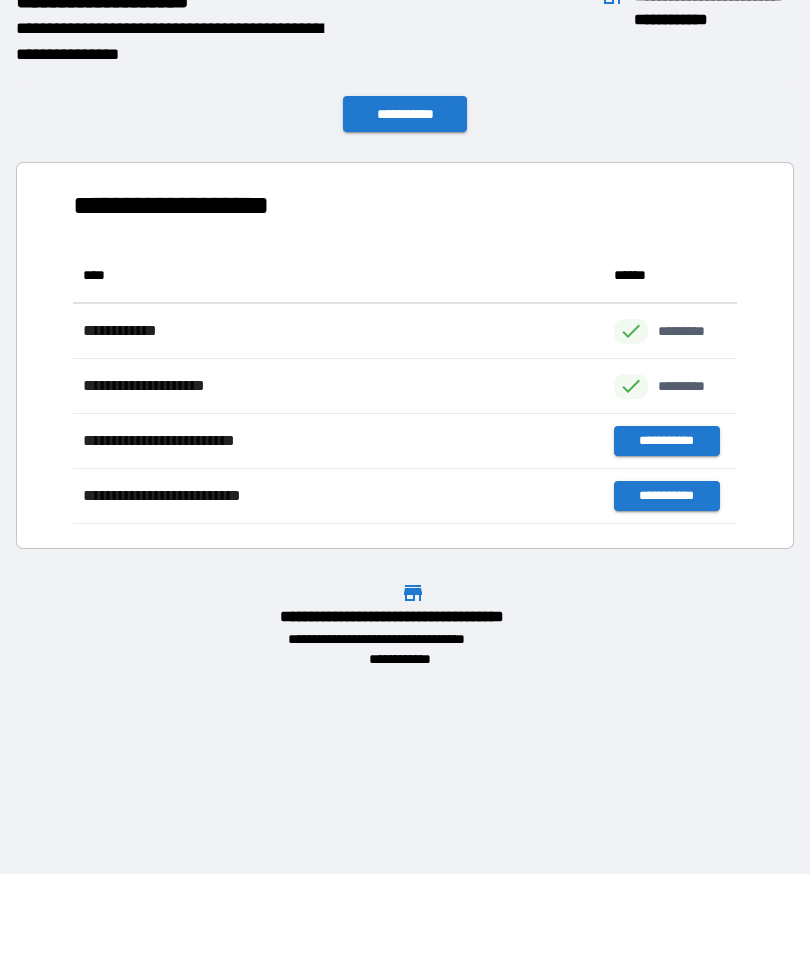 scroll, scrollTop: 1, scrollLeft: 1, axis: both 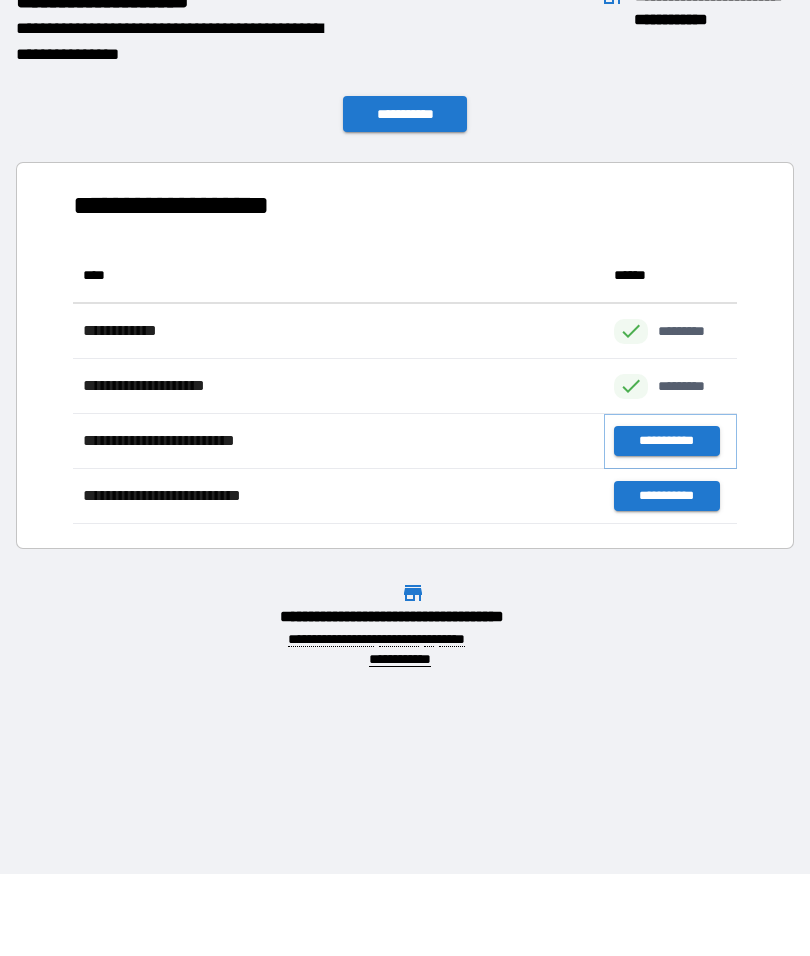 click on "**********" at bounding box center [666, 441] 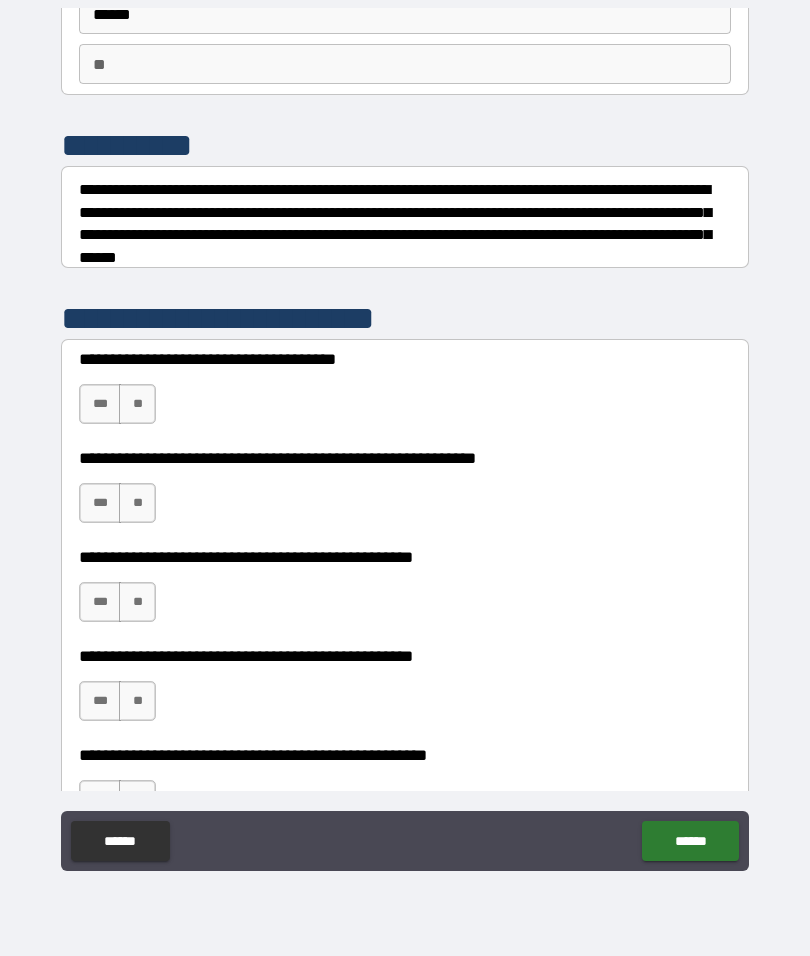 scroll, scrollTop: 161, scrollLeft: 0, axis: vertical 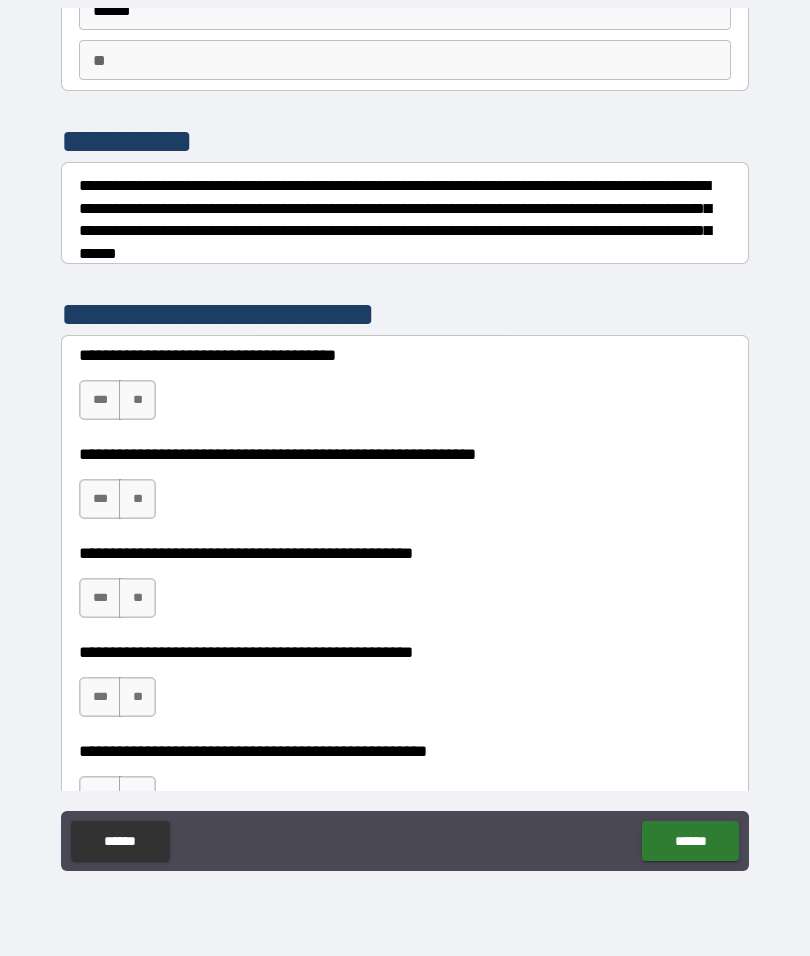 click on "***" at bounding box center (100, 400) 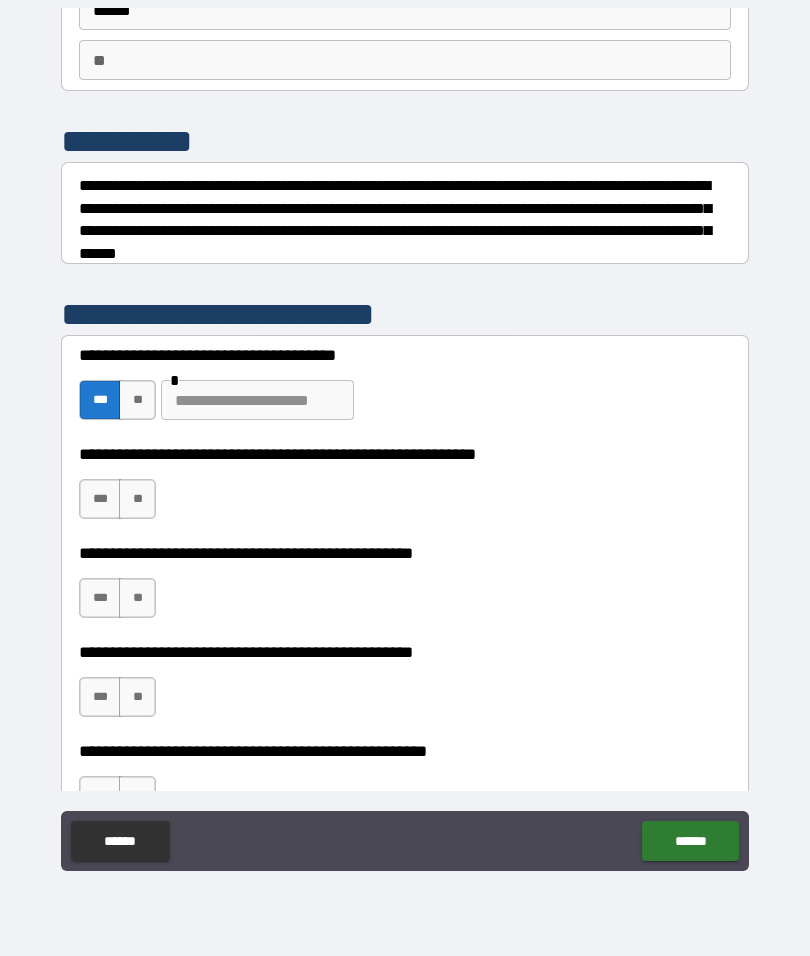 click on "***" at bounding box center [100, 499] 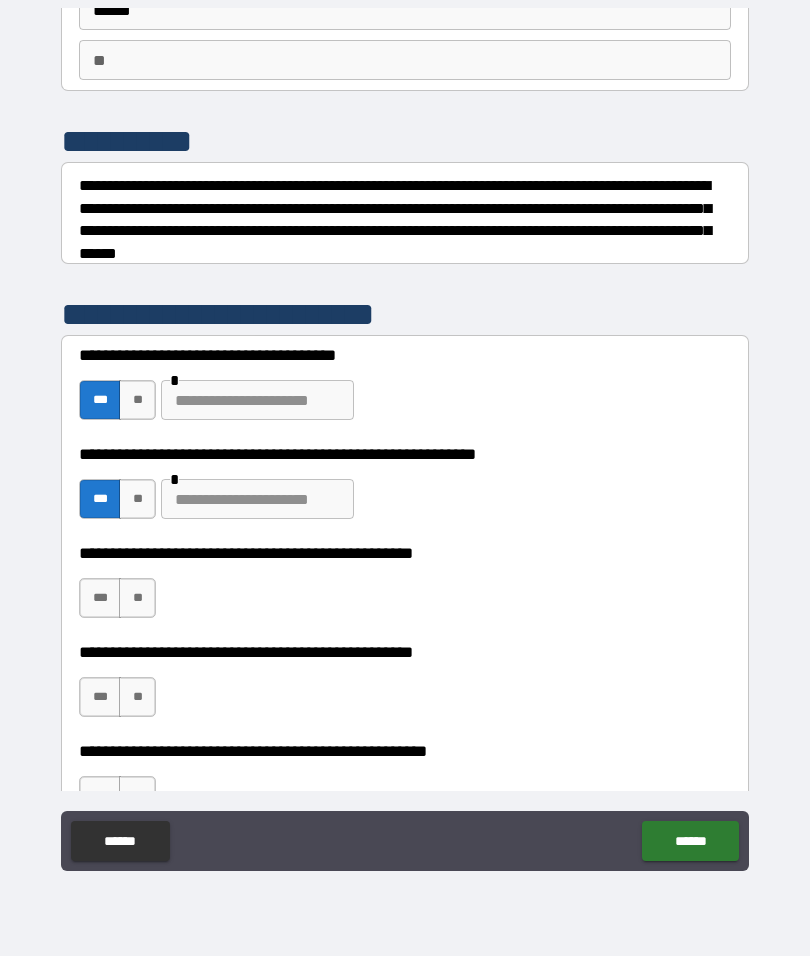 click on "**" at bounding box center (137, 598) 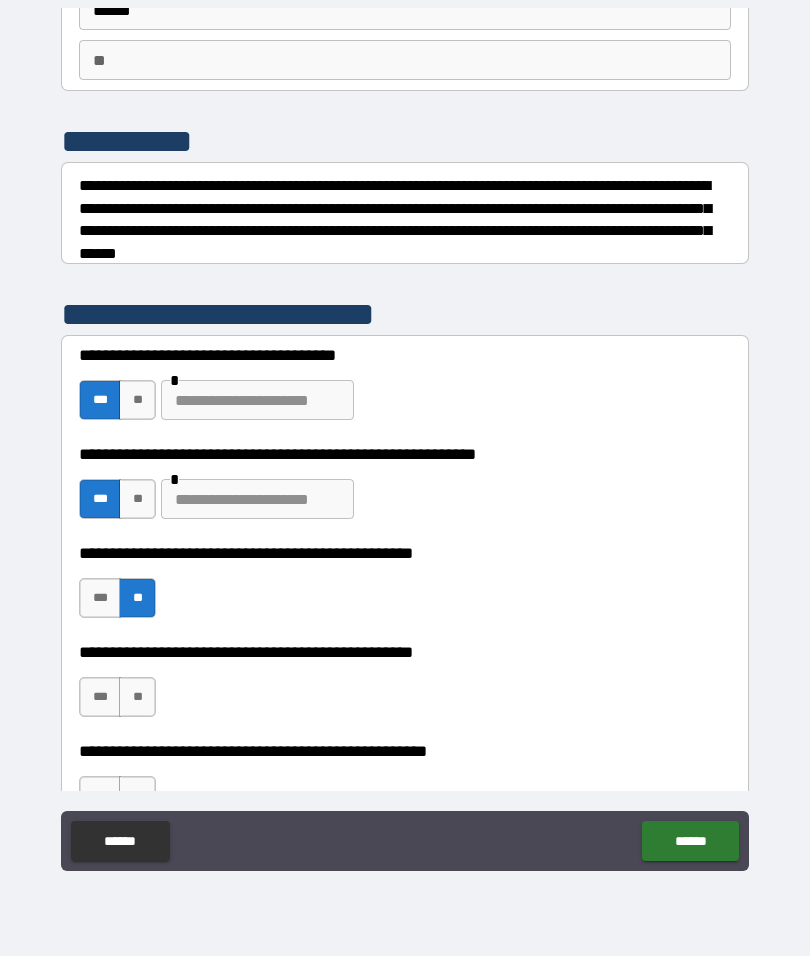 click on "***" at bounding box center [100, 697] 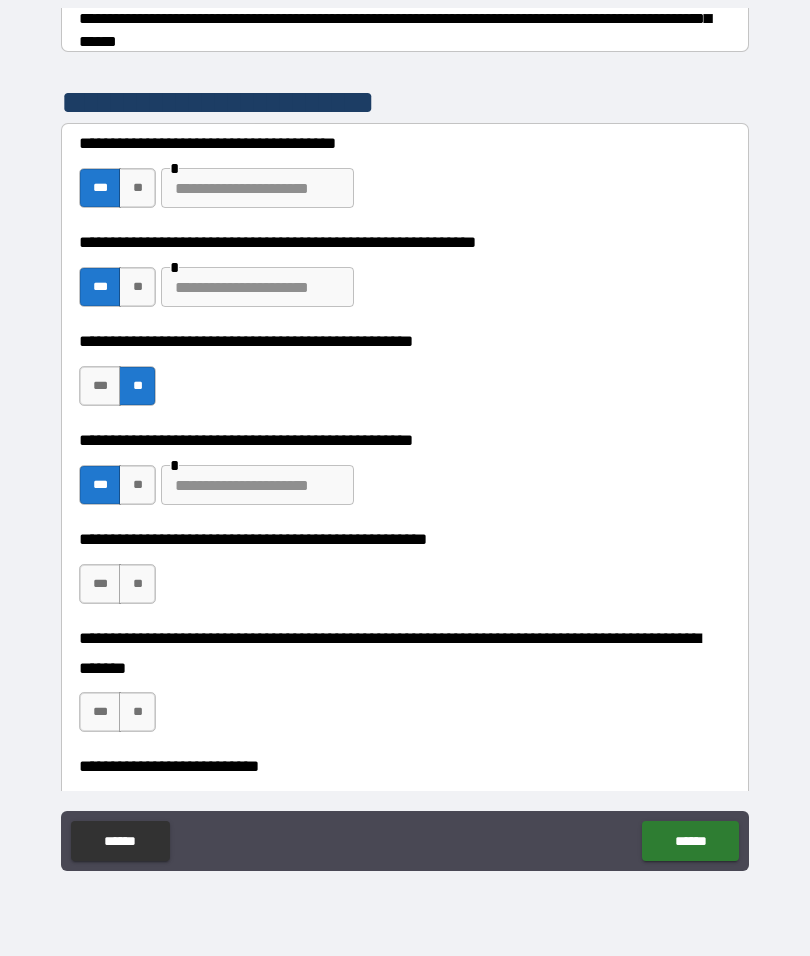 scroll, scrollTop: 395, scrollLeft: 0, axis: vertical 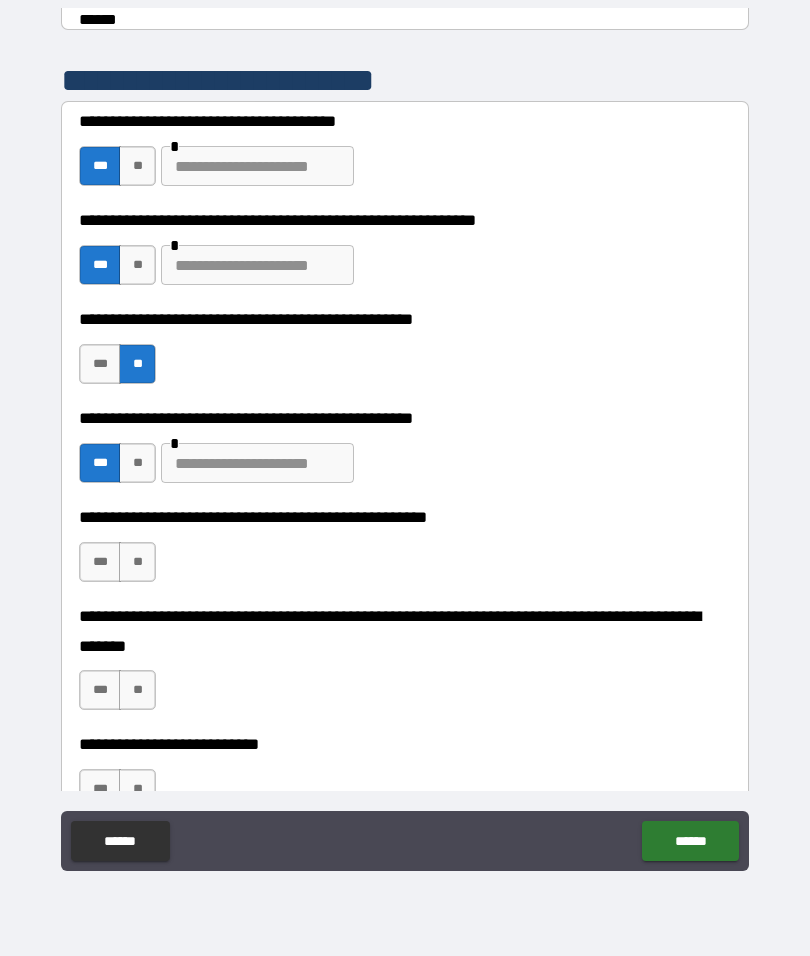 click on "**" at bounding box center [137, 562] 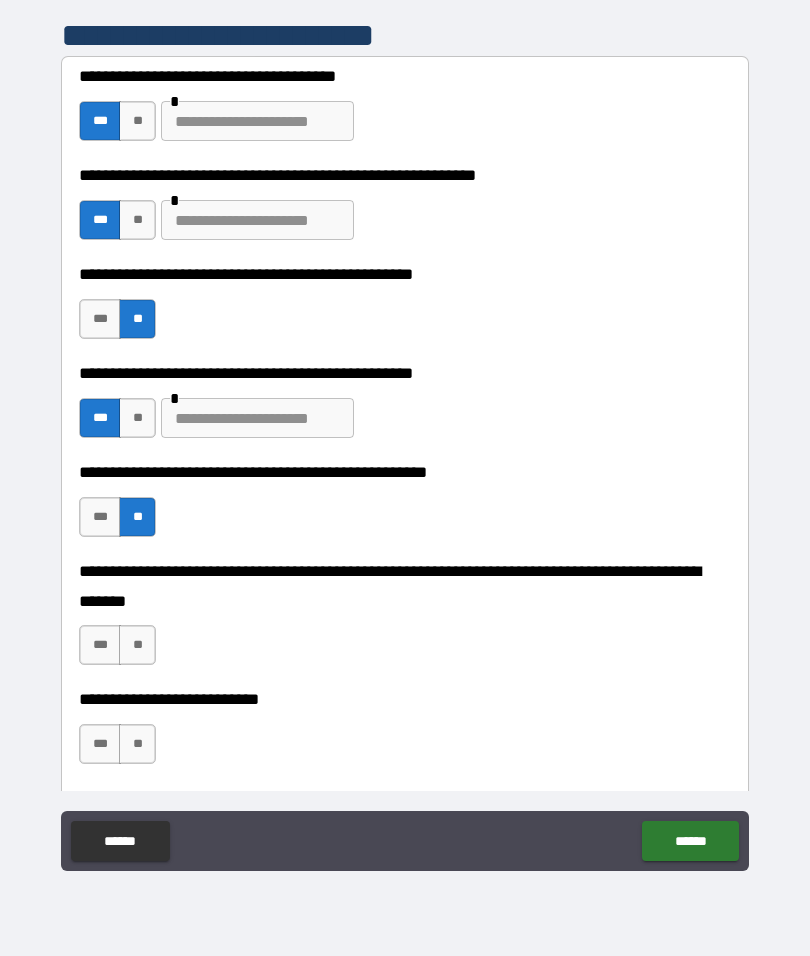 scroll, scrollTop: 518, scrollLeft: 0, axis: vertical 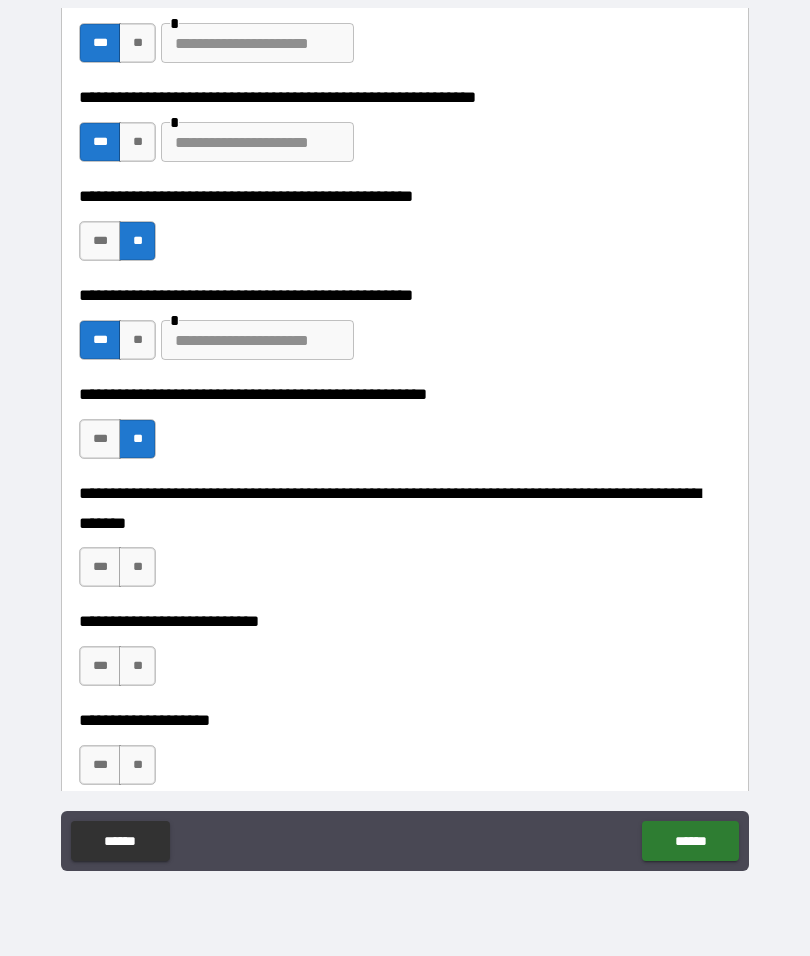 click on "**" at bounding box center [137, 567] 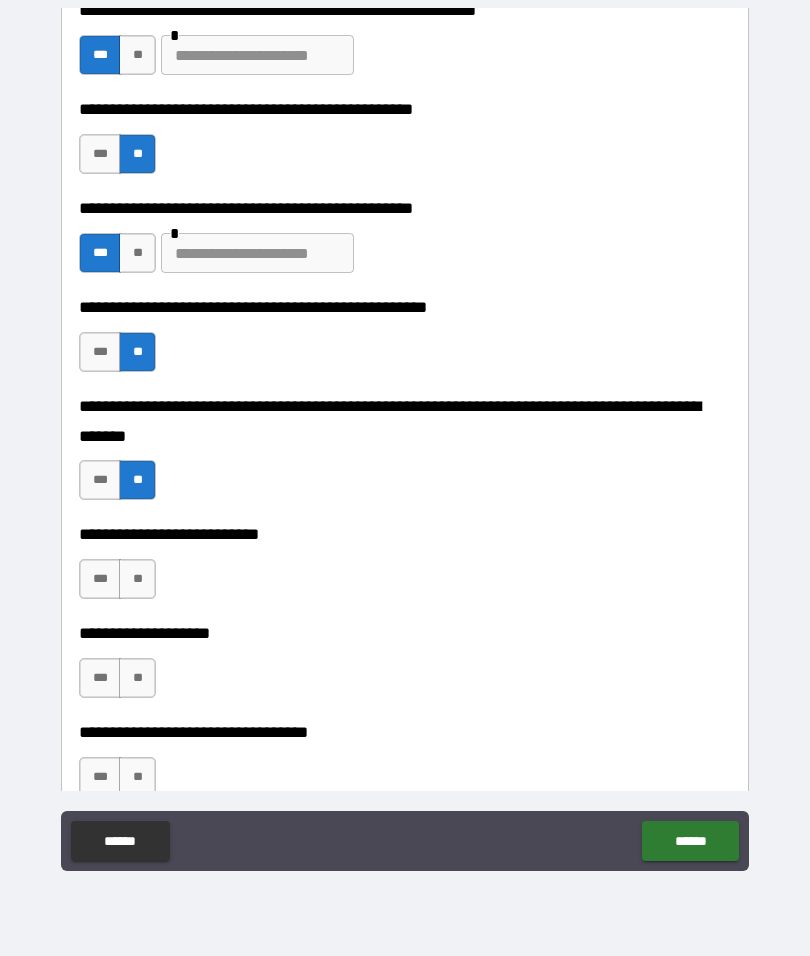 scroll, scrollTop: 618, scrollLeft: 0, axis: vertical 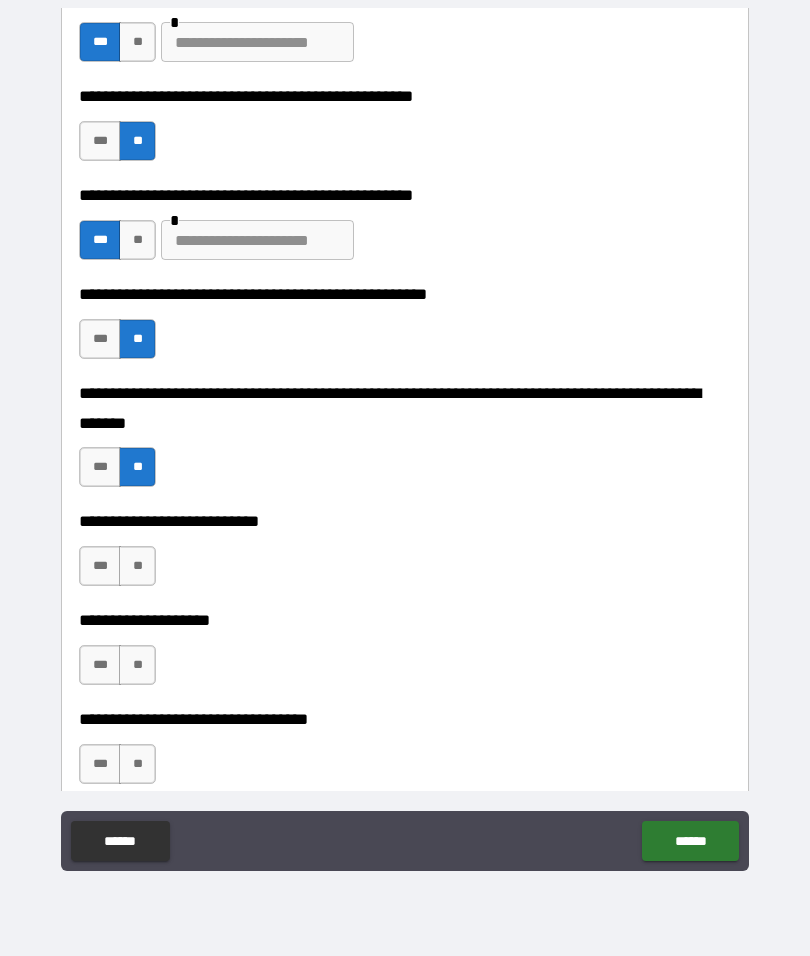click on "**" at bounding box center [137, 566] 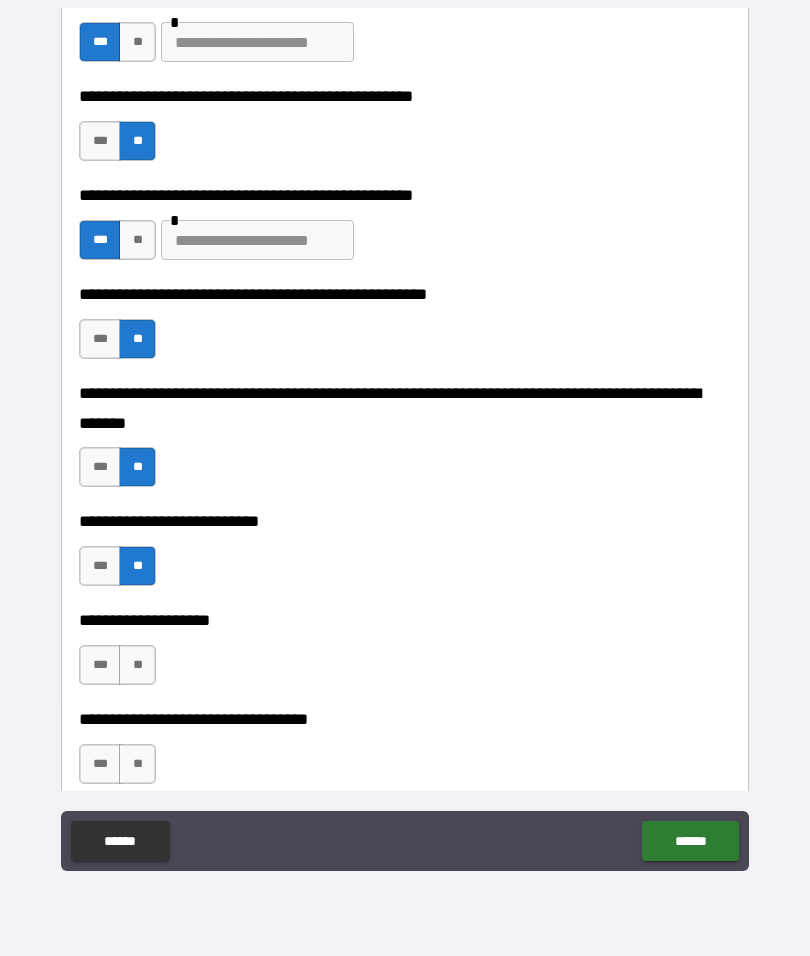 click on "**" at bounding box center (137, 665) 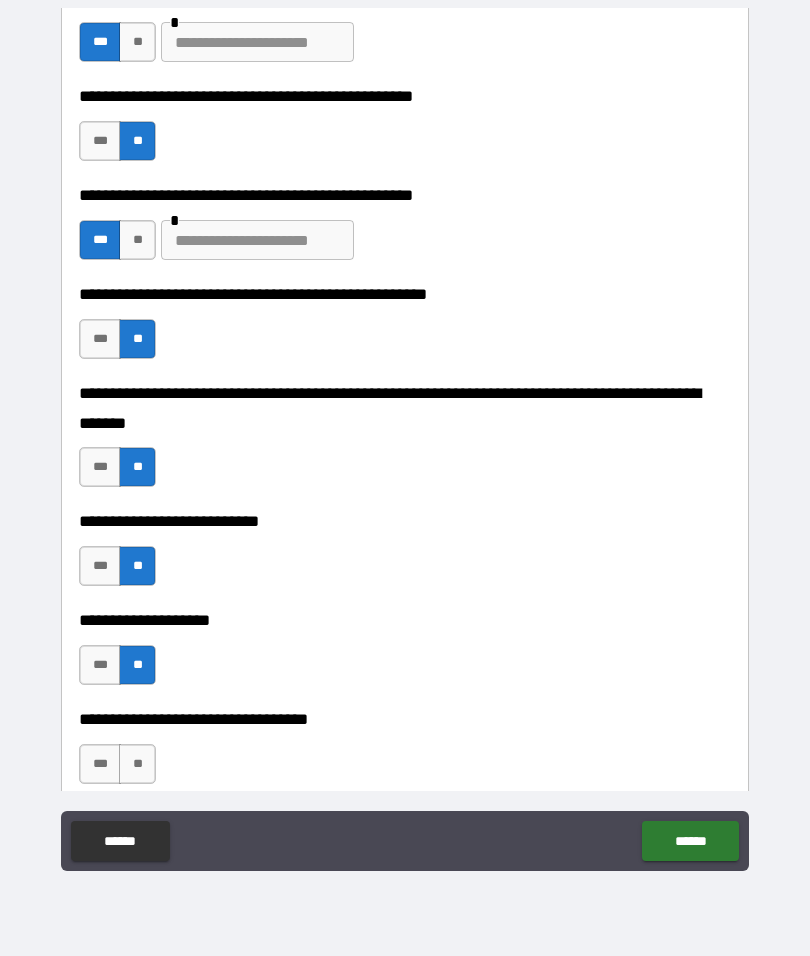 click on "**" at bounding box center [137, 764] 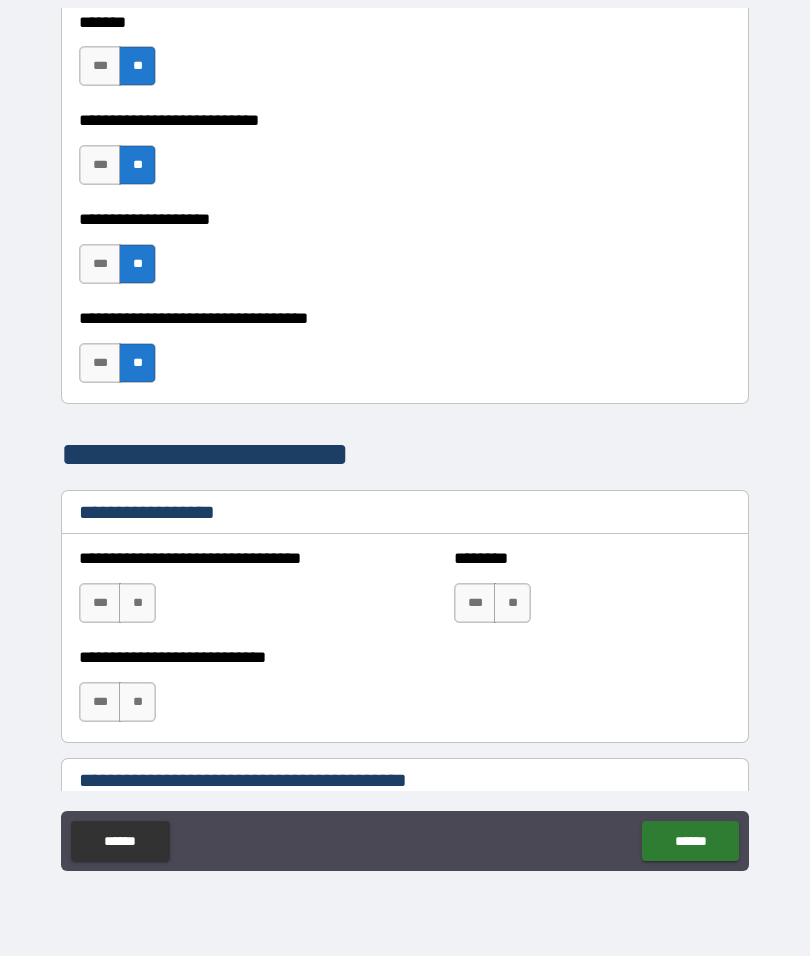 scroll, scrollTop: 1033, scrollLeft: 0, axis: vertical 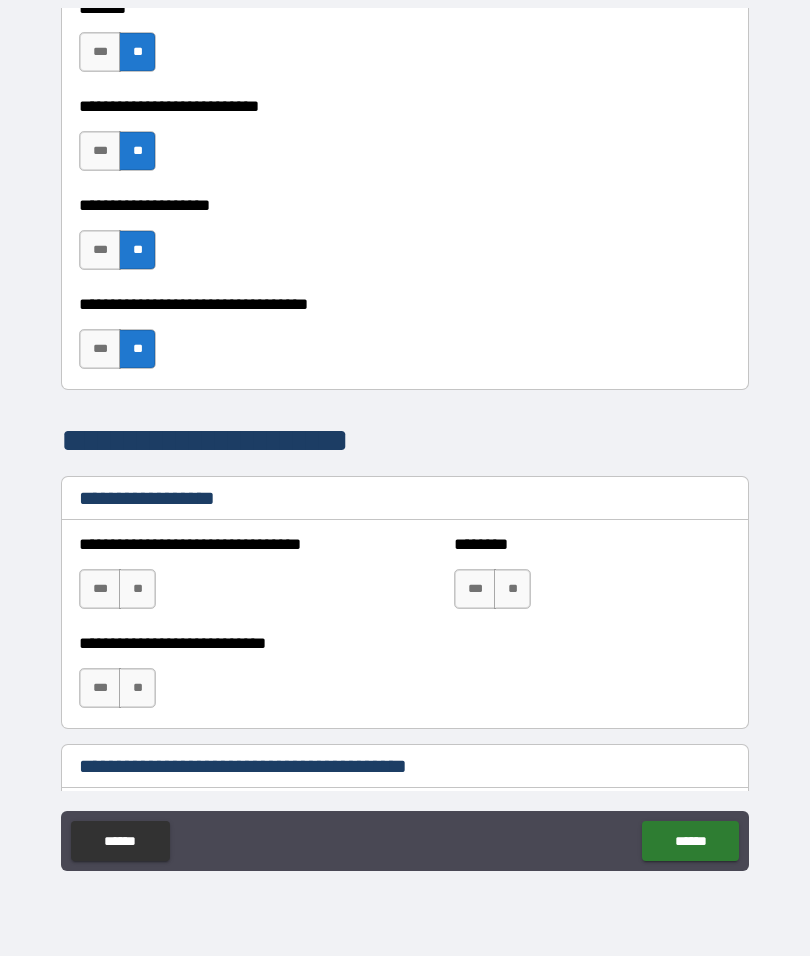 click on "**" at bounding box center [137, 589] 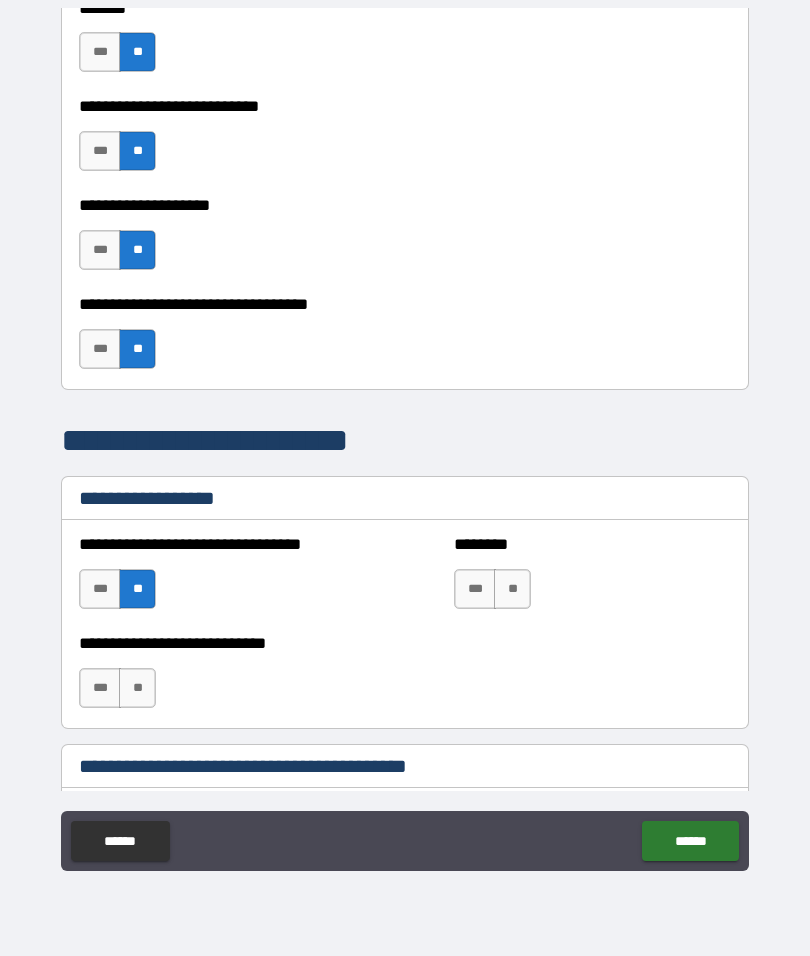 click on "**" at bounding box center [512, 589] 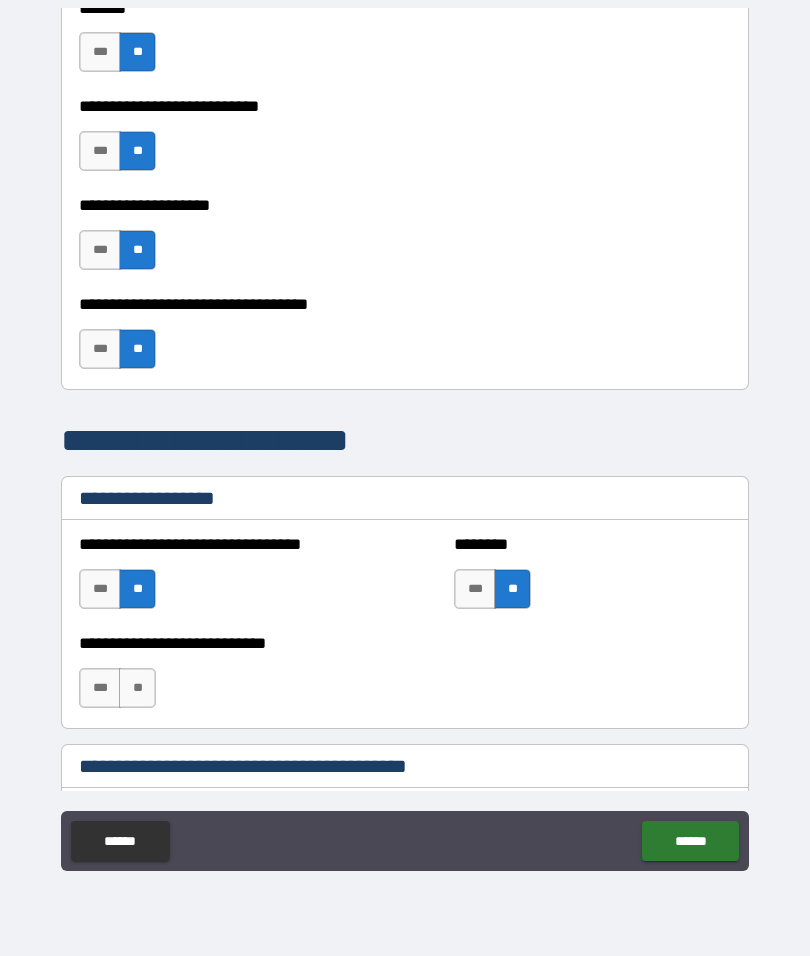 click on "**" at bounding box center [137, 688] 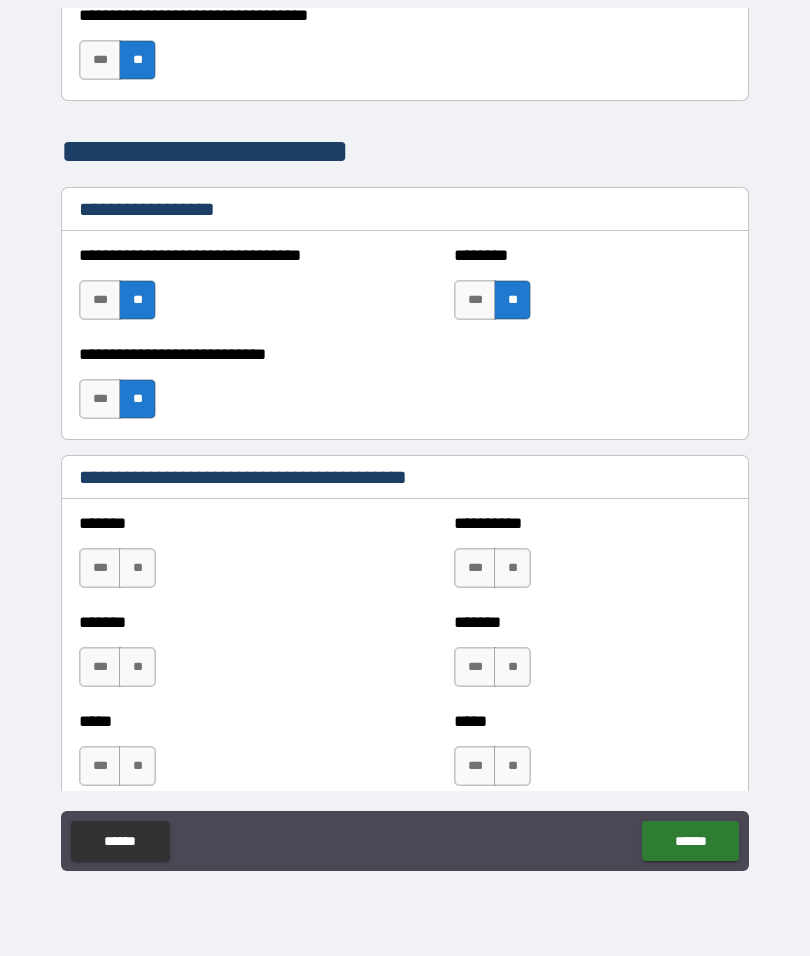 scroll, scrollTop: 1339, scrollLeft: 0, axis: vertical 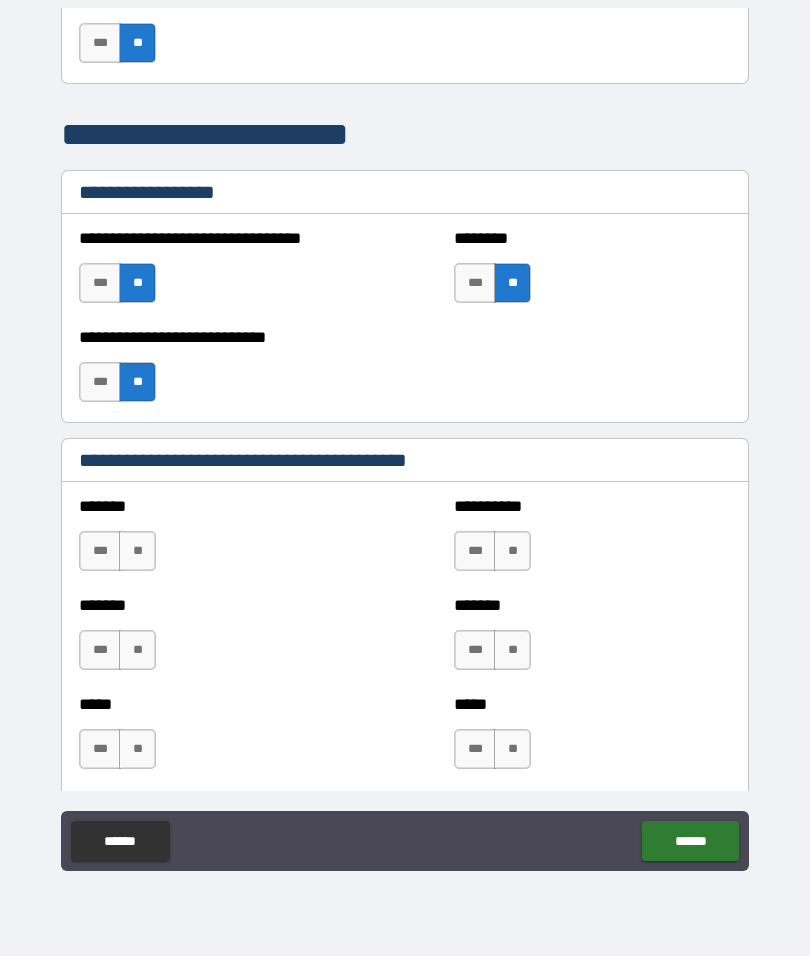 click on "**" at bounding box center [137, 551] 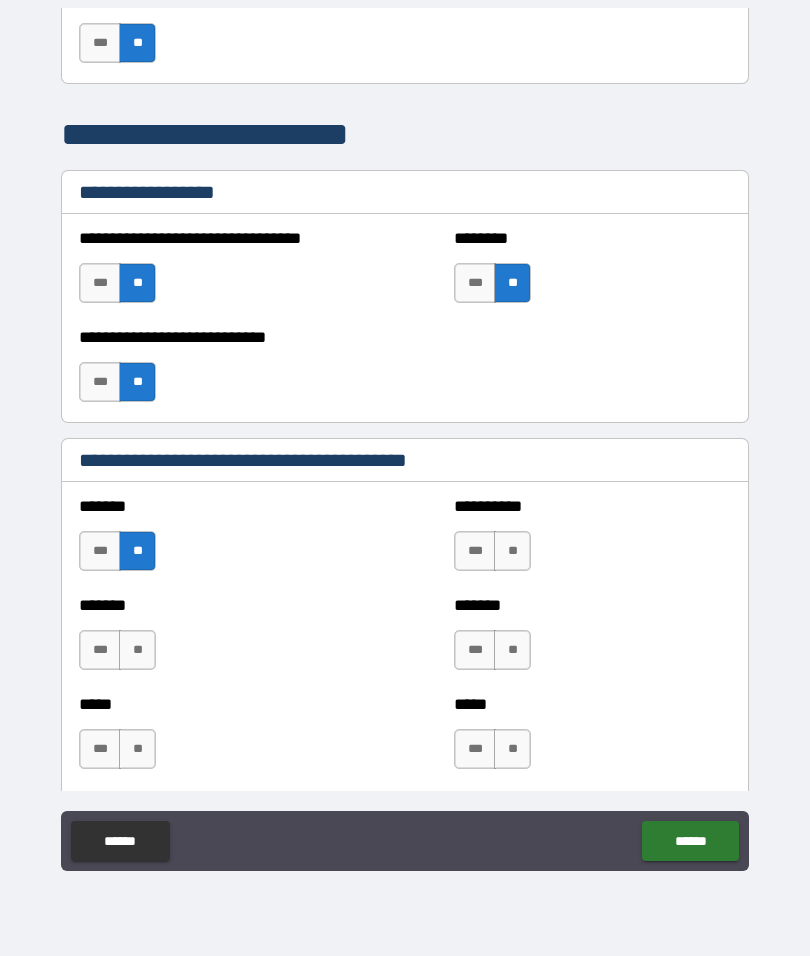 click on "***" at bounding box center [475, 551] 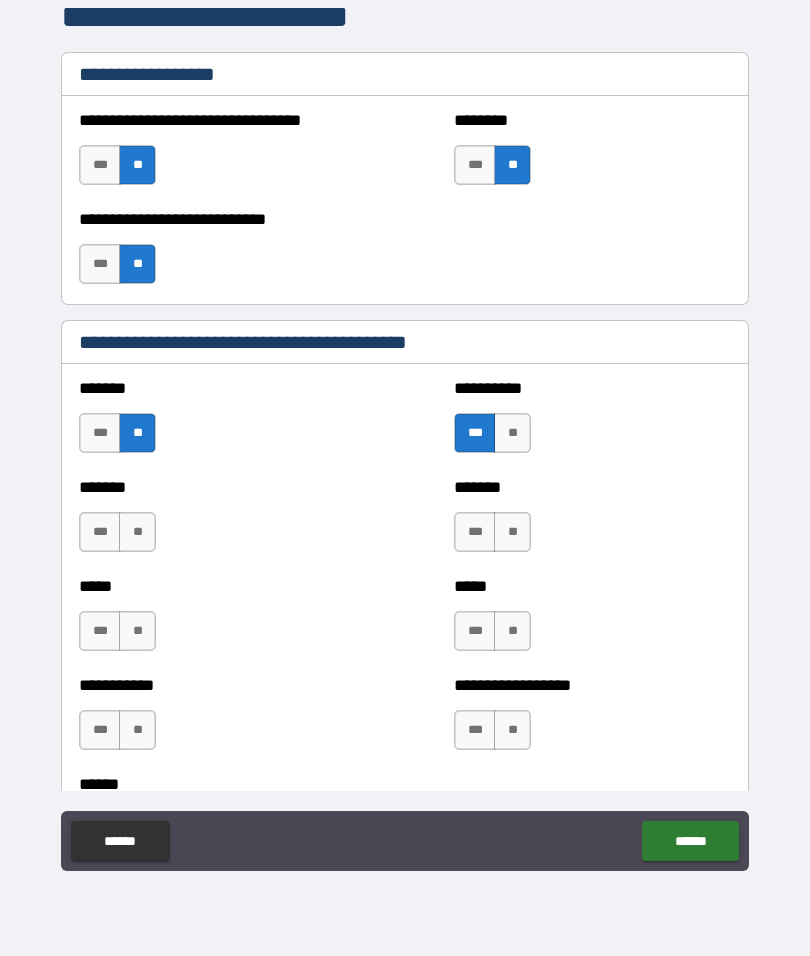scroll, scrollTop: 1477, scrollLeft: 0, axis: vertical 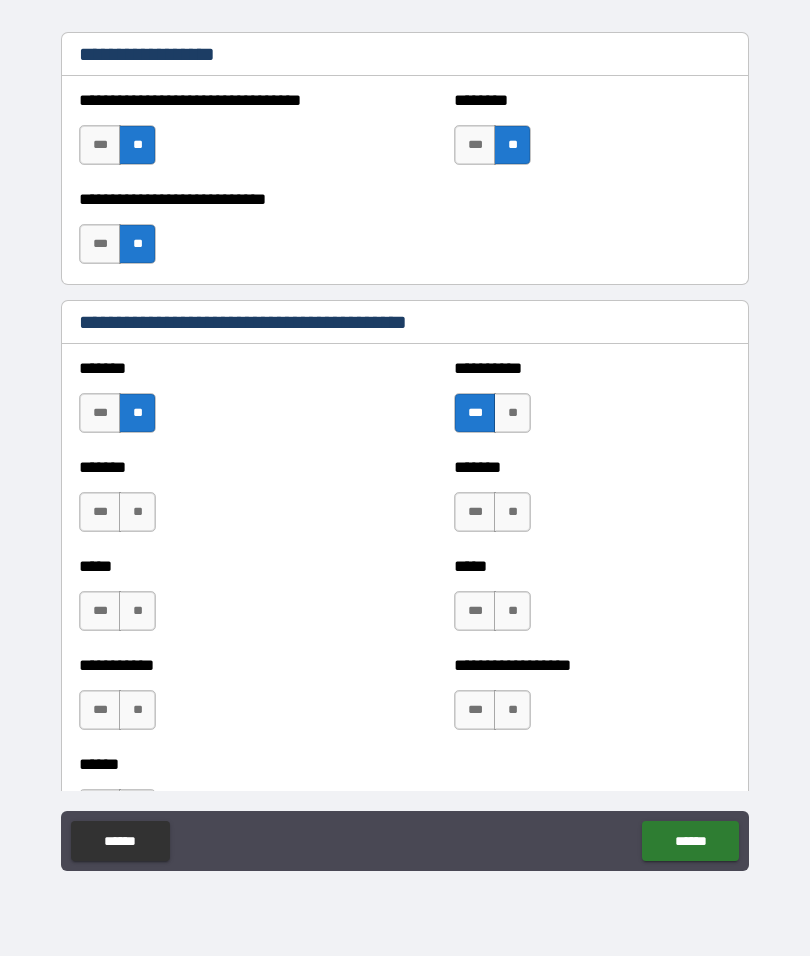 click on "**" at bounding box center [137, 512] 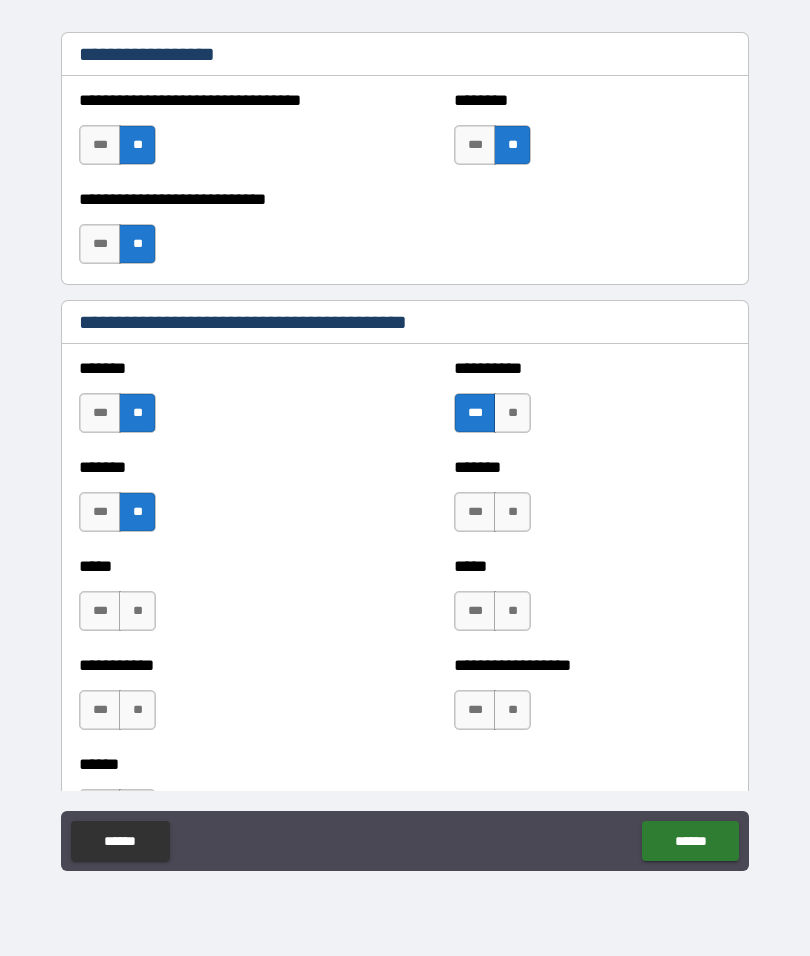 click on "**" at bounding box center [137, 611] 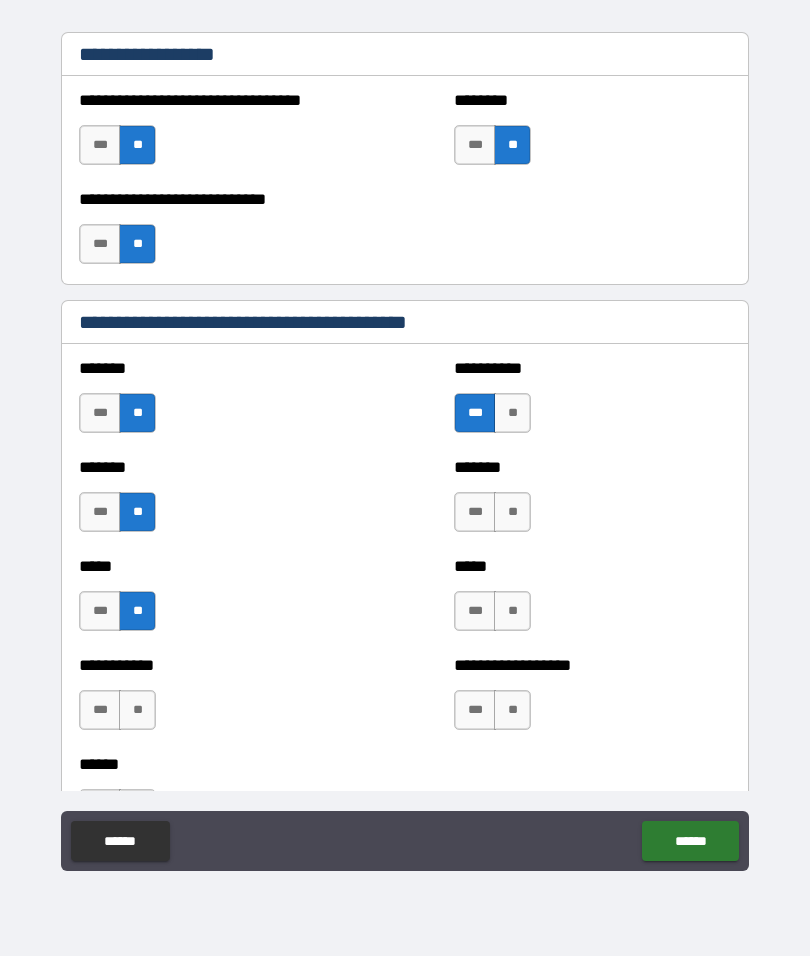 click on "**" at bounding box center [137, 710] 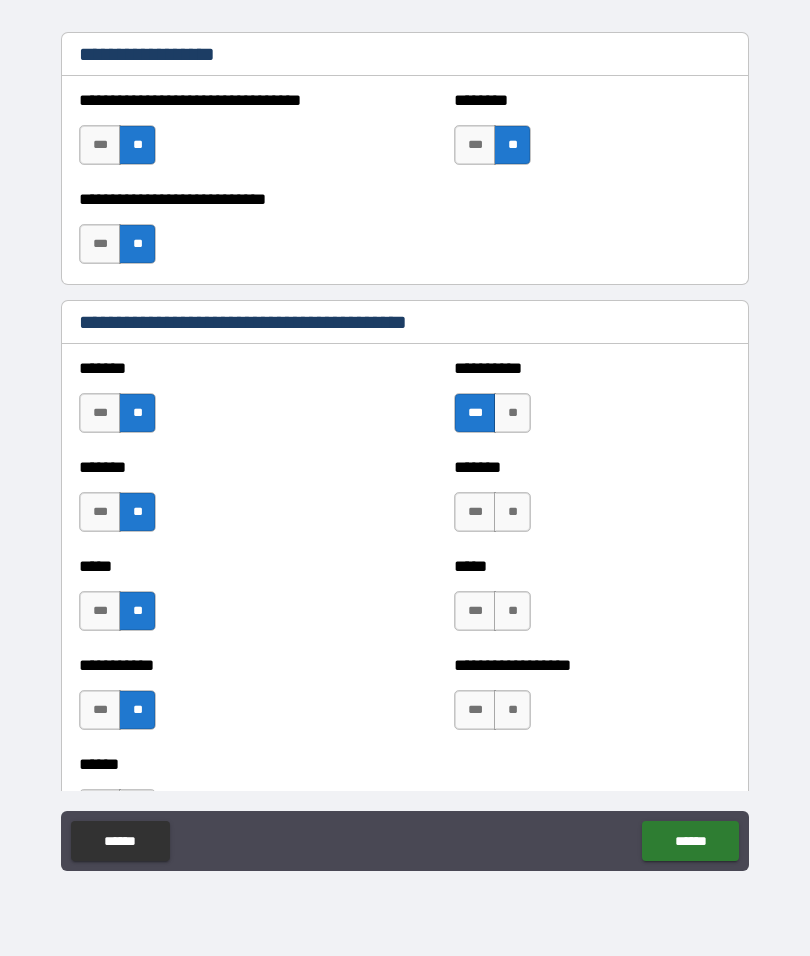 click on "**" at bounding box center (512, 512) 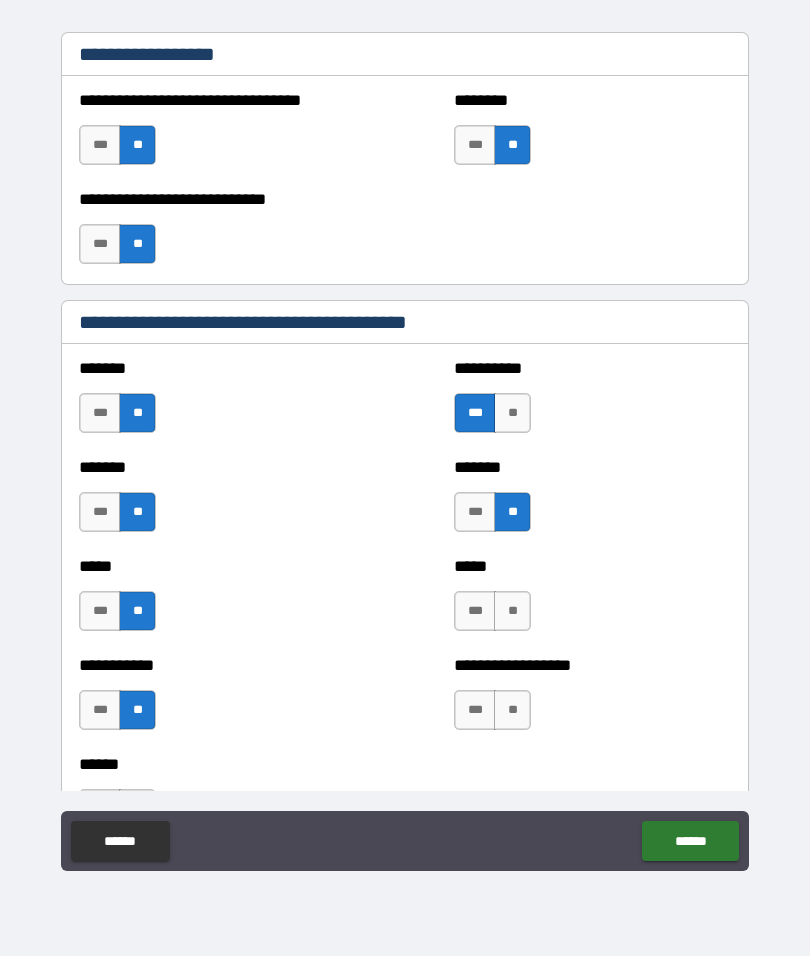click on "**" at bounding box center (512, 611) 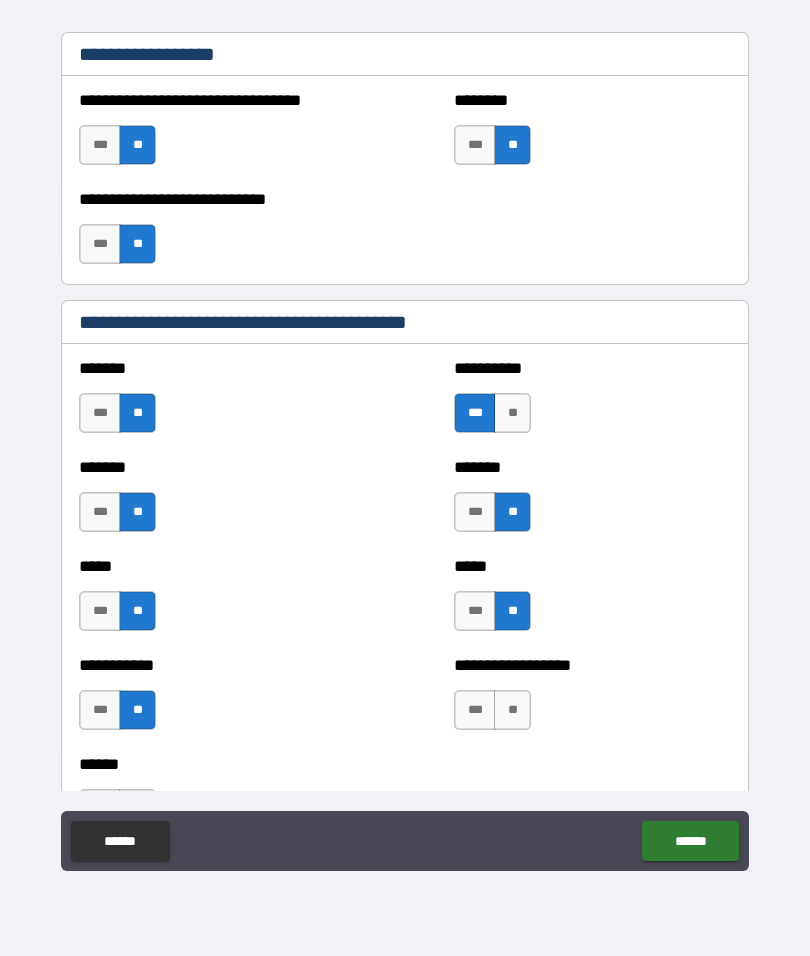 click on "**" at bounding box center (512, 710) 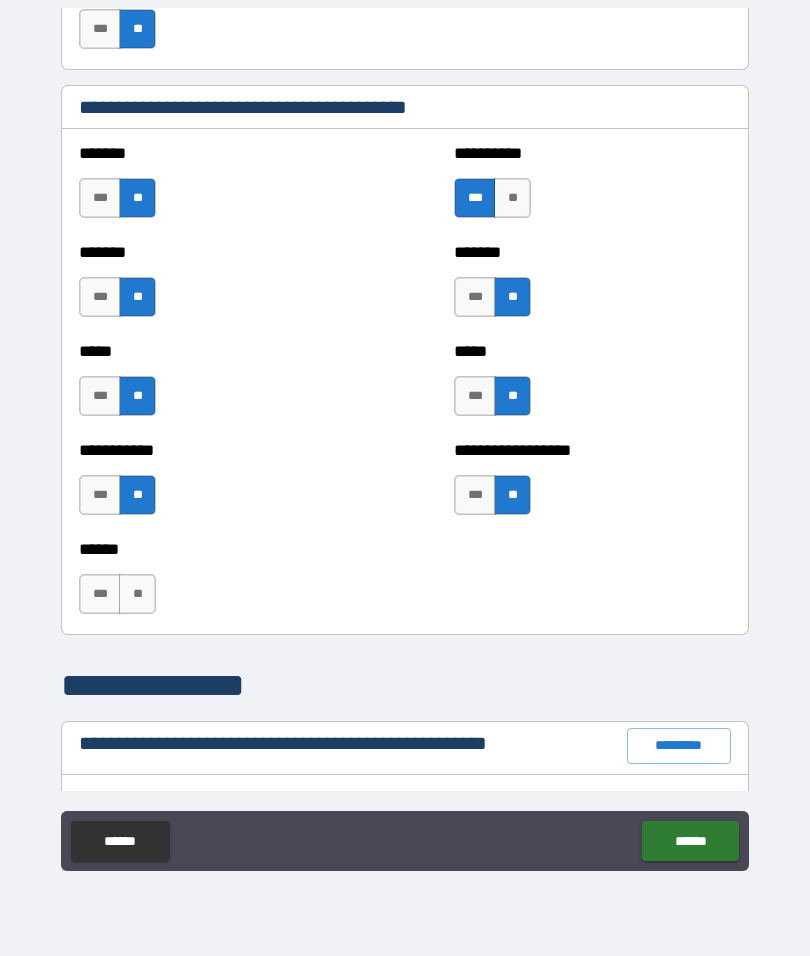 click on "**" at bounding box center [137, 594] 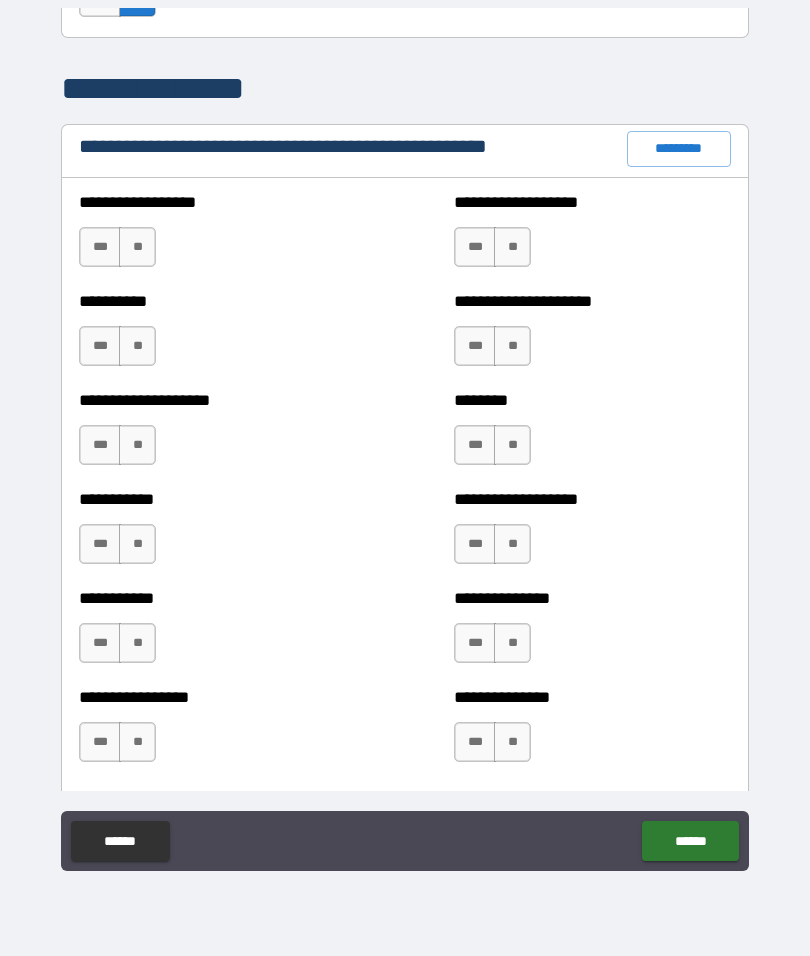 scroll, scrollTop: 2292, scrollLeft: 0, axis: vertical 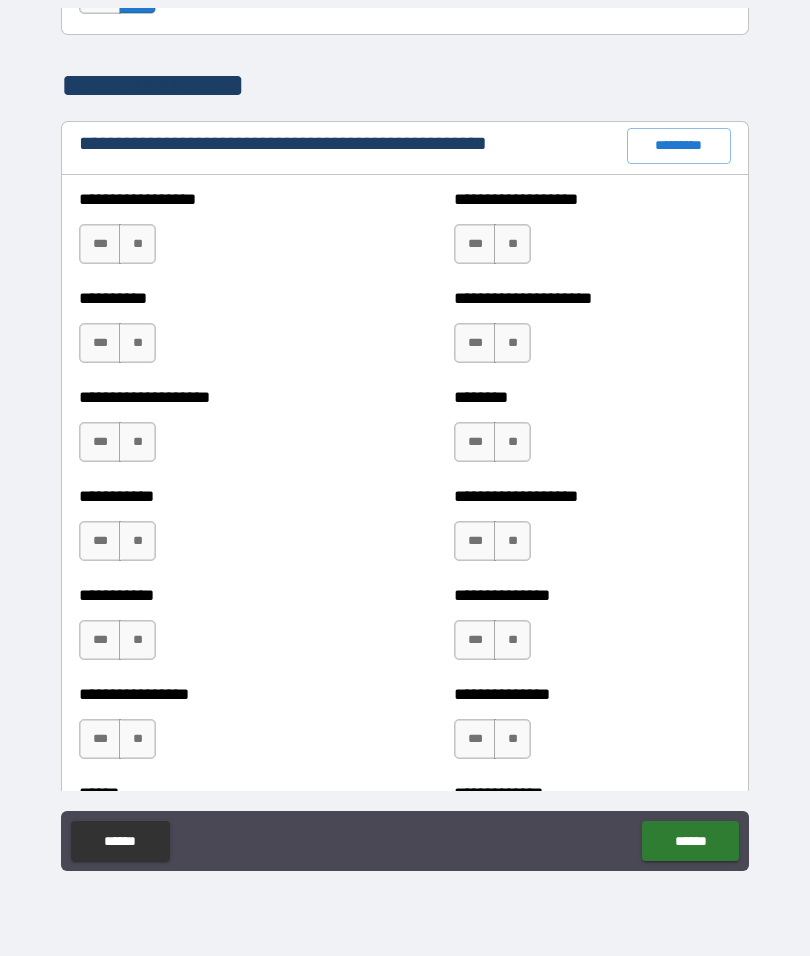 click on "**" at bounding box center [137, 244] 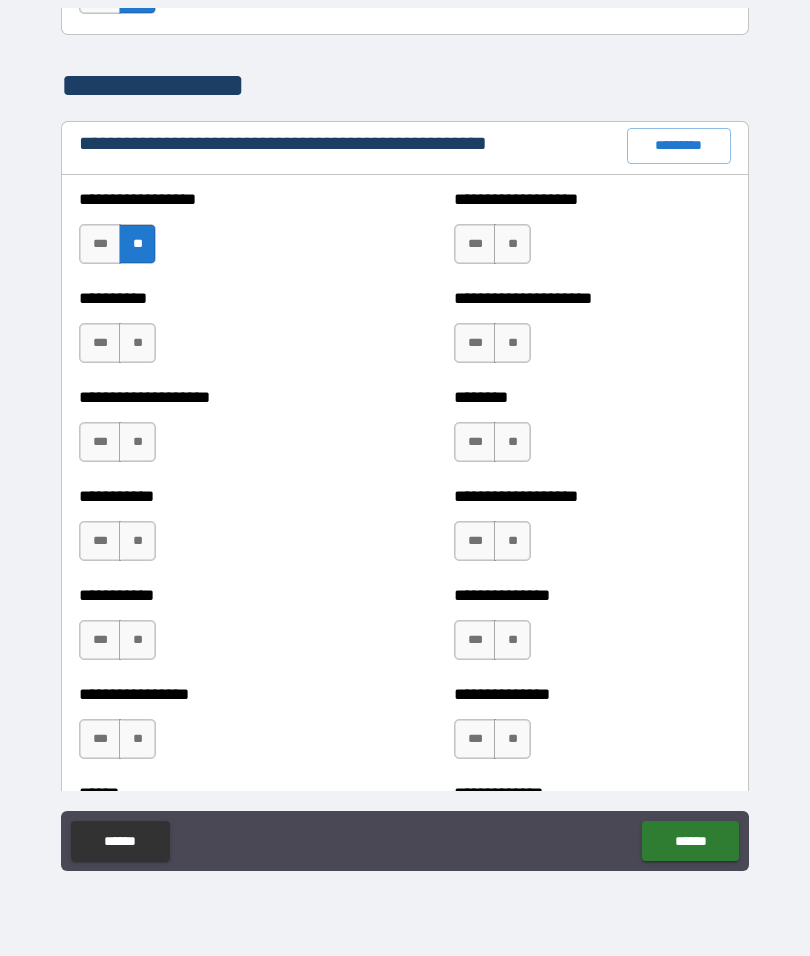 click on "**" at bounding box center [137, 343] 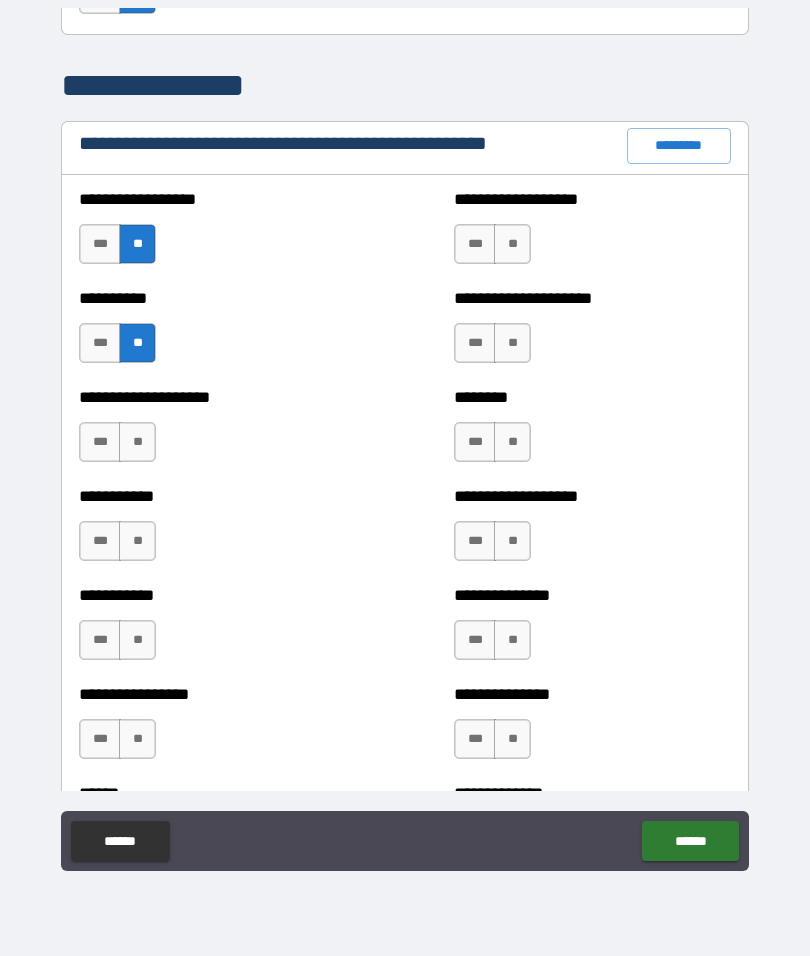 click on "**" at bounding box center (137, 442) 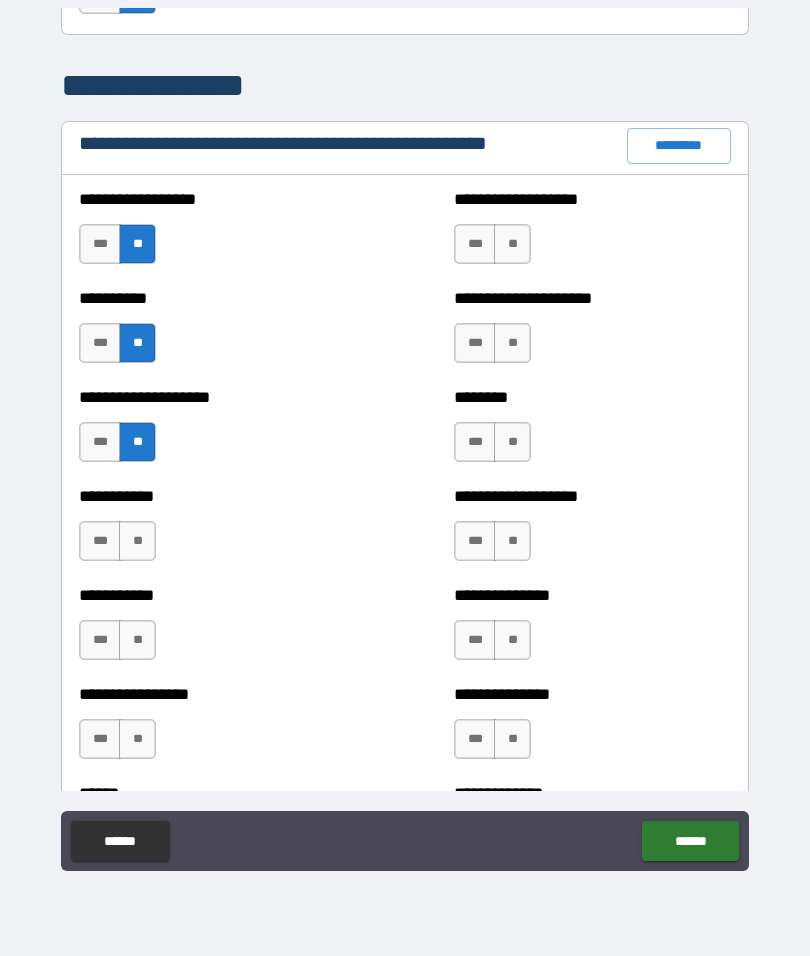 click on "**" at bounding box center [137, 541] 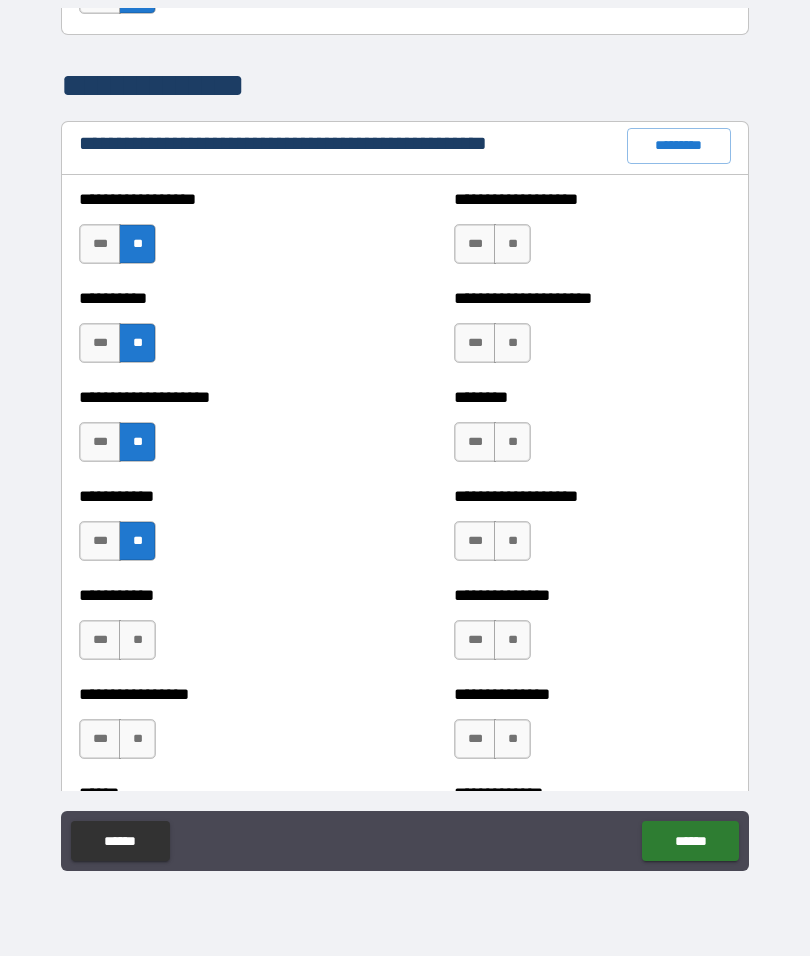 click on "**" at bounding box center (137, 640) 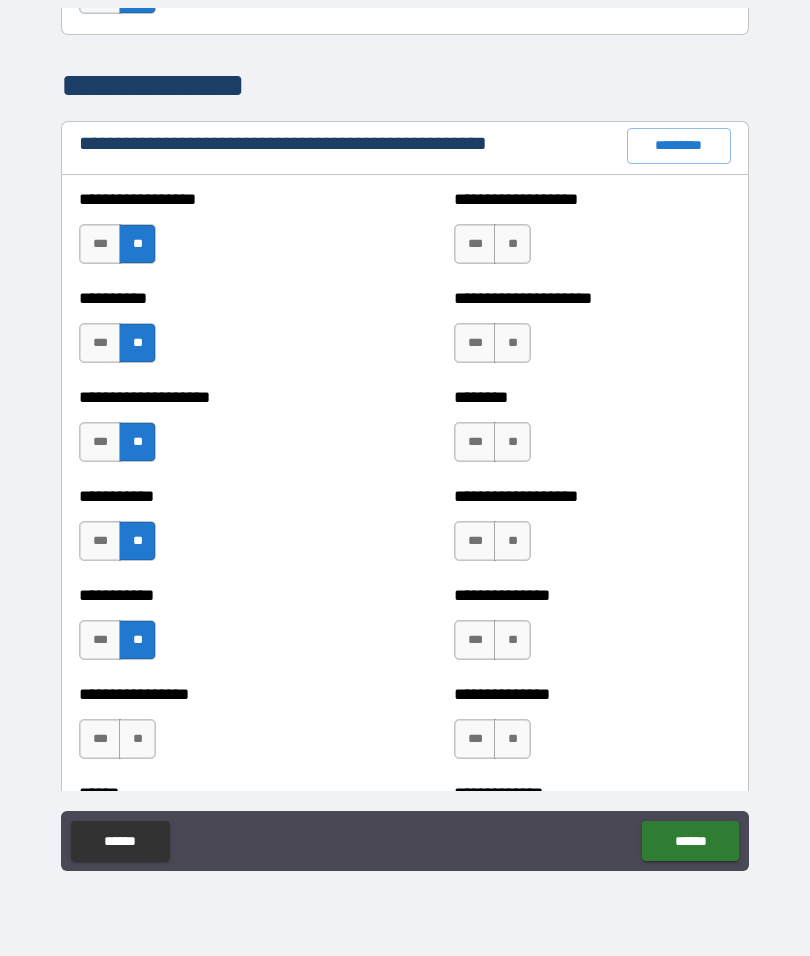 click on "**" at bounding box center (137, 739) 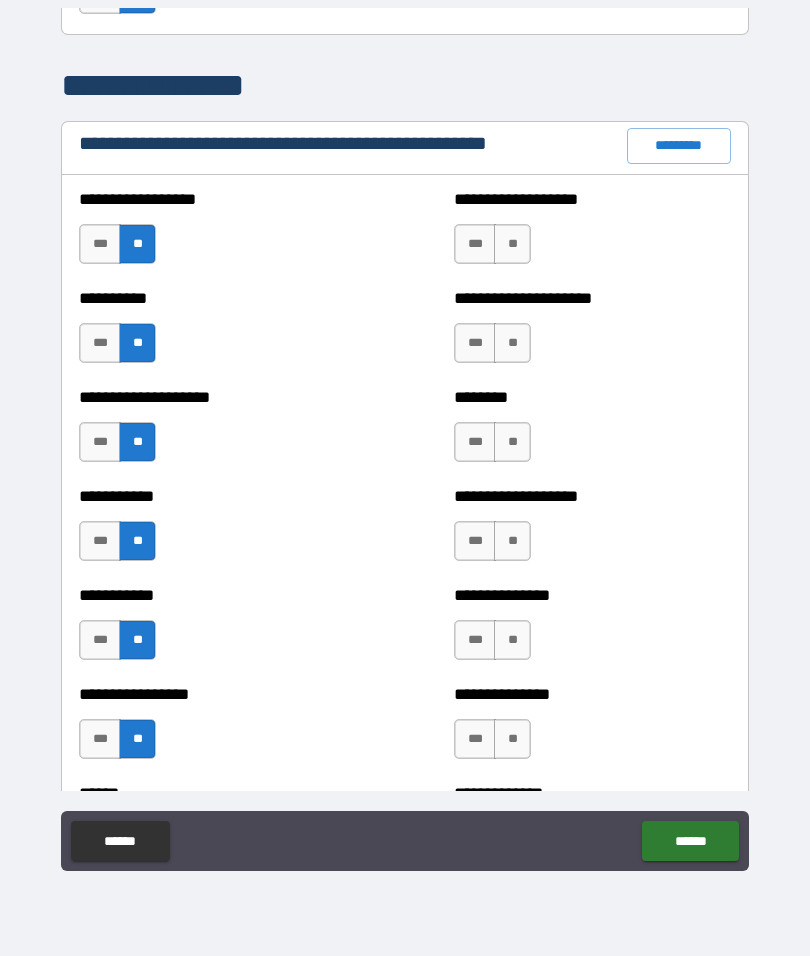 click on "**" at bounding box center (512, 244) 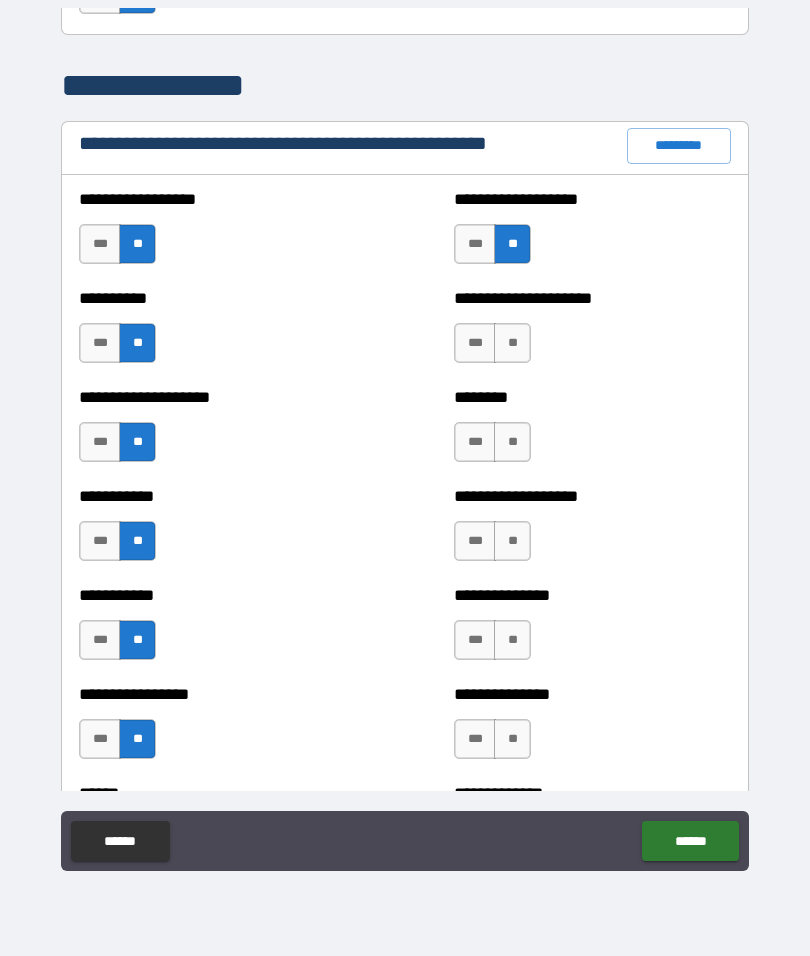 click on "**" at bounding box center (512, 343) 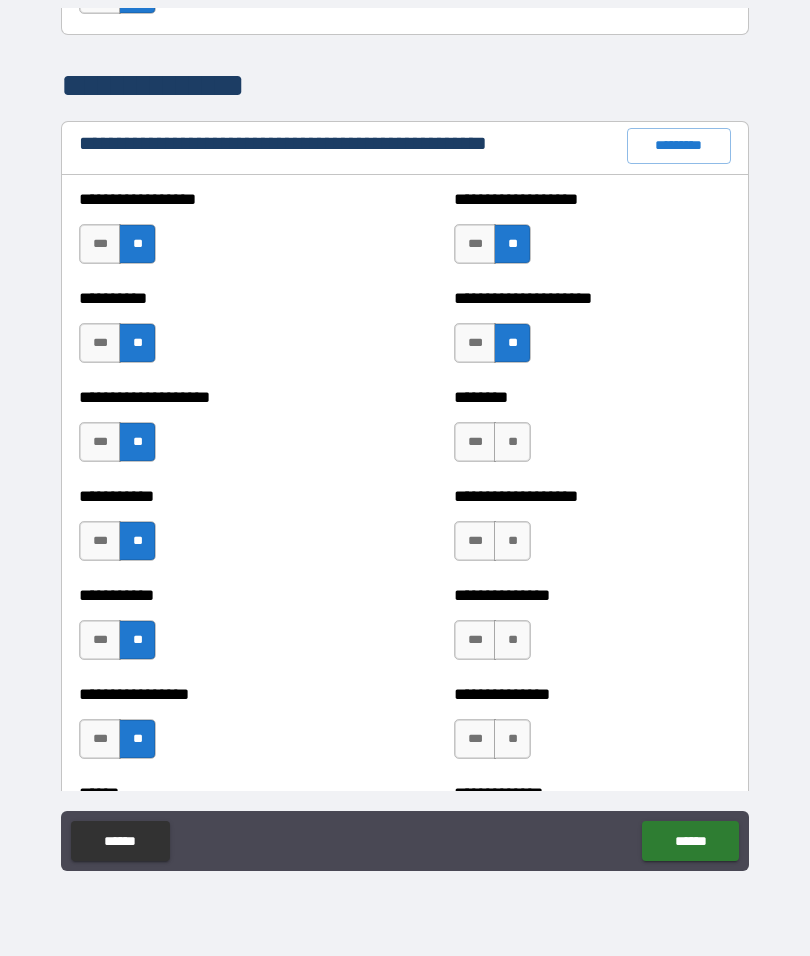 click on "**" at bounding box center [512, 442] 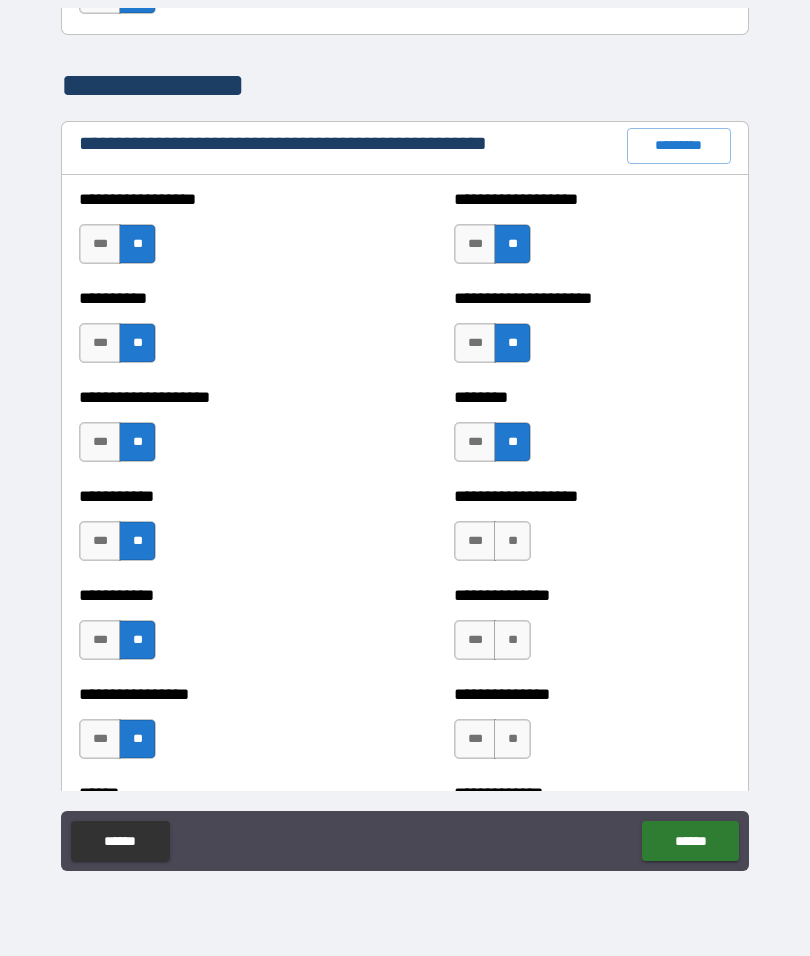 click on "**" at bounding box center [512, 541] 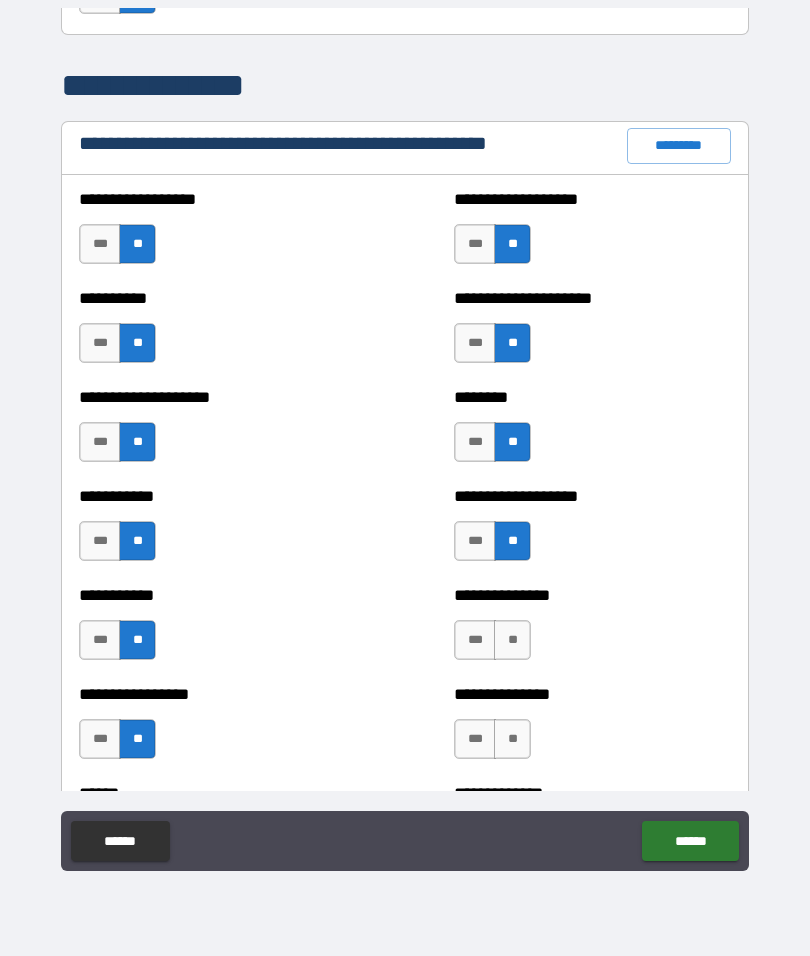 click on "**" at bounding box center [512, 640] 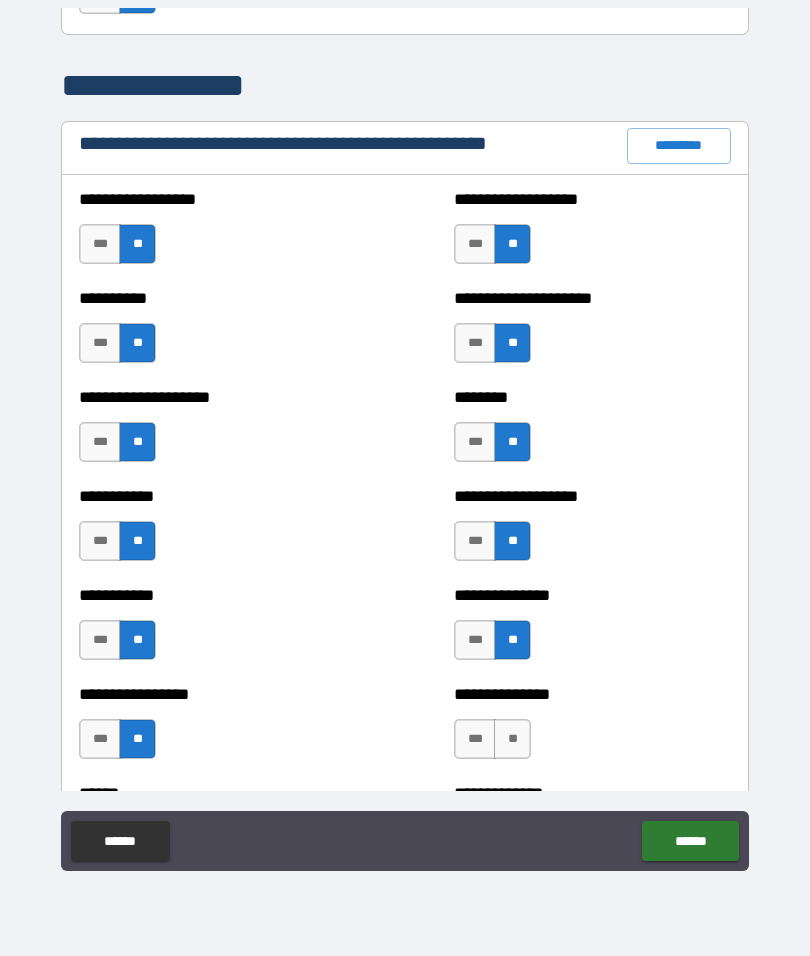 click on "**" at bounding box center (512, 739) 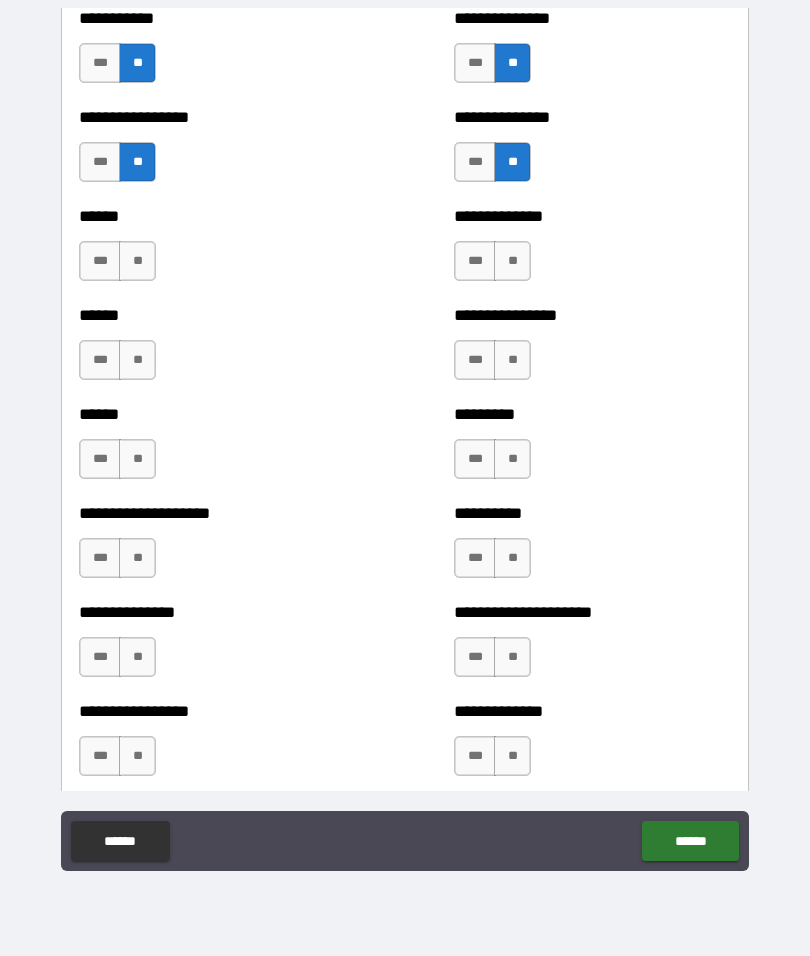 scroll, scrollTop: 2874, scrollLeft: 0, axis: vertical 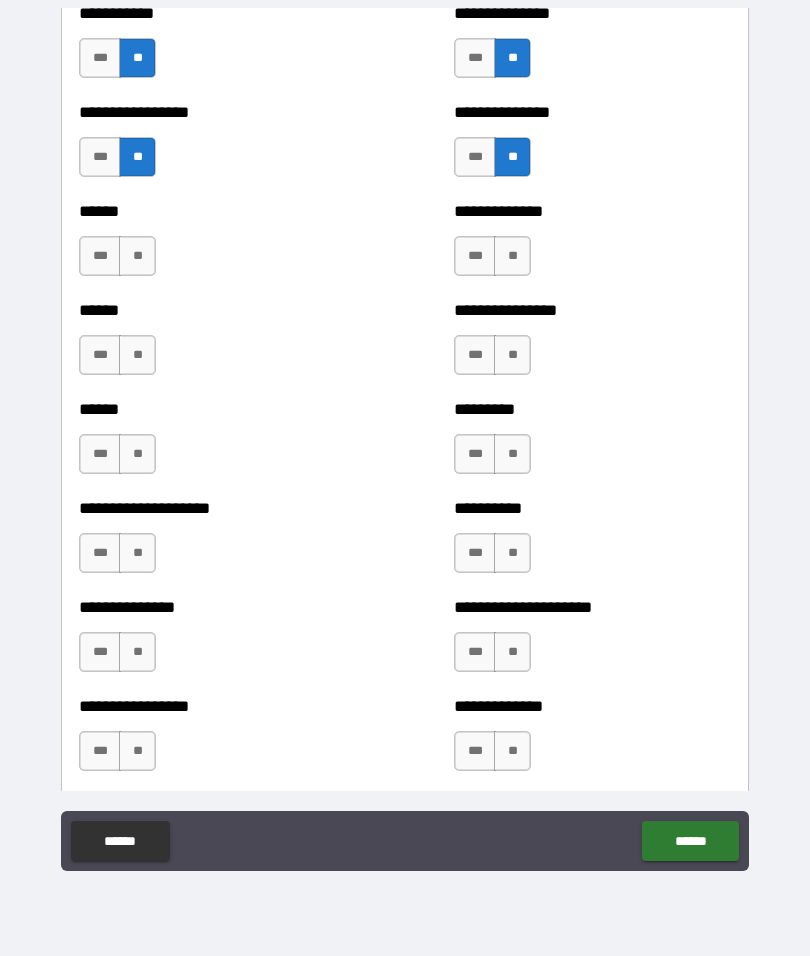 click on "**" at bounding box center [137, 256] 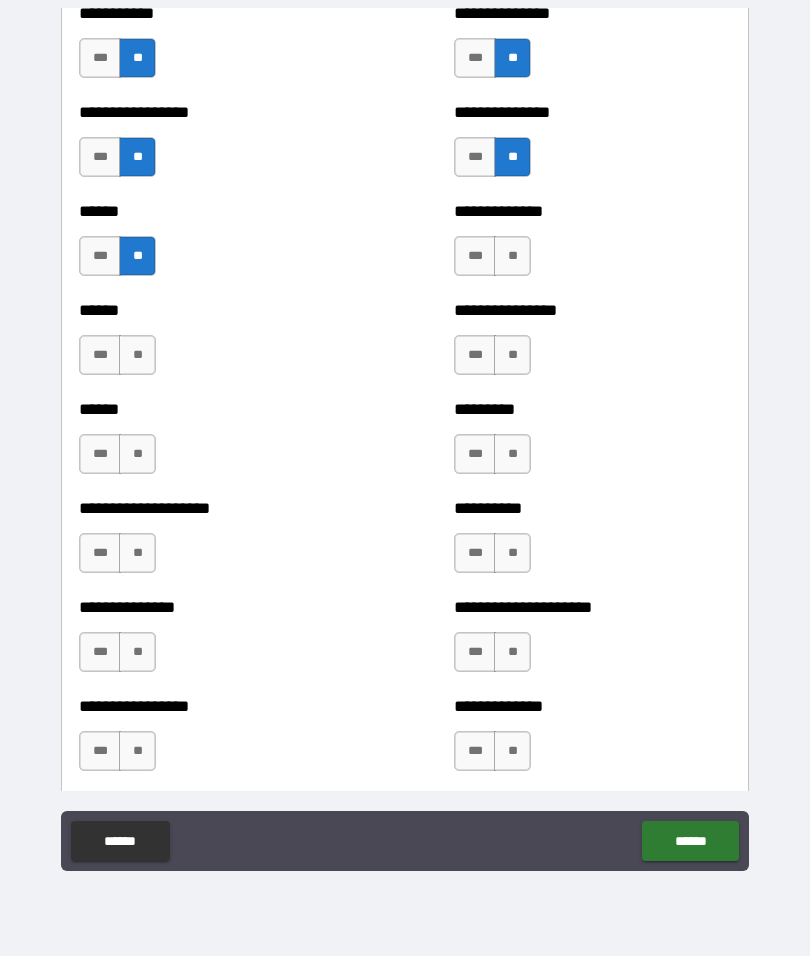 click on "**" at bounding box center [137, 355] 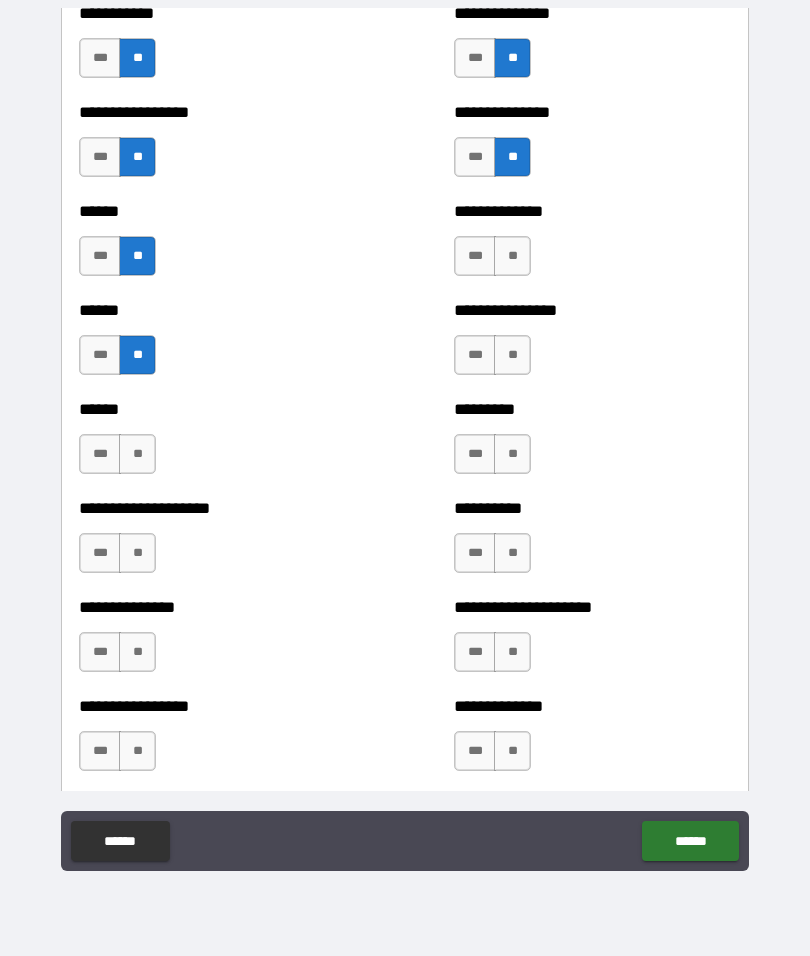 click on "**" at bounding box center [137, 454] 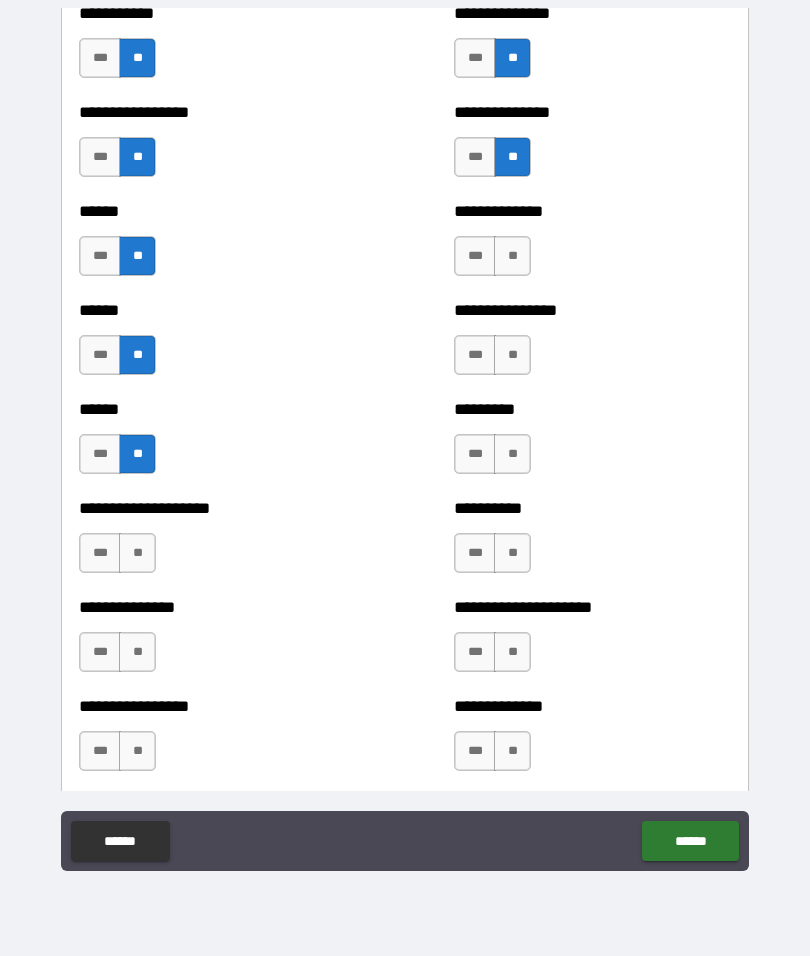 click on "**" at bounding box center [137, 553] 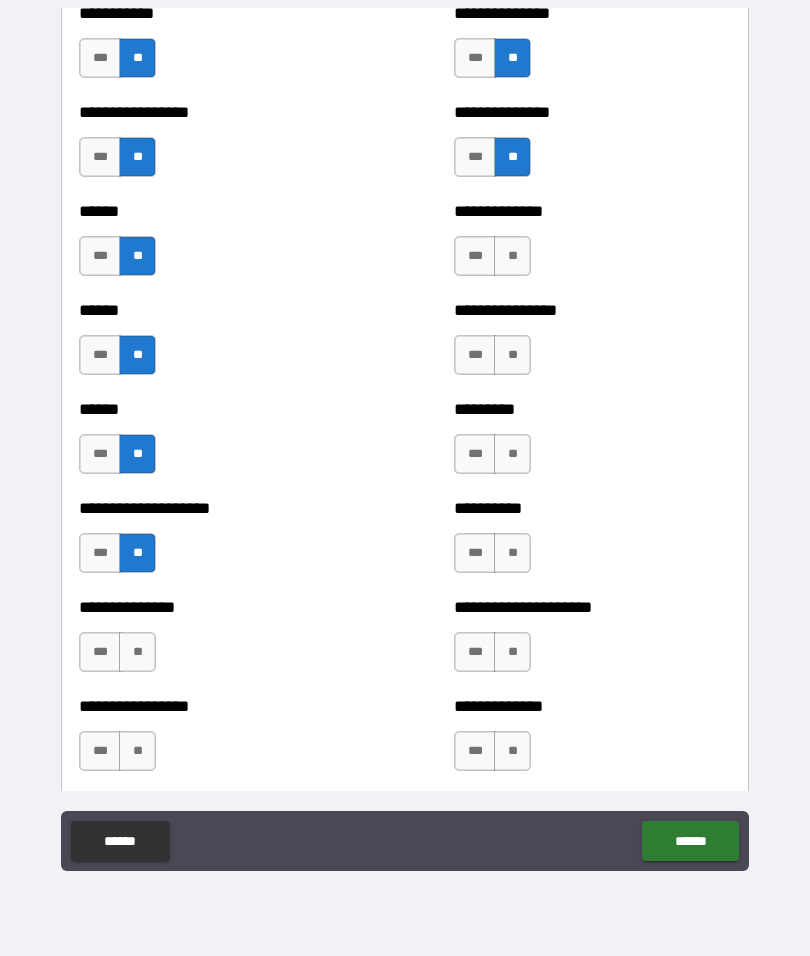 click on "**" at bounding box center [137, 652] 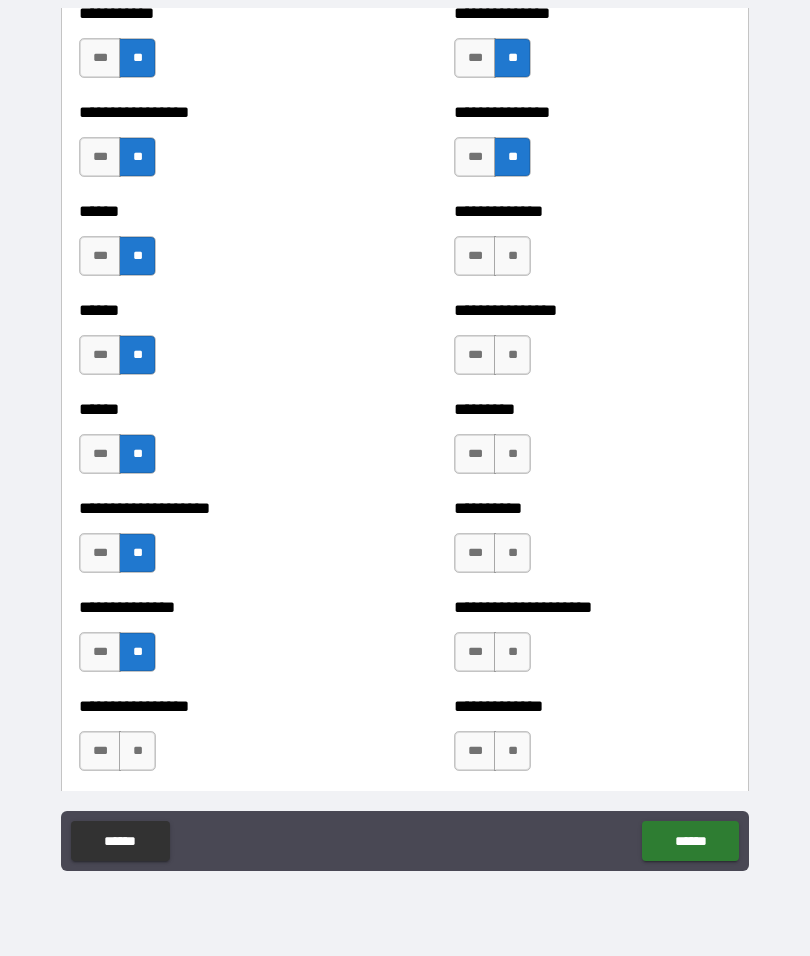 click on "**" at bounding box center [137, 751] 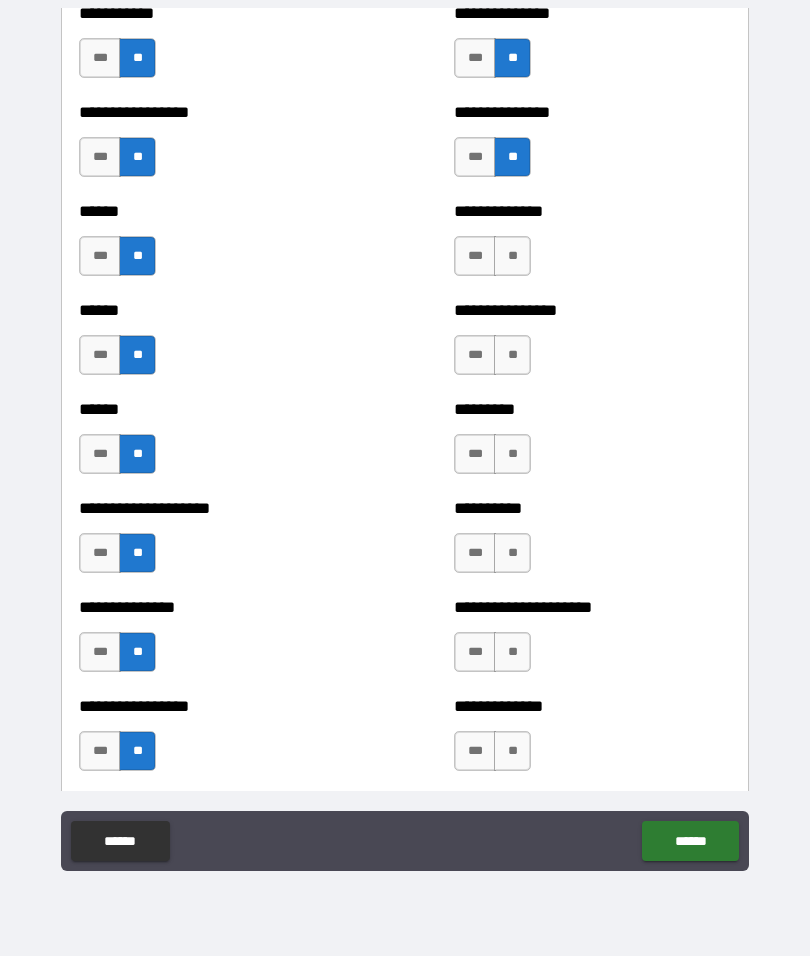 click on "***" at bounding box center (100, 751) 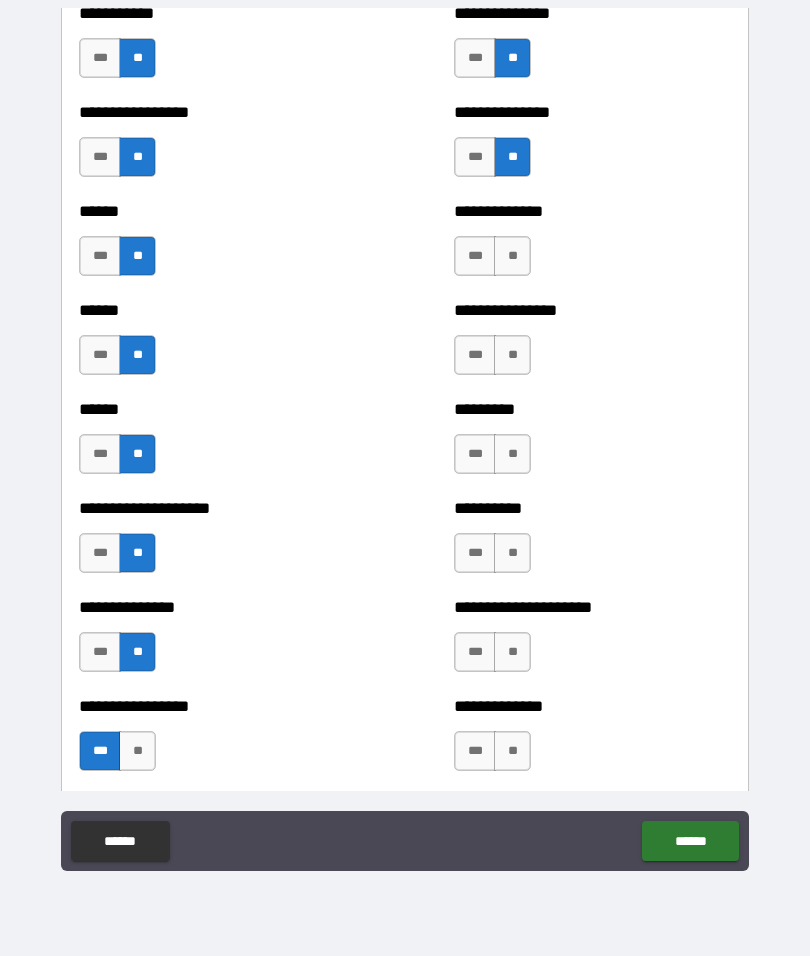 click on "**" at bounding box center [512, 256] 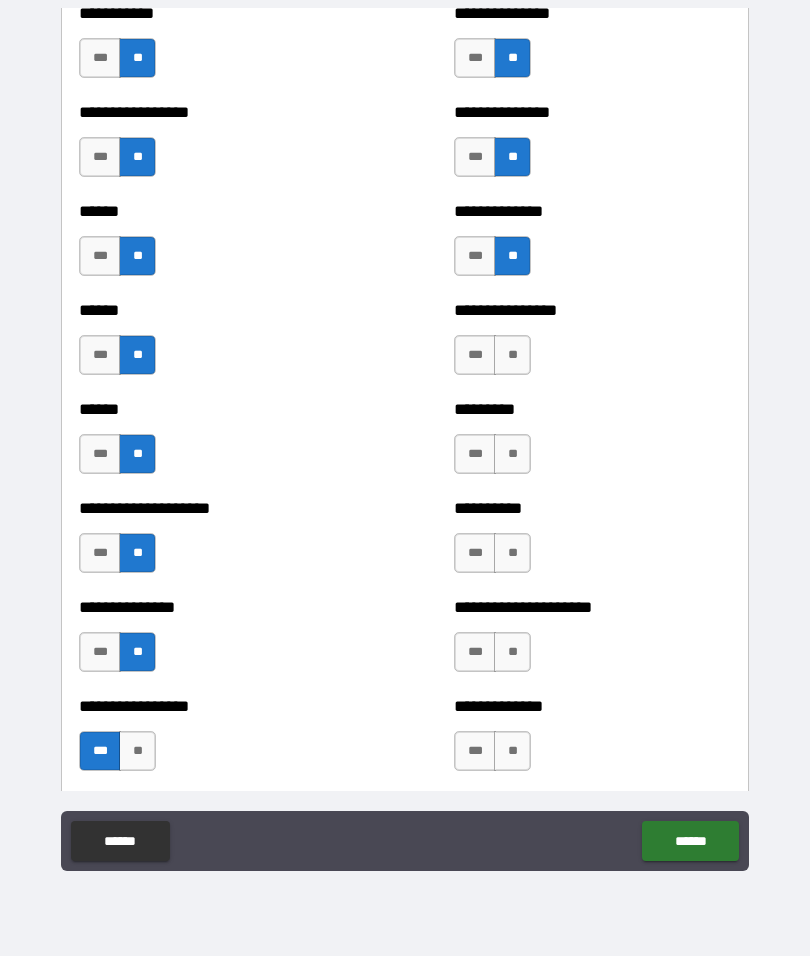 click on "**" at bounding box center [512, 355] 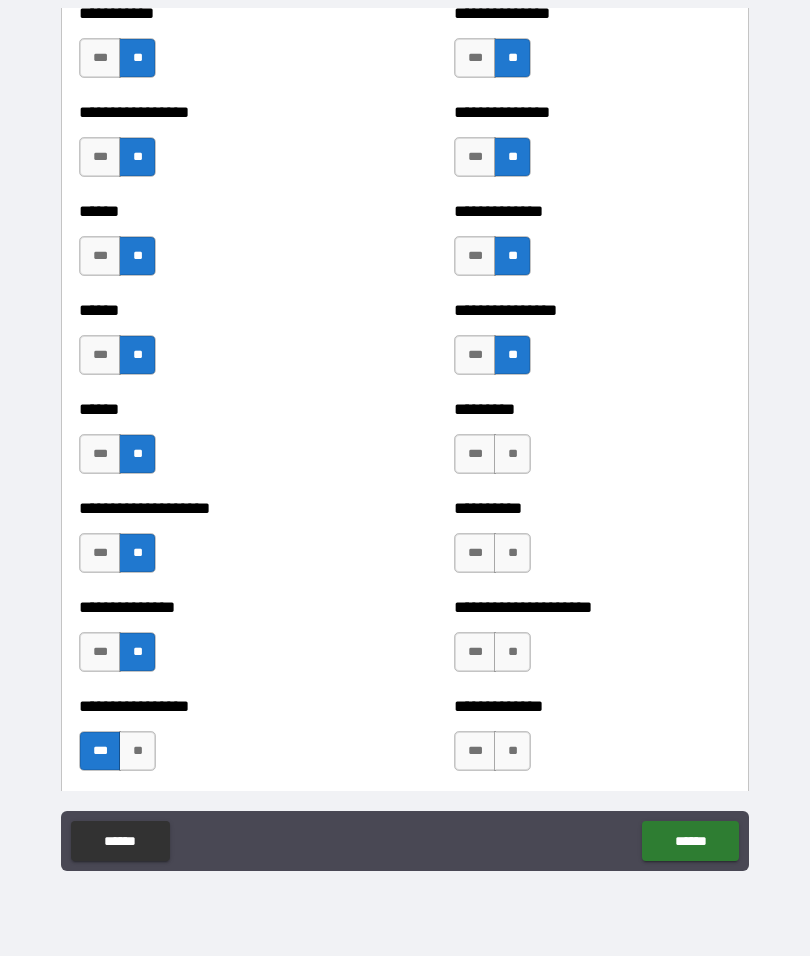 click on "**" at bounding box center [512, 454] 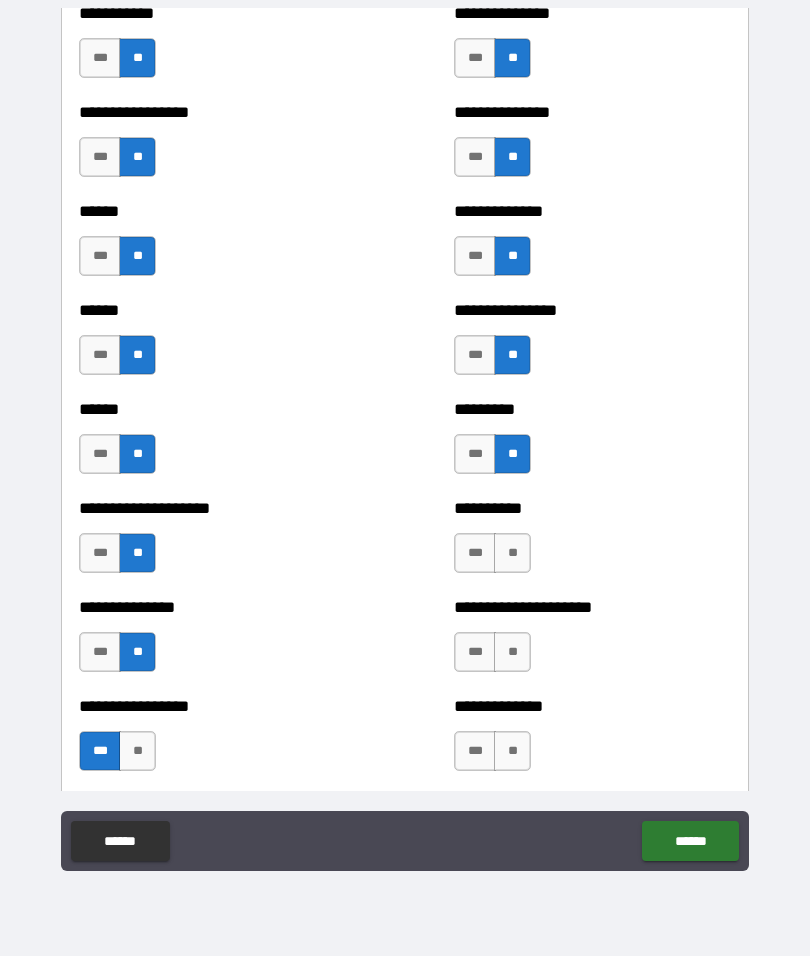 click on "**" at bounding box center (512, 553) 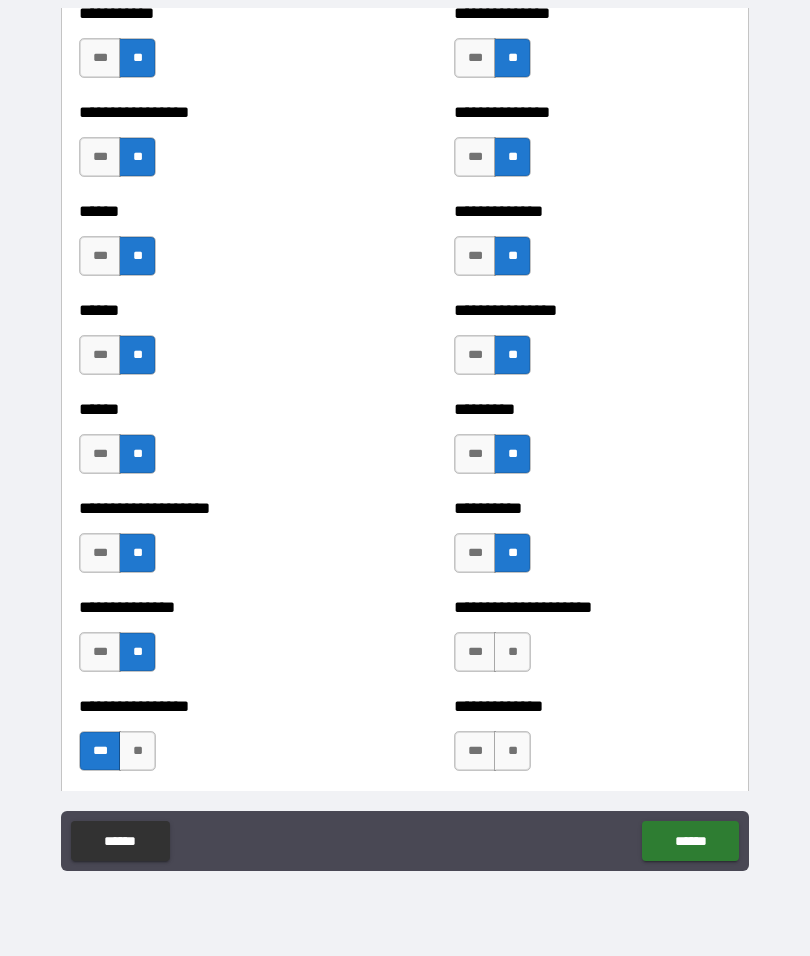 click on "**" at bounding box center [512, 652] 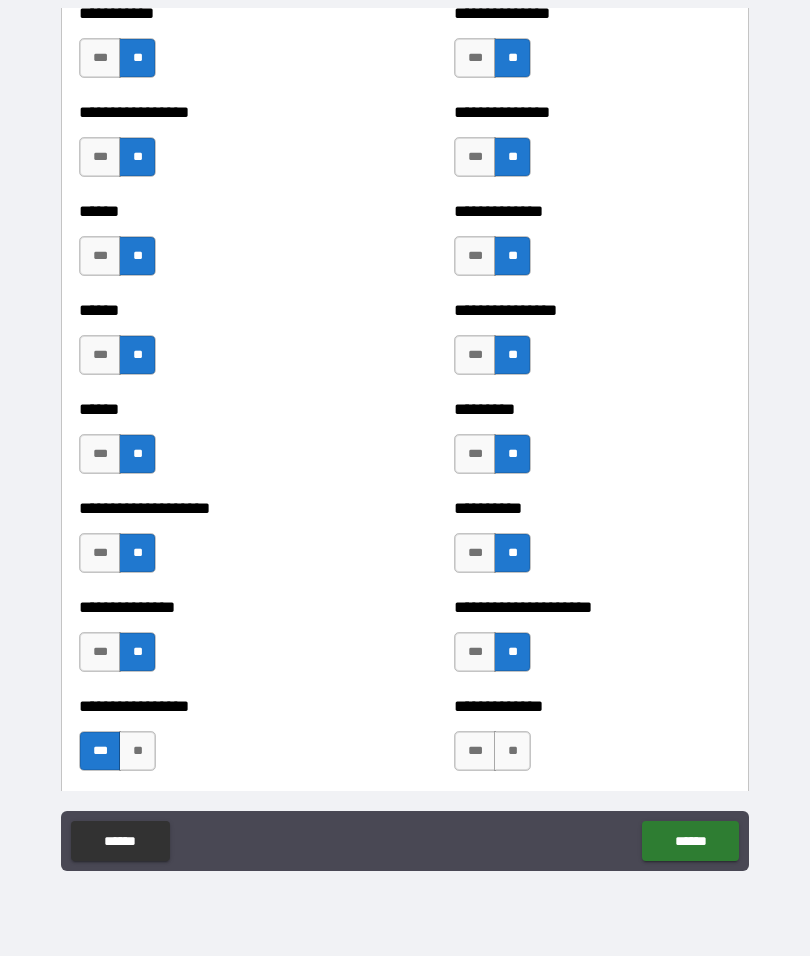 click on "**" at bounding box center [512, 751] 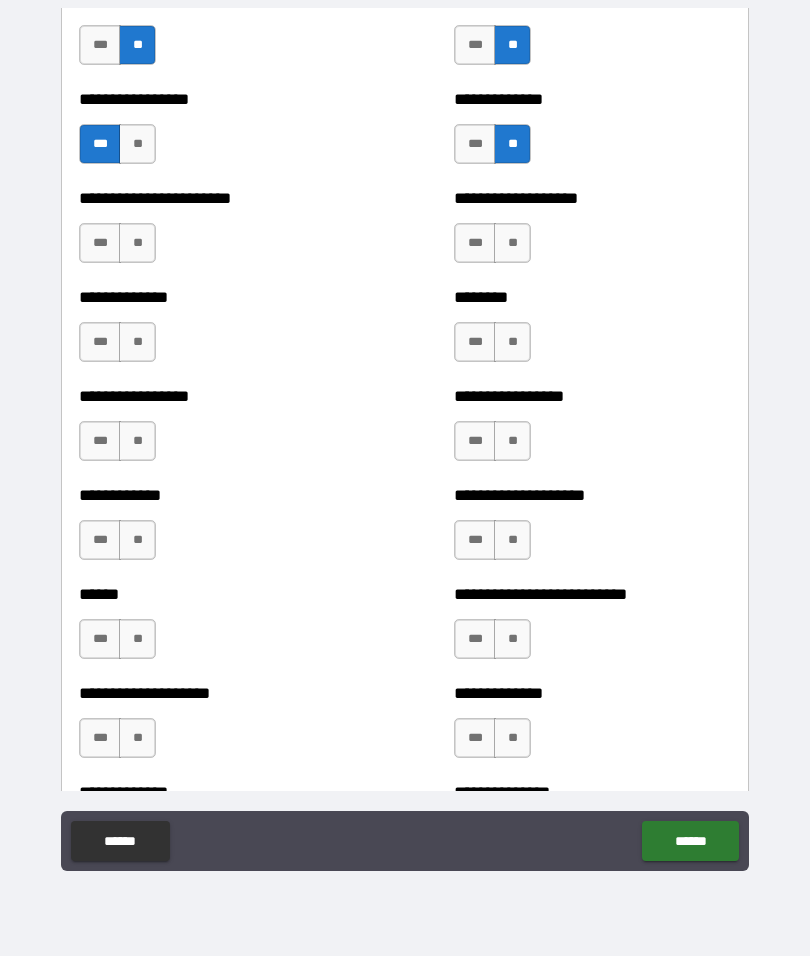 scroll, scrollTop: 3485, scrollLeft: 0, axis: vertical 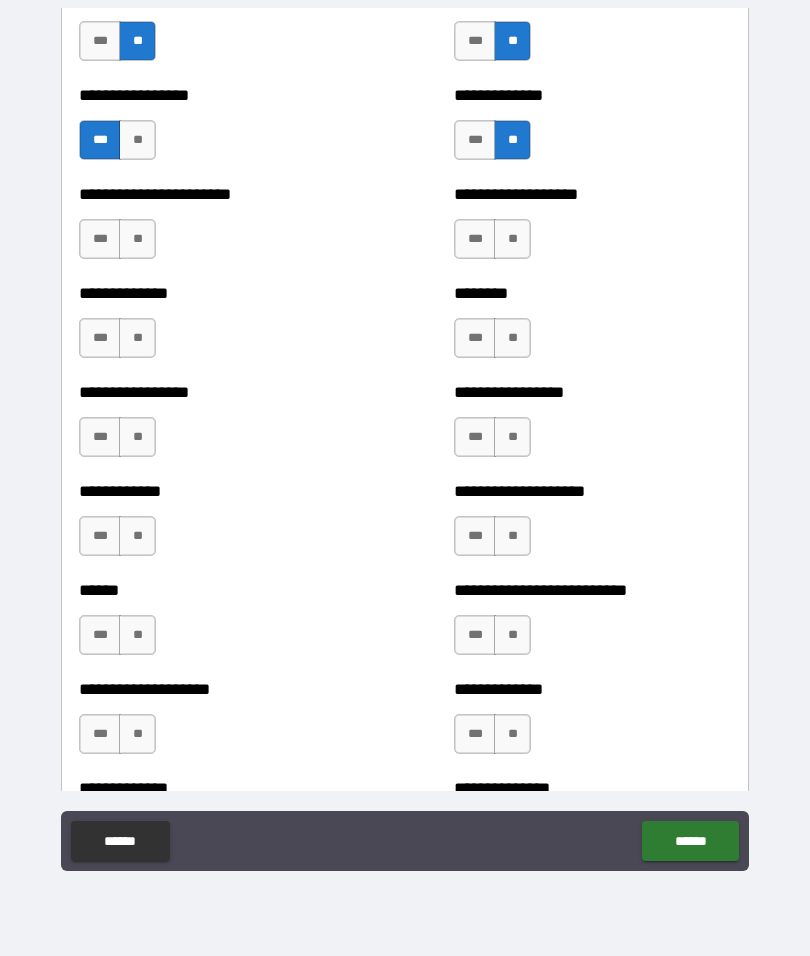click on "**" at bounding box center [137, 239] 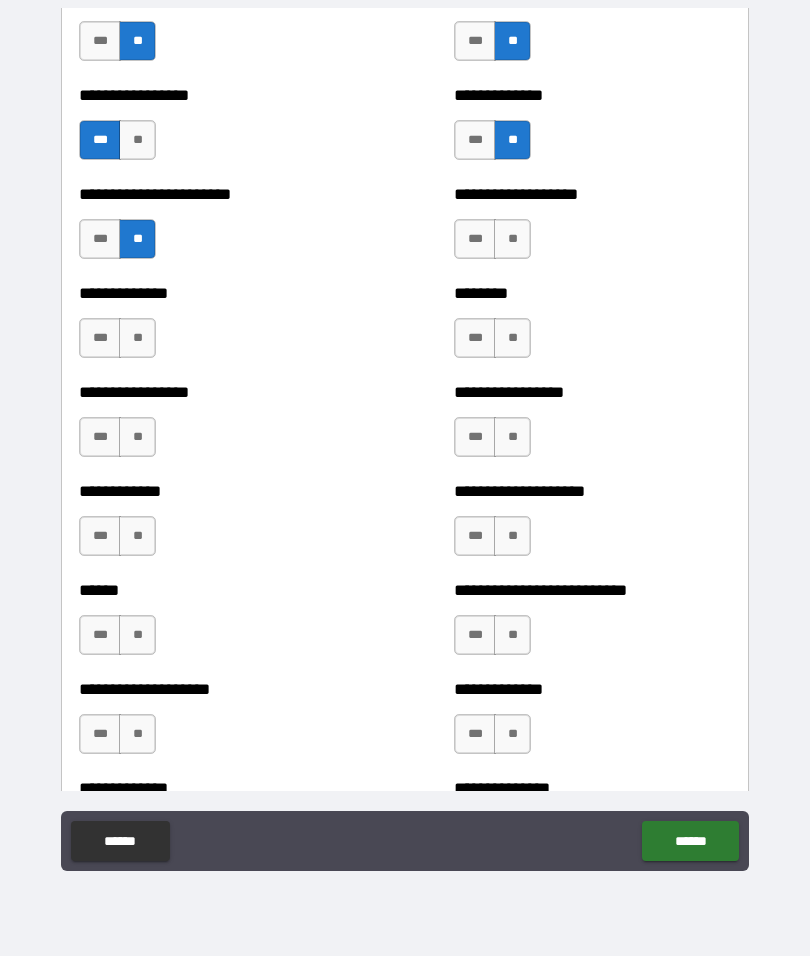 click on "**" at bounding box center [137, 338] 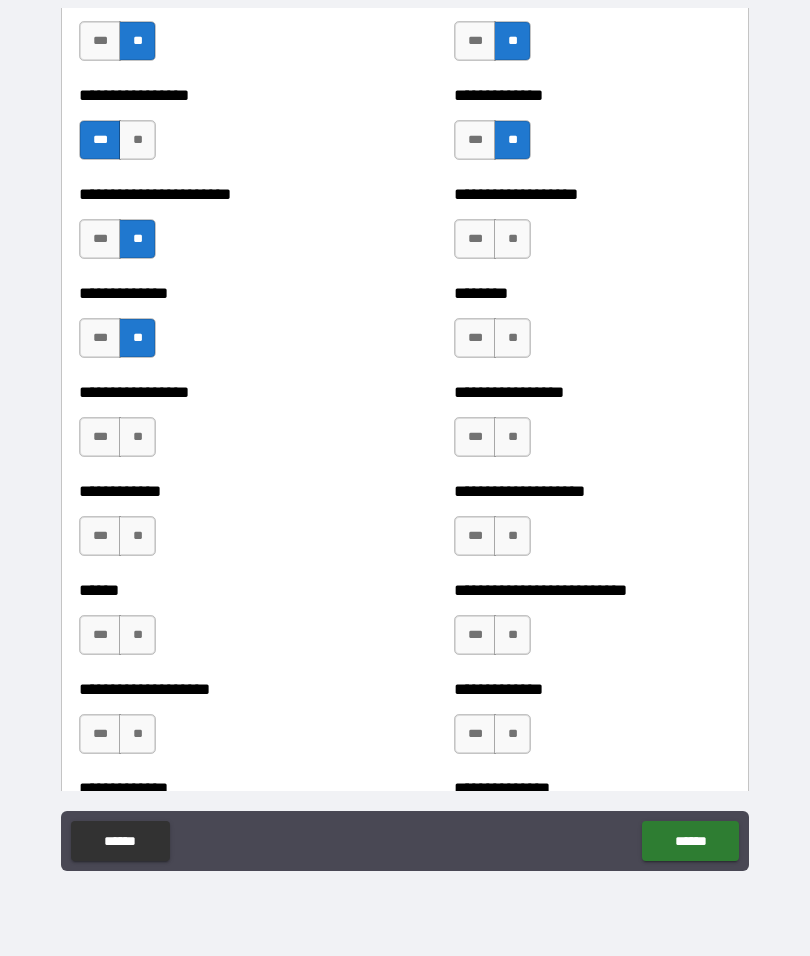 click on "**" at bounding box center (137, 437) 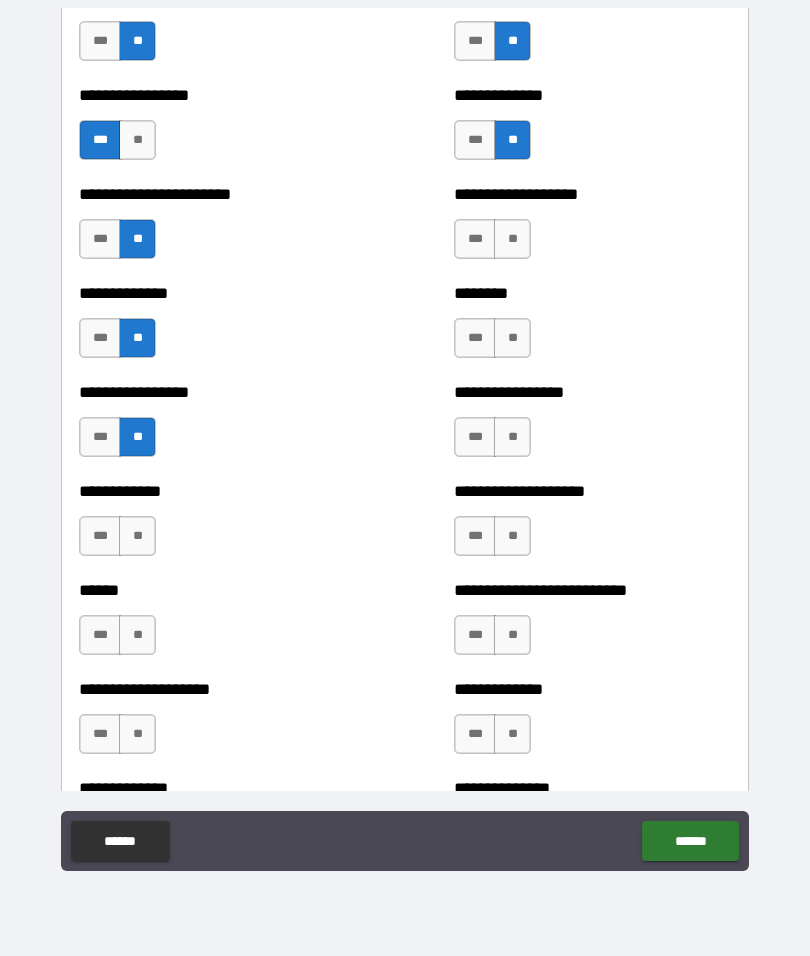 click on "**" at bounding box center (137, 536) 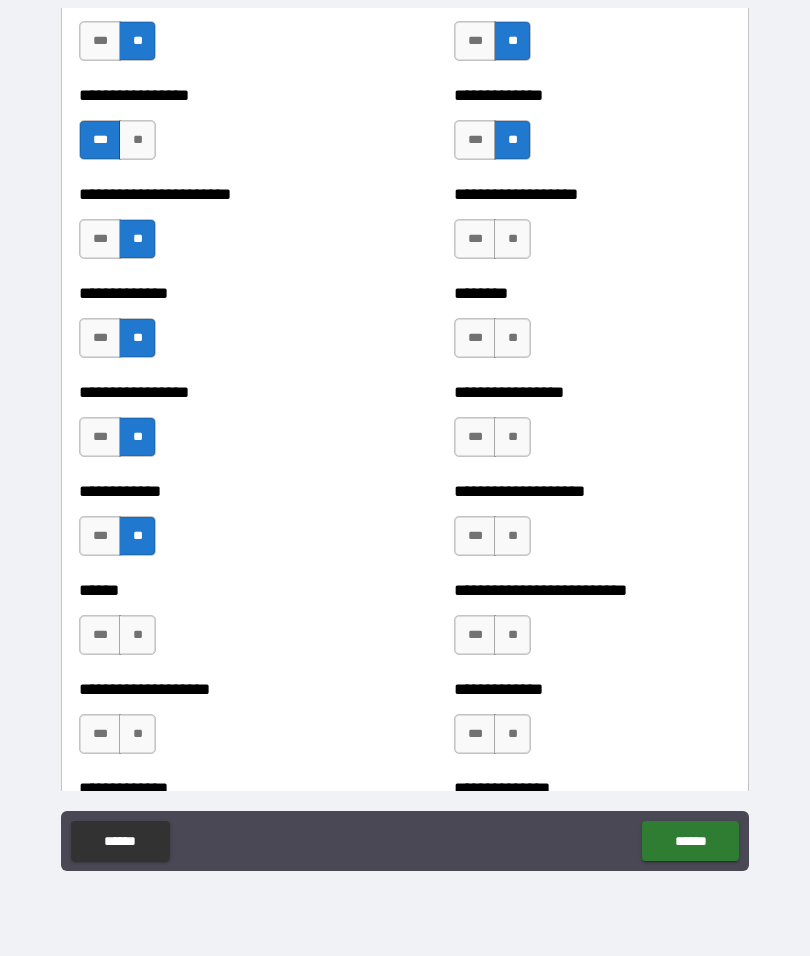 click on "**" at bounding box center [137, 635] 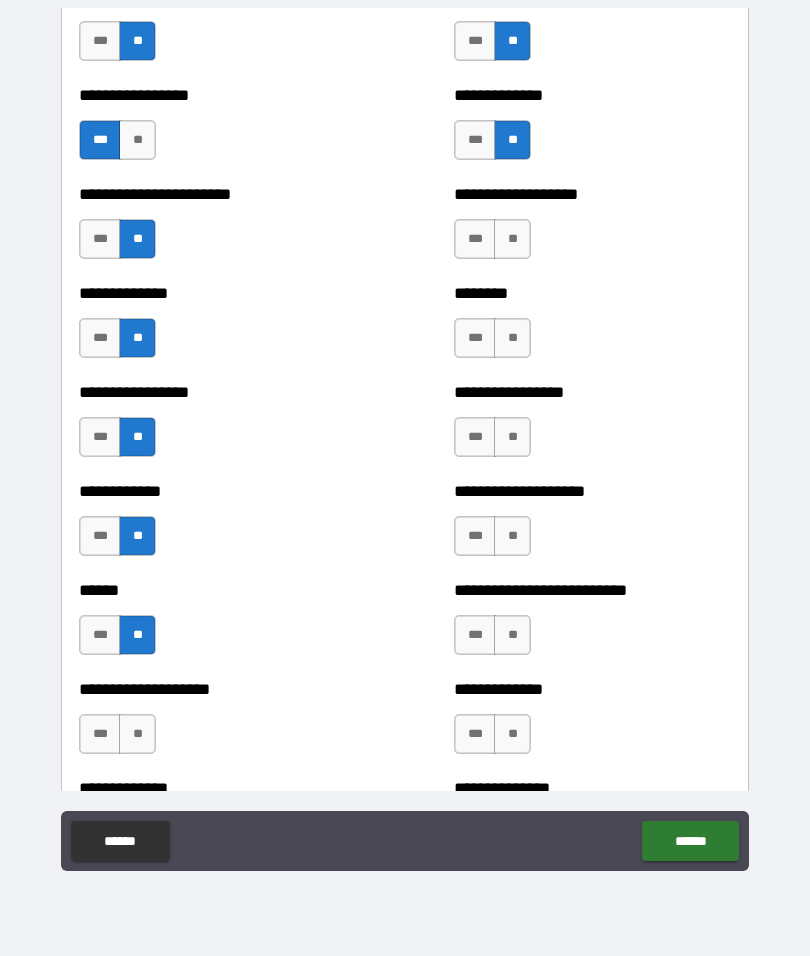 click on "**" at bounding box center [137, 734] 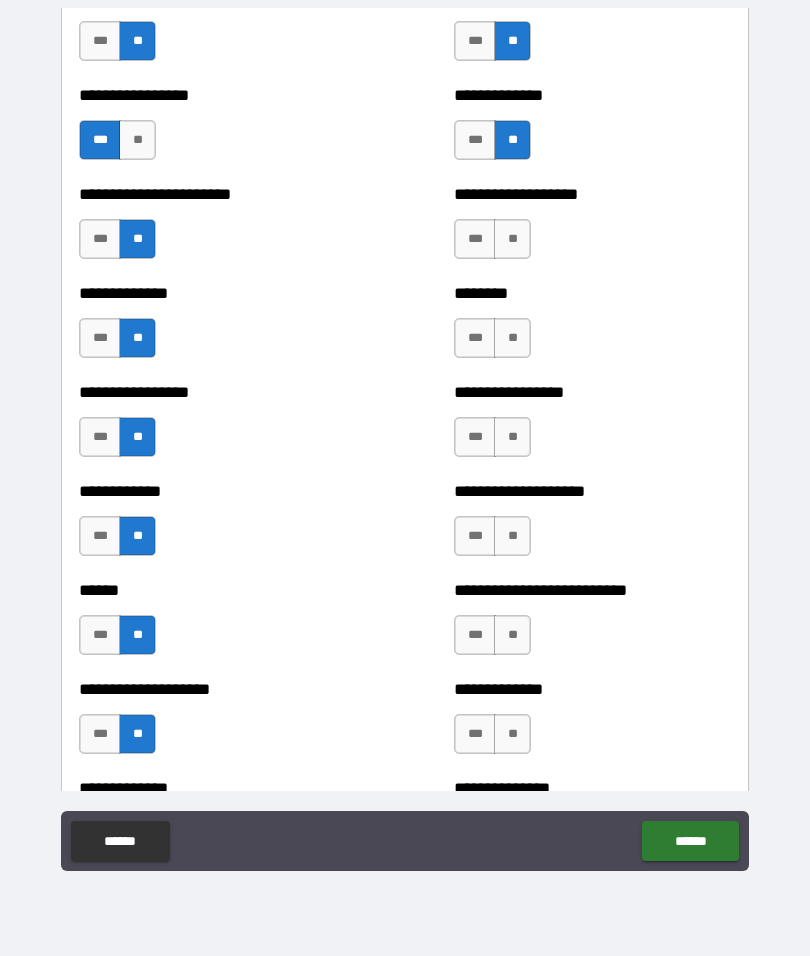 click on "***" at bounding box center (100, 635) 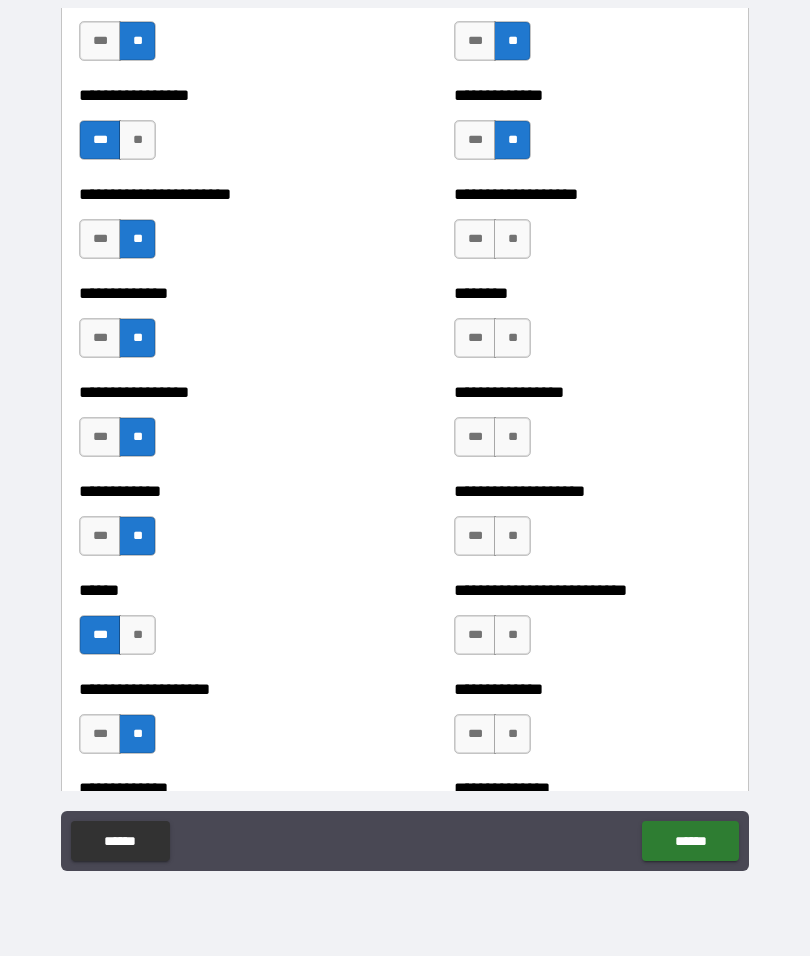 click on "**" at bounding box center [512, 239] 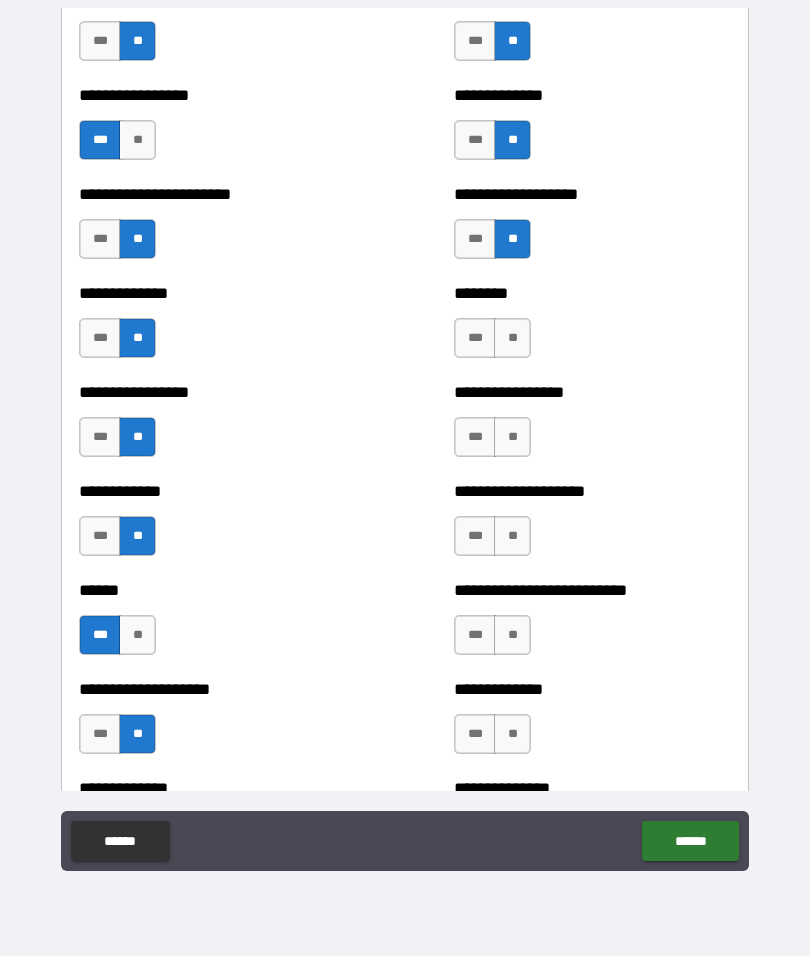 click on "**" at bounding box center (512, 338) 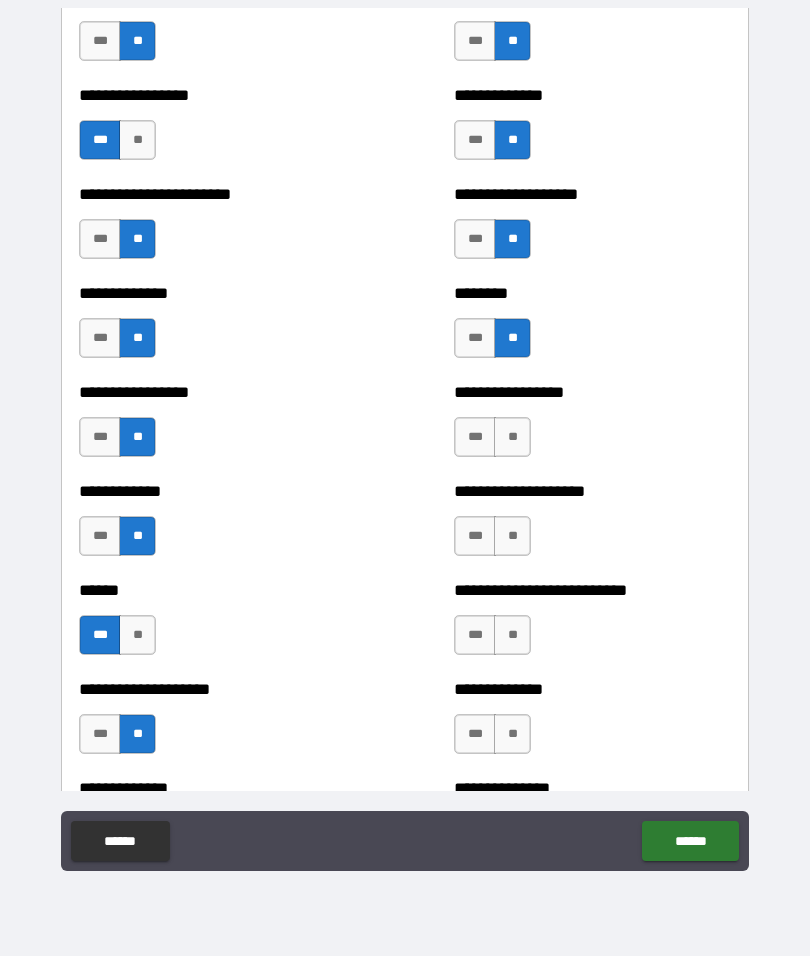 click on "**" at bounding box center (512, 437) 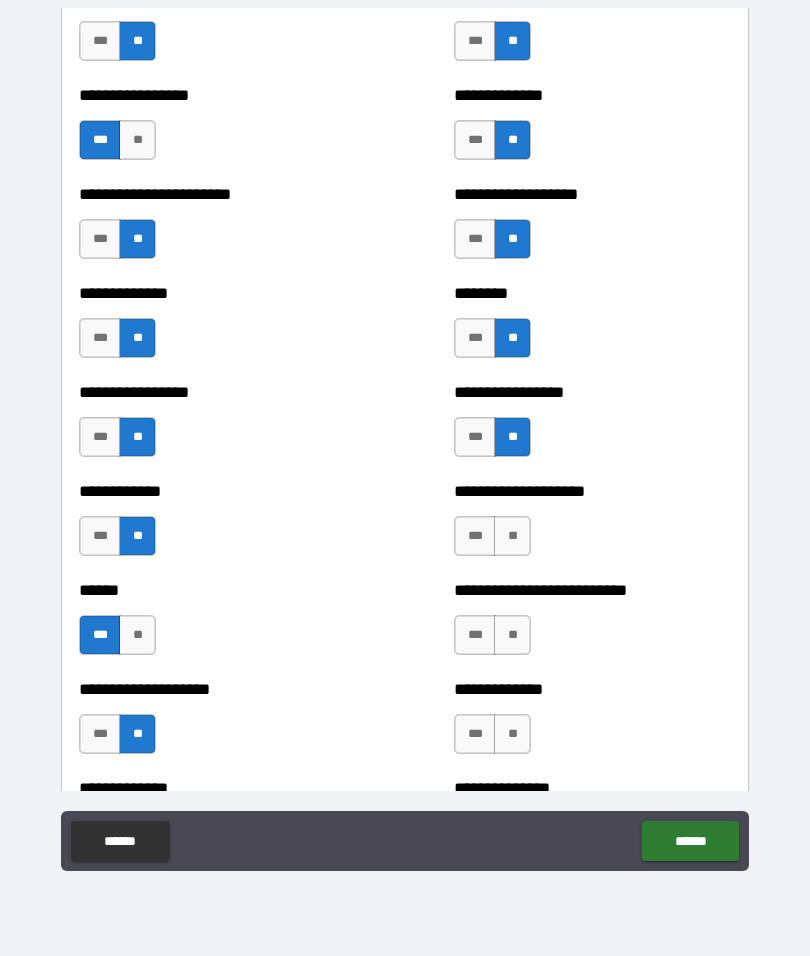 click on "**" at bounding box center (512, 536) 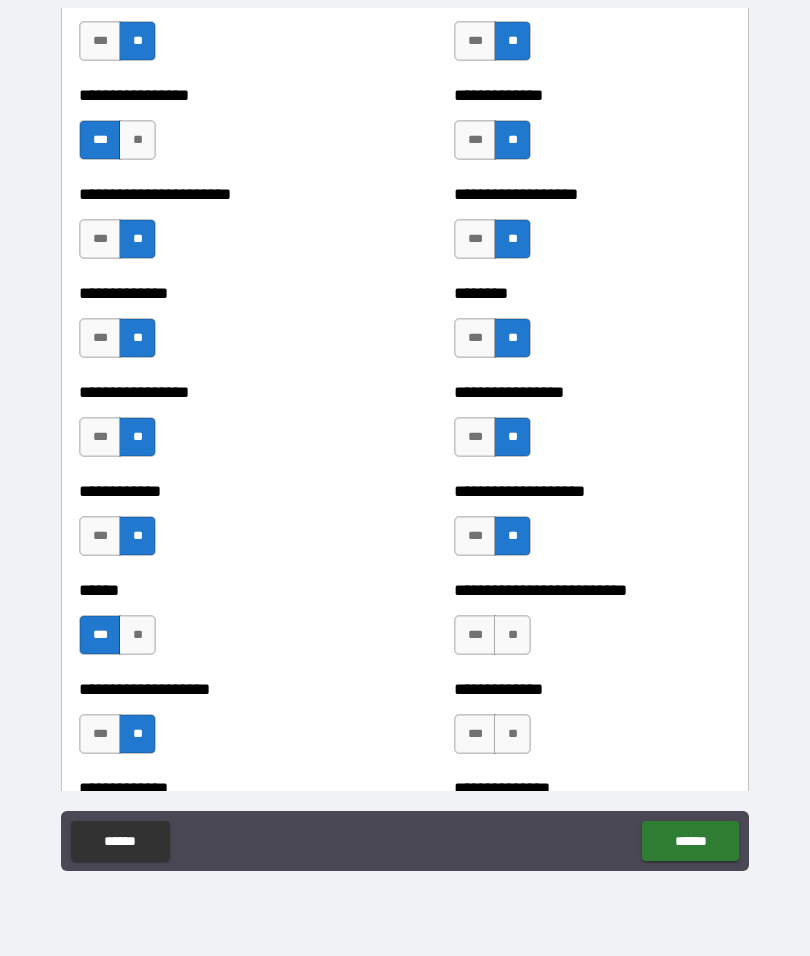 click on "**" at bounding box center (512, 635) 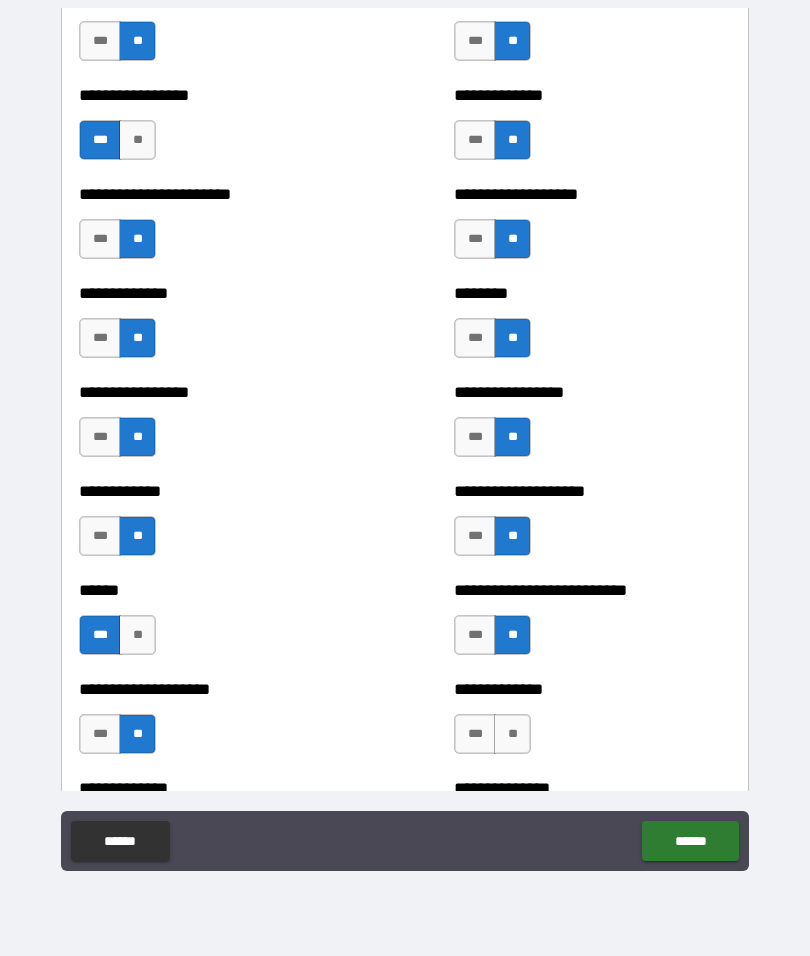 click on "**" at bounding box center (512, 734) 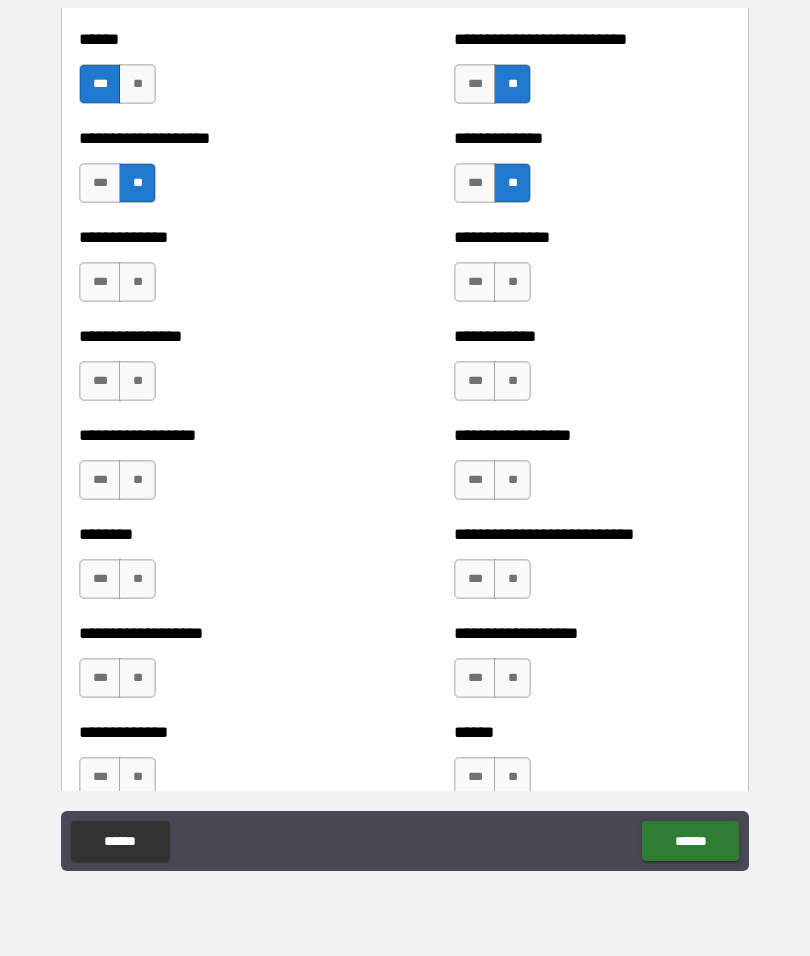 scroll, scrollTop: 4119, scrollLeft: 0, axis: vertical 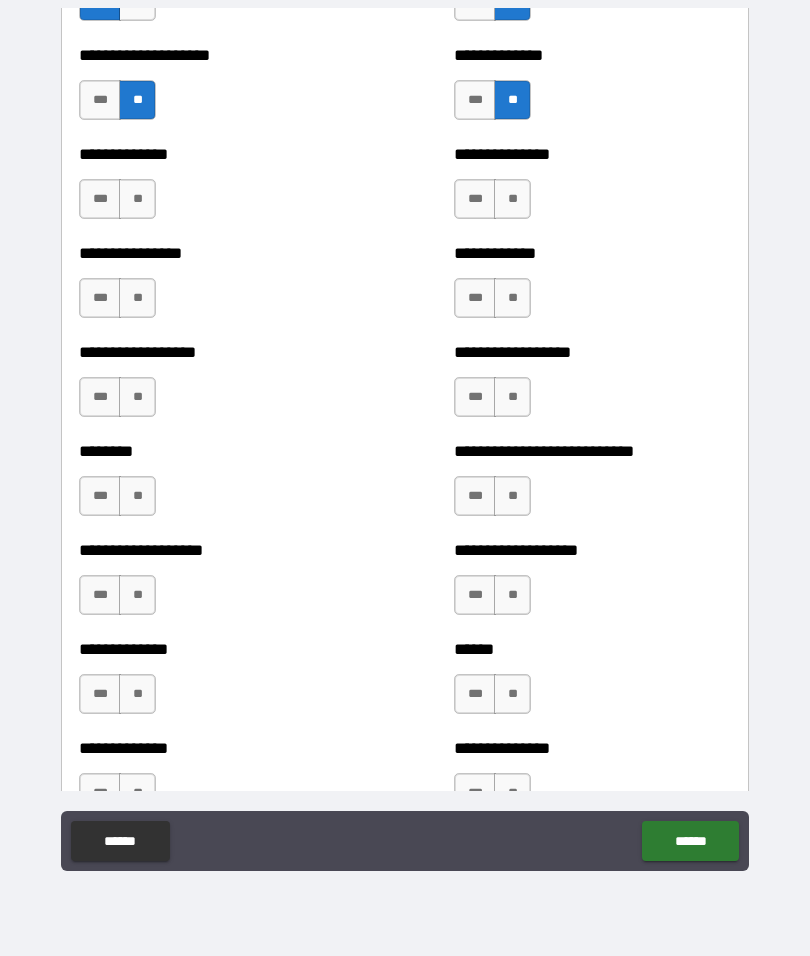 click on "**" at bounding box center (137, 199) 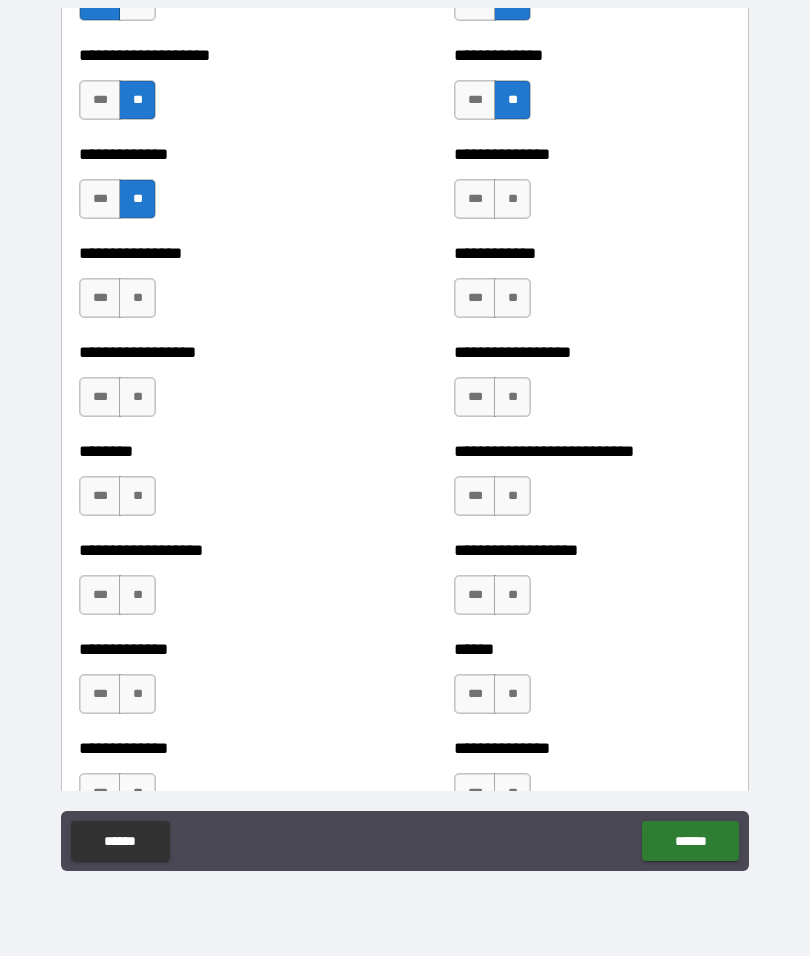 click on "**" at bounding box center (137, 298) 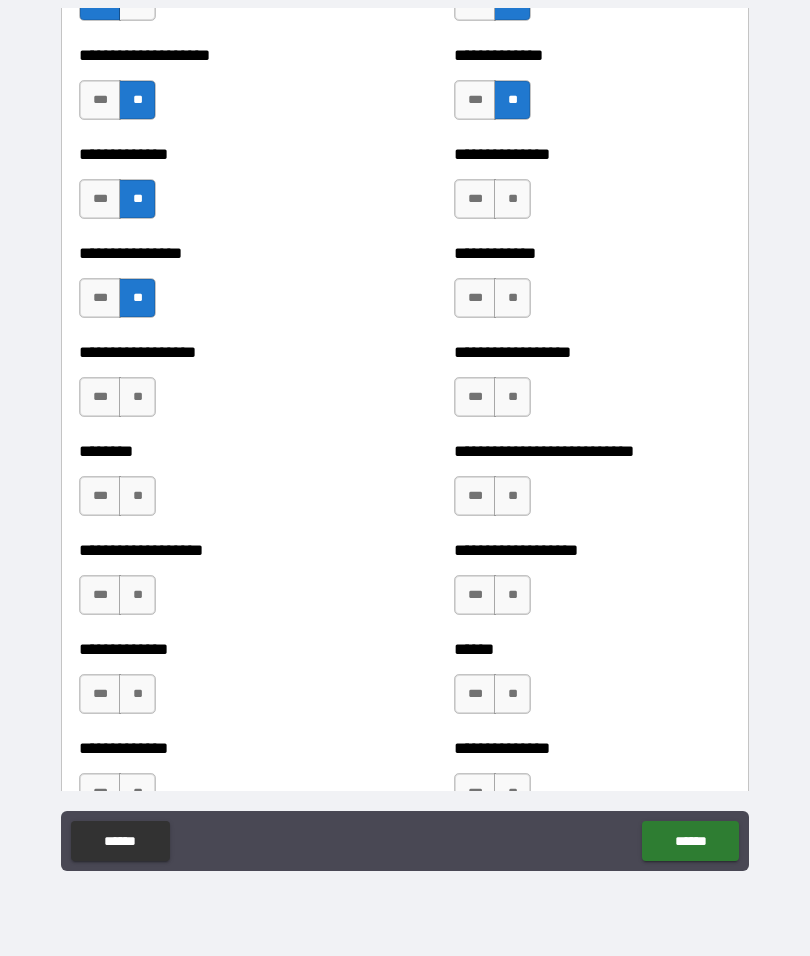 click on "**" at bounding box center [137, 397] 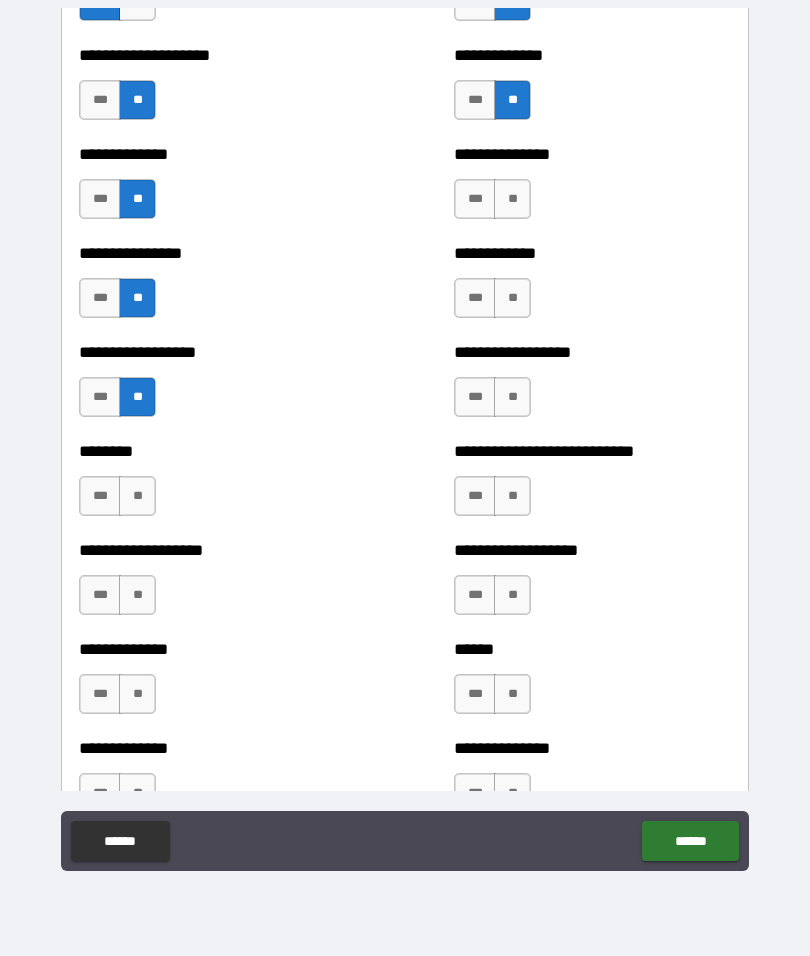 click on "**" at bounding box center (137, 496) 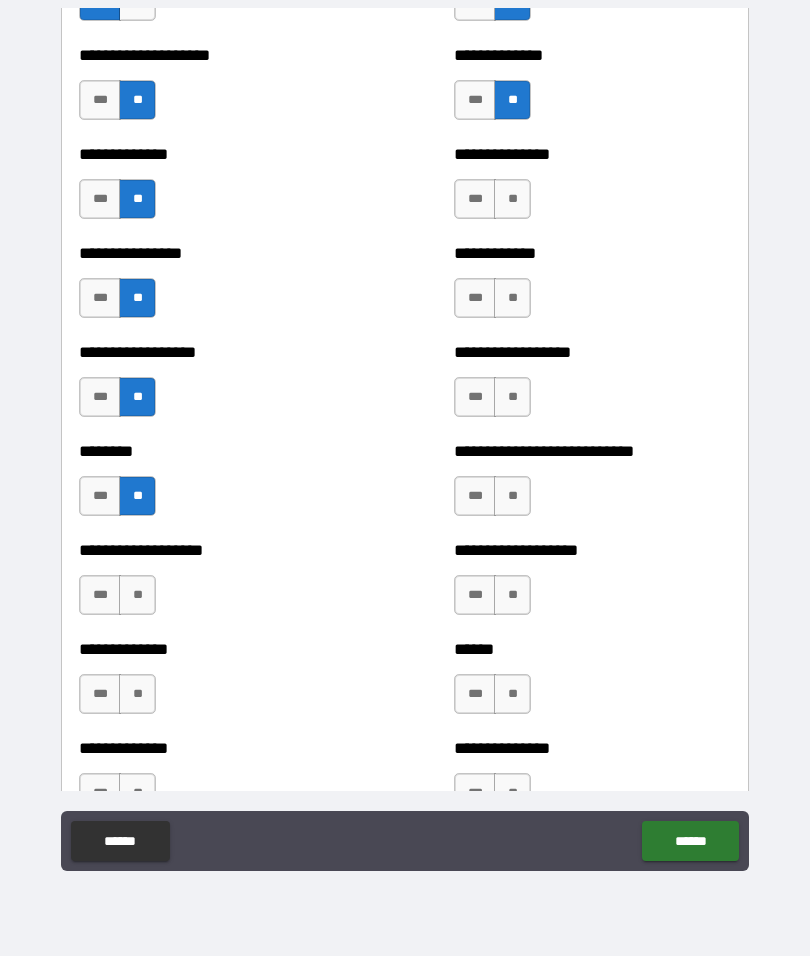 click on "**" at bounding box center [137, 595] 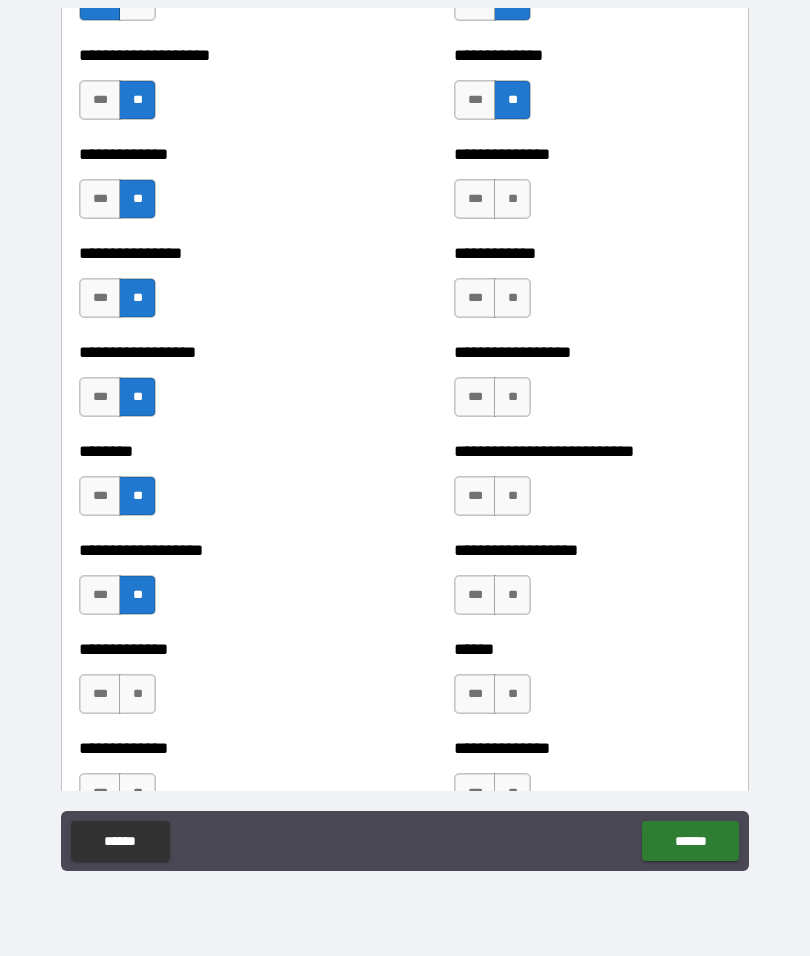 click on "**" at bounding box center (137, 694) 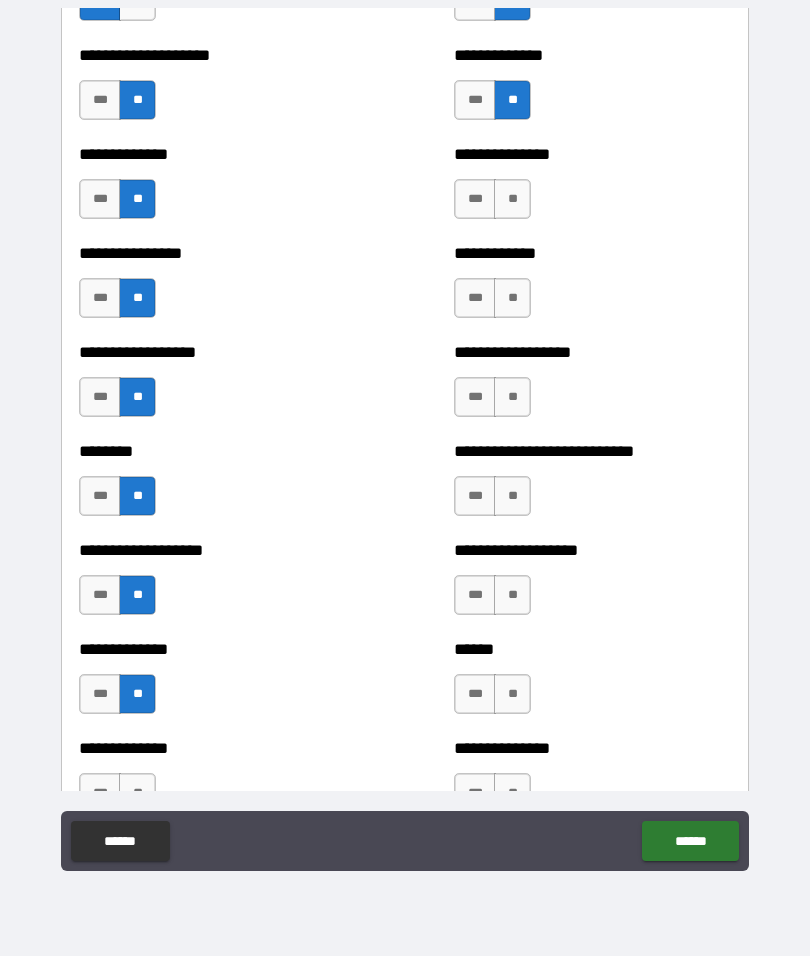 click on "**" at bounding box center [137, 793] 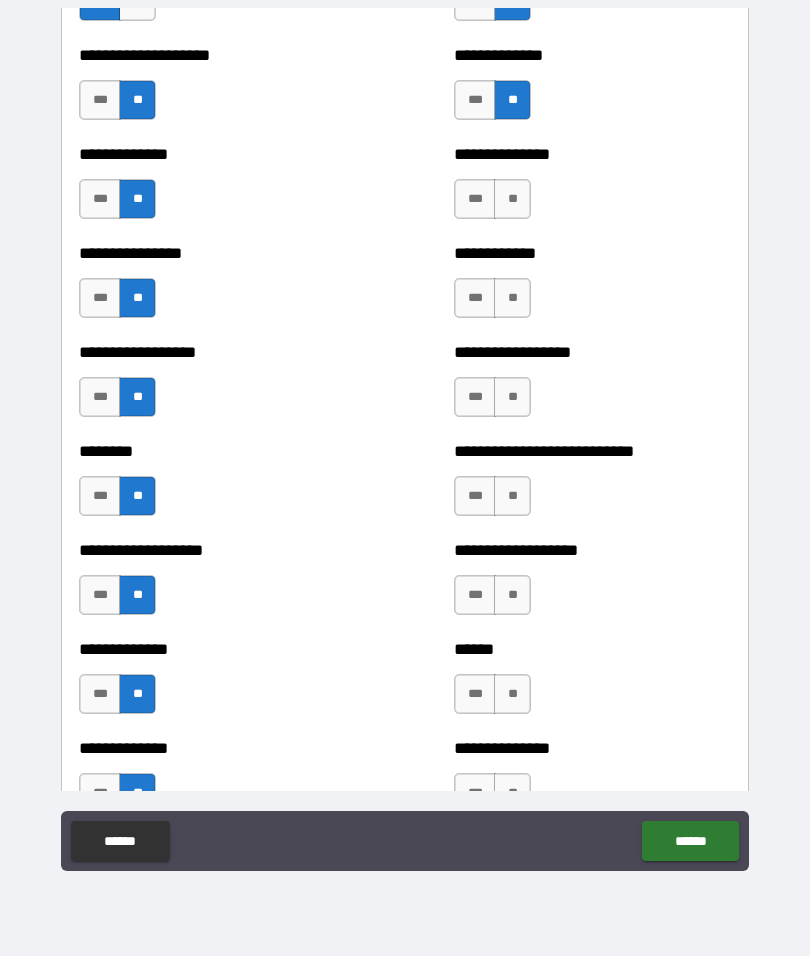 click on "**" at bounding box center (512, 199) 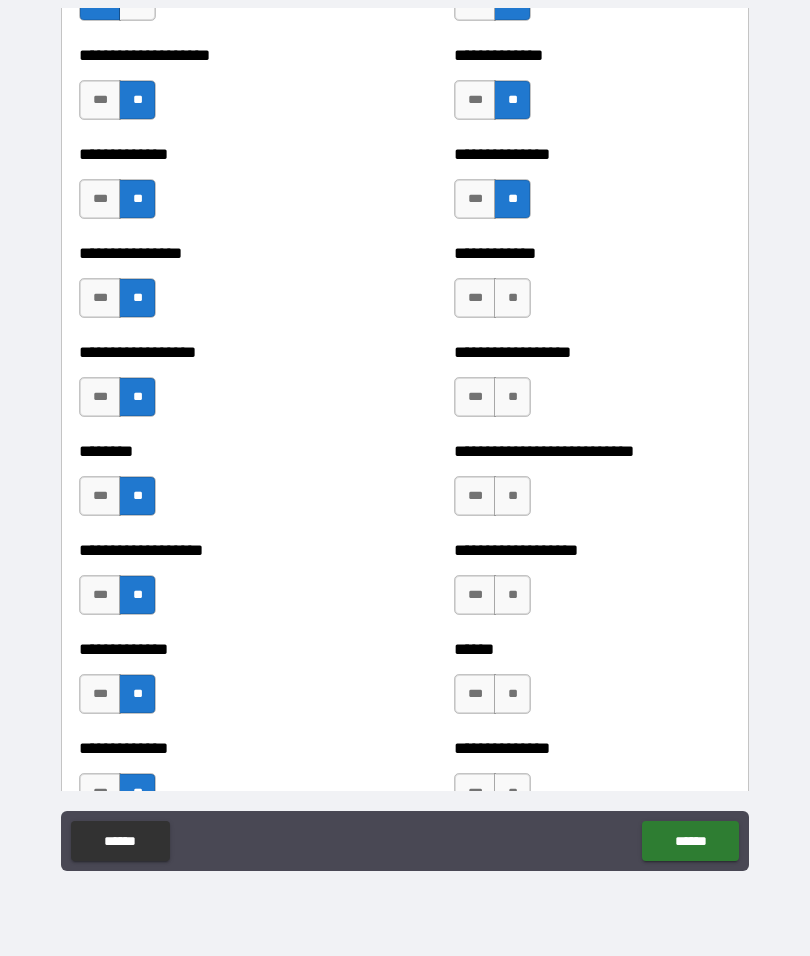 click on "**" at bounding box center [512, 298] 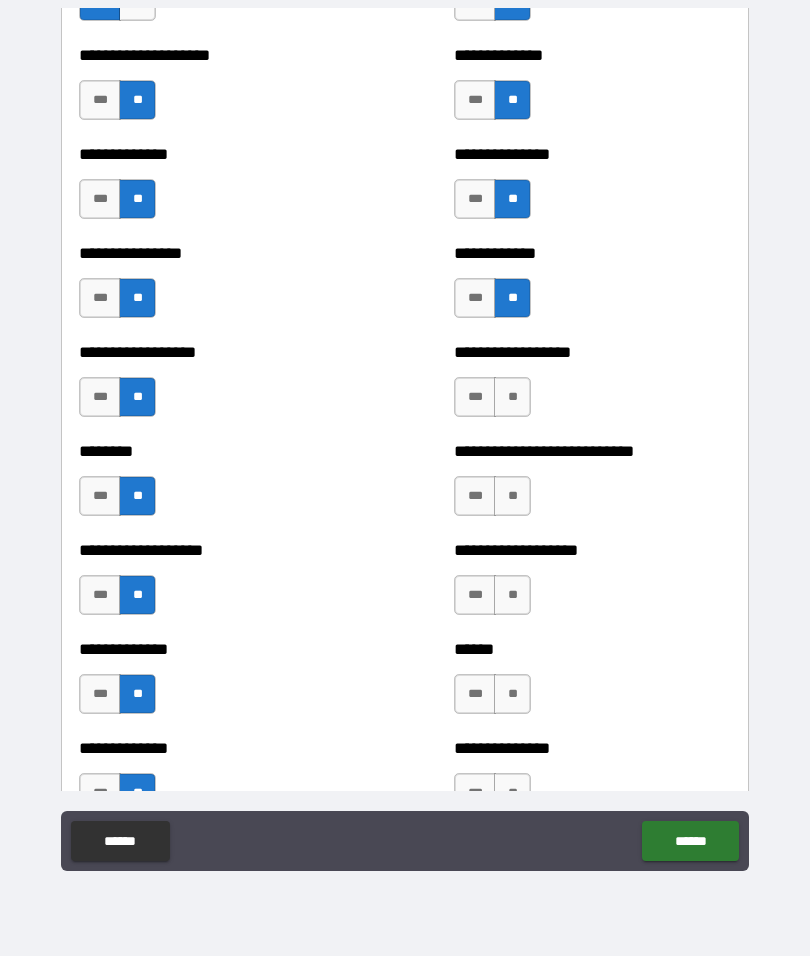 click on "**" at bounding box center [512, 397] 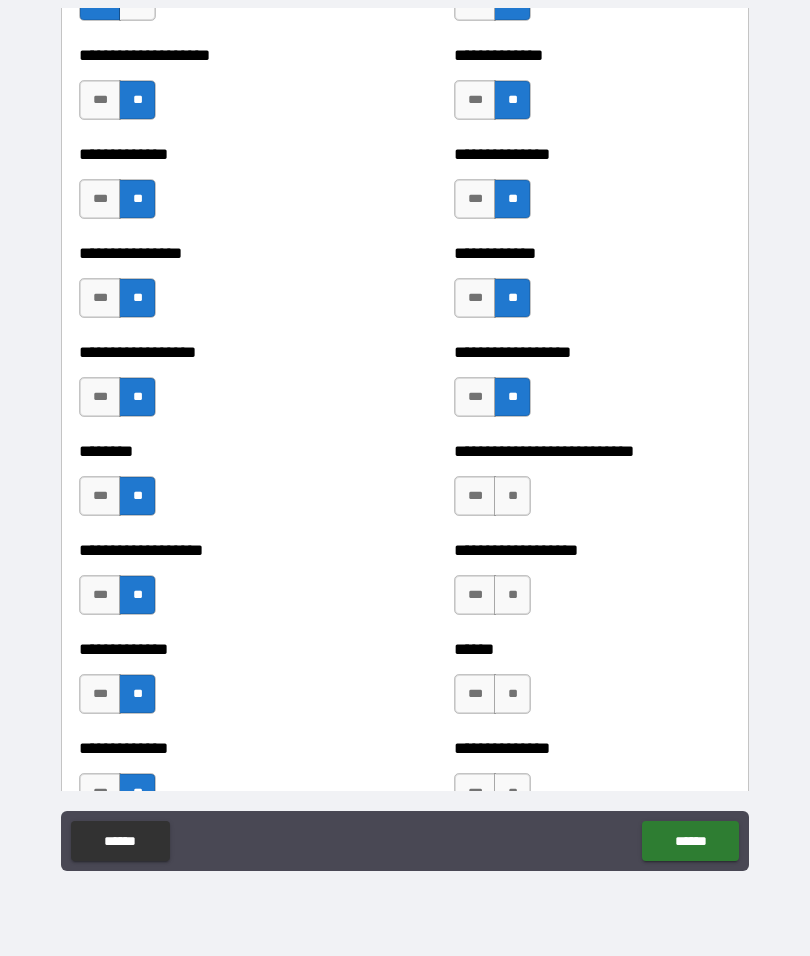 click on "**" at bounding box center [512, 496] 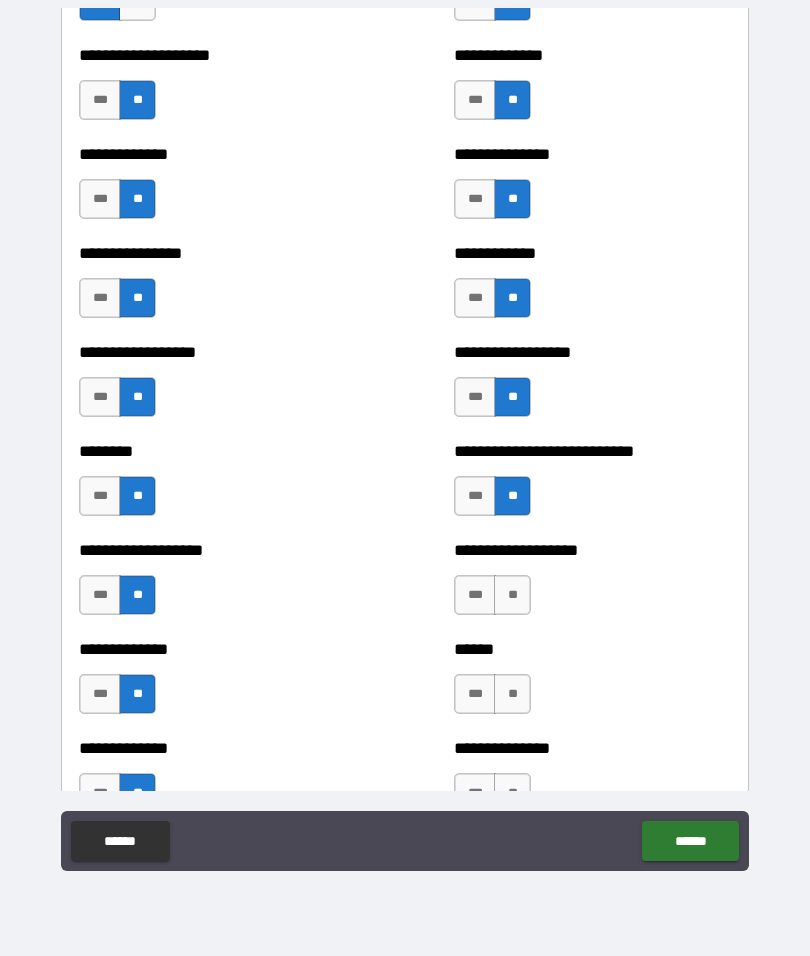 click on "**********" at bounding box center [592, 585] 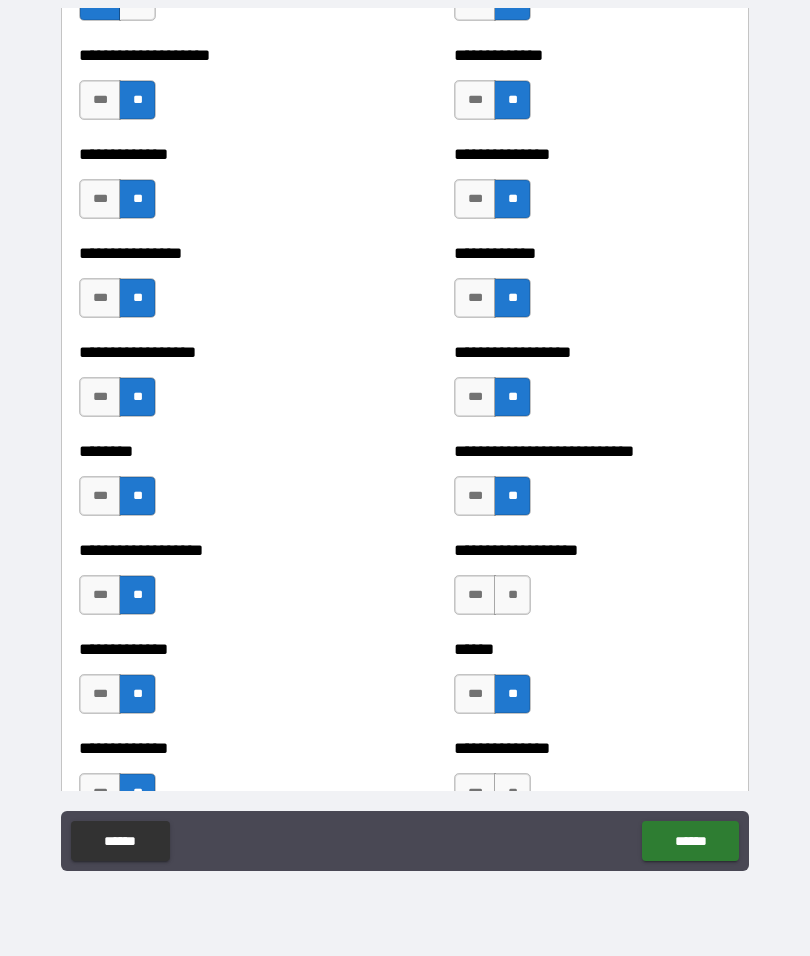 click on "**" at bounding box center [512, 595] 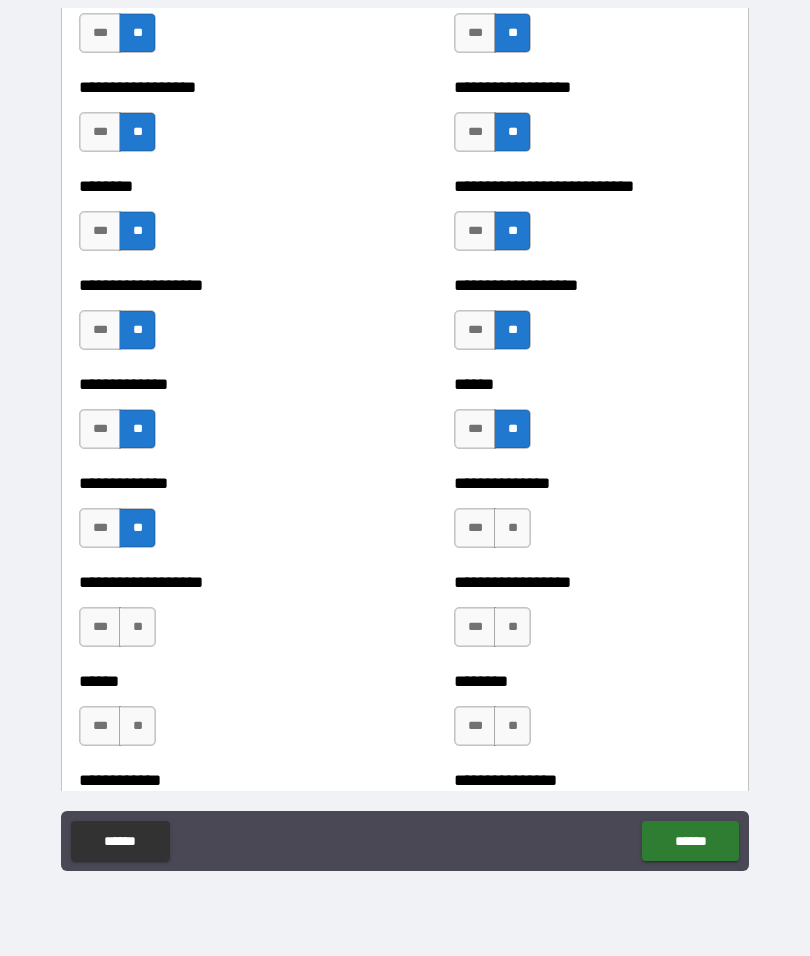 scroll, scrollTop: 4396, scrollLeft: 0, axis: vertical 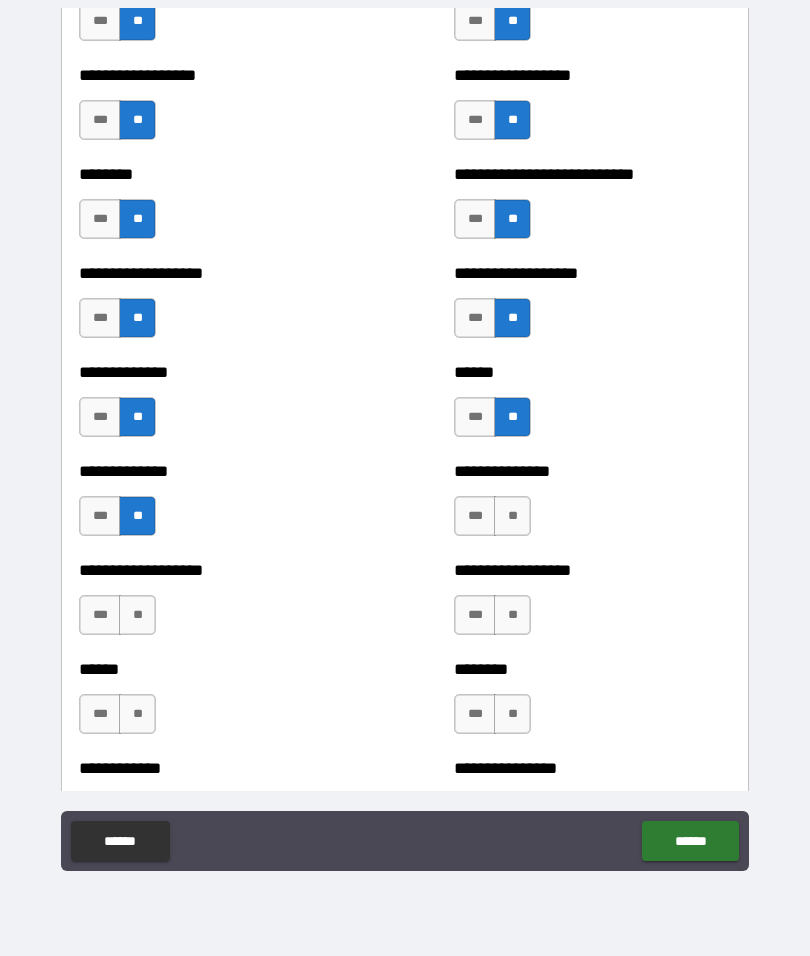 click on "**" at bounding box center (512, 516) 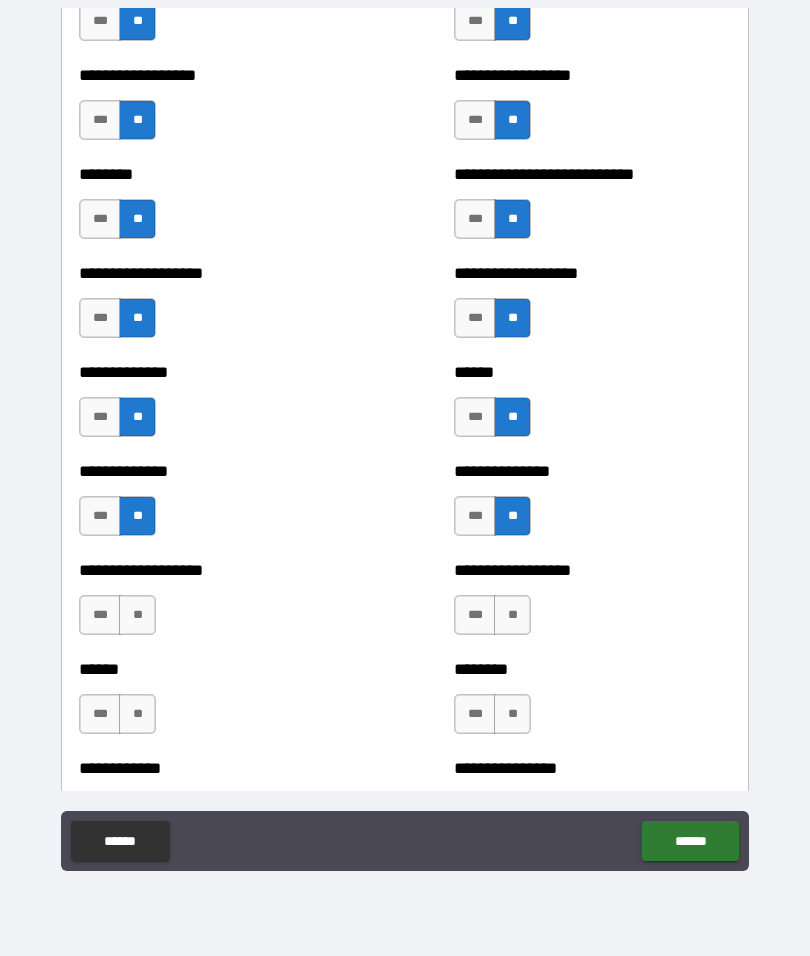 click on "**" at bounding box center (512, 615) 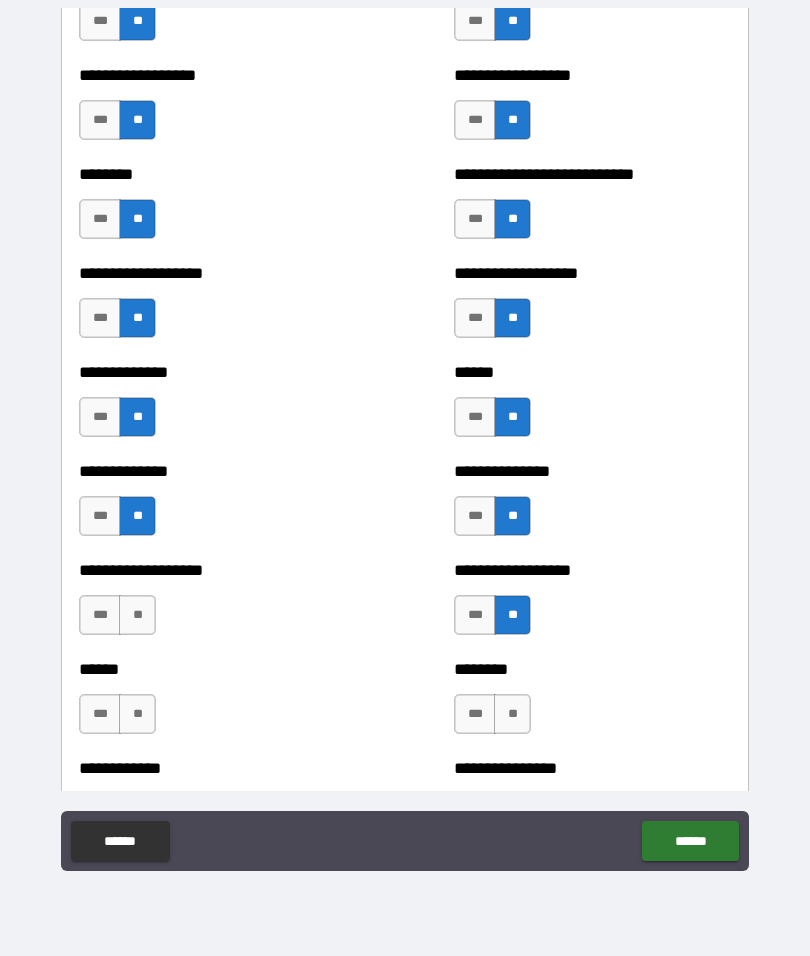click on "**" at bounding box center [512, 714] 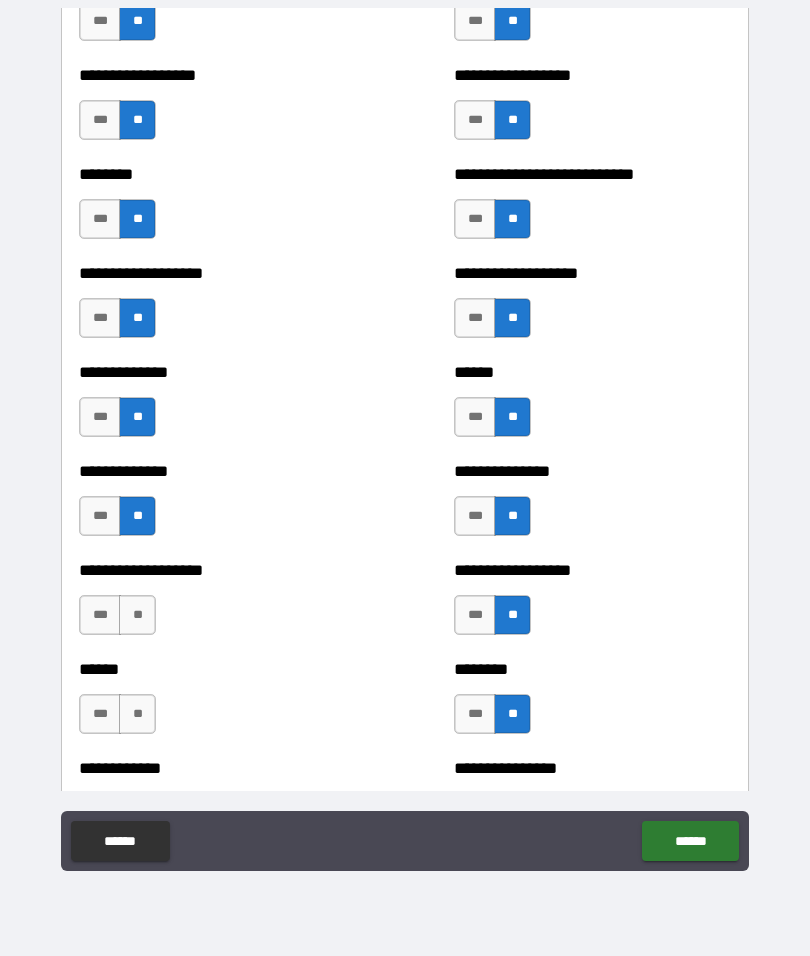 click on "**" at bounding box center (137, 615) 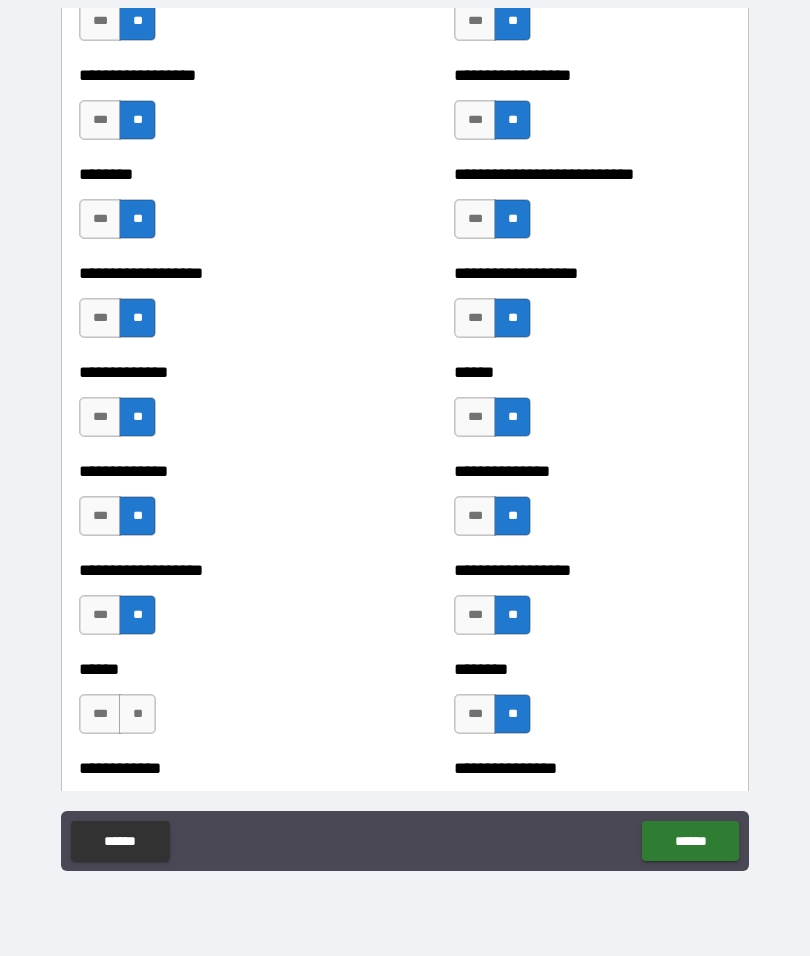 click on "**" at bounding box center [137, 714] 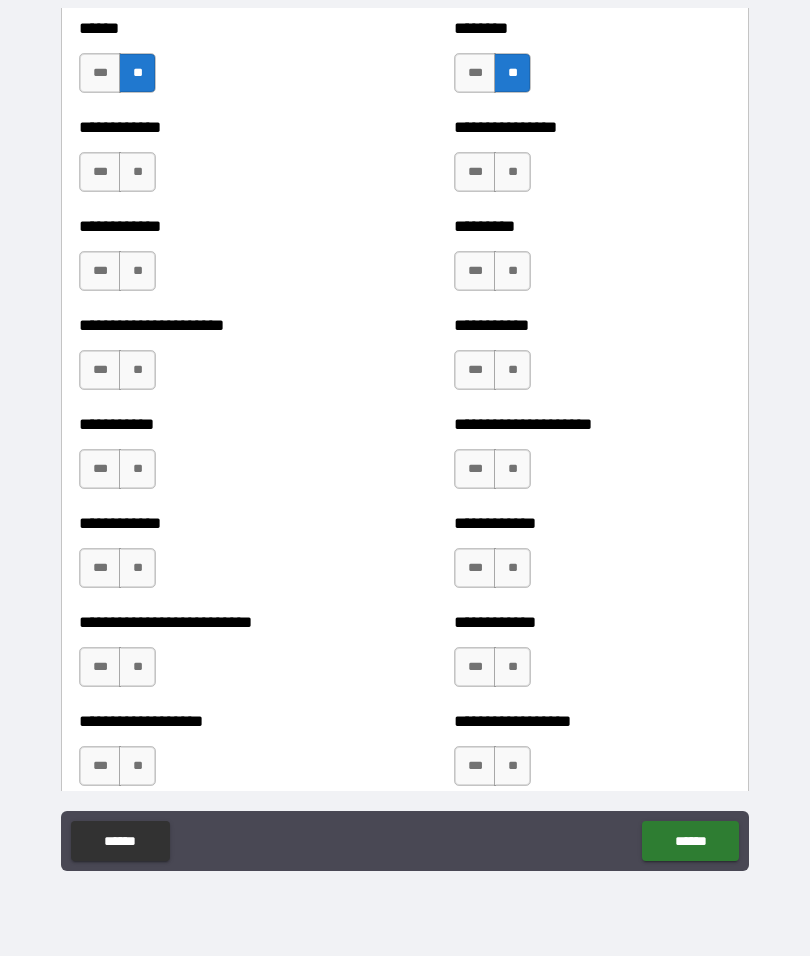 scroll, scrollTop: 5054, scrollLeft: 0, axis: vertical 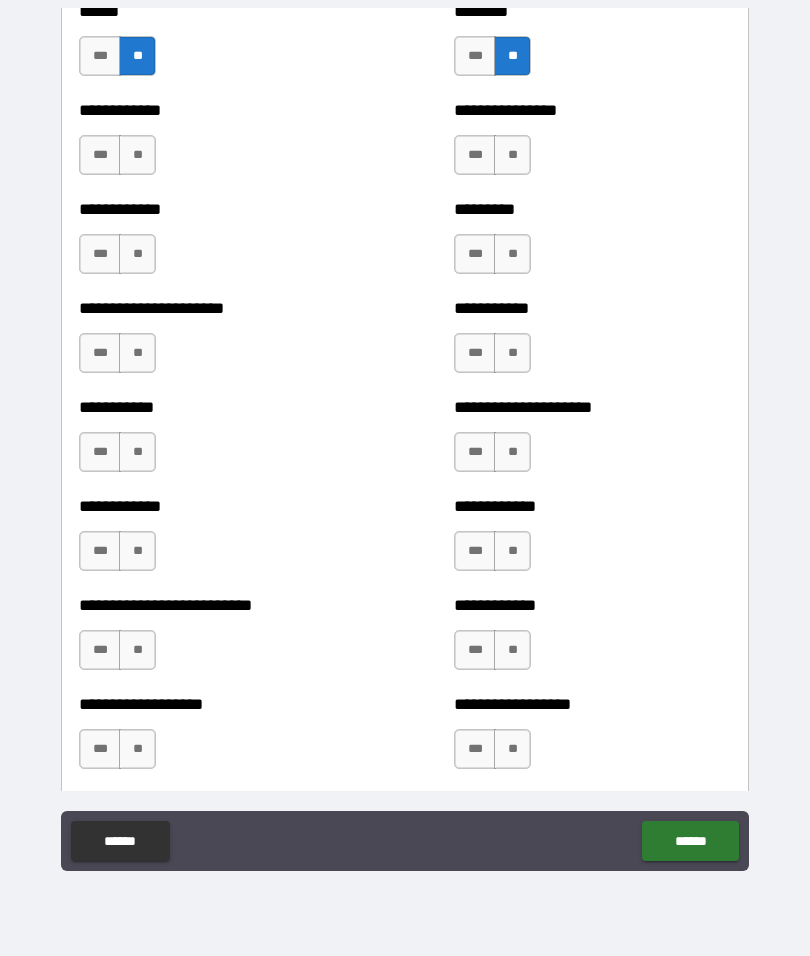 click on "**" at bounding box center (137, 155) 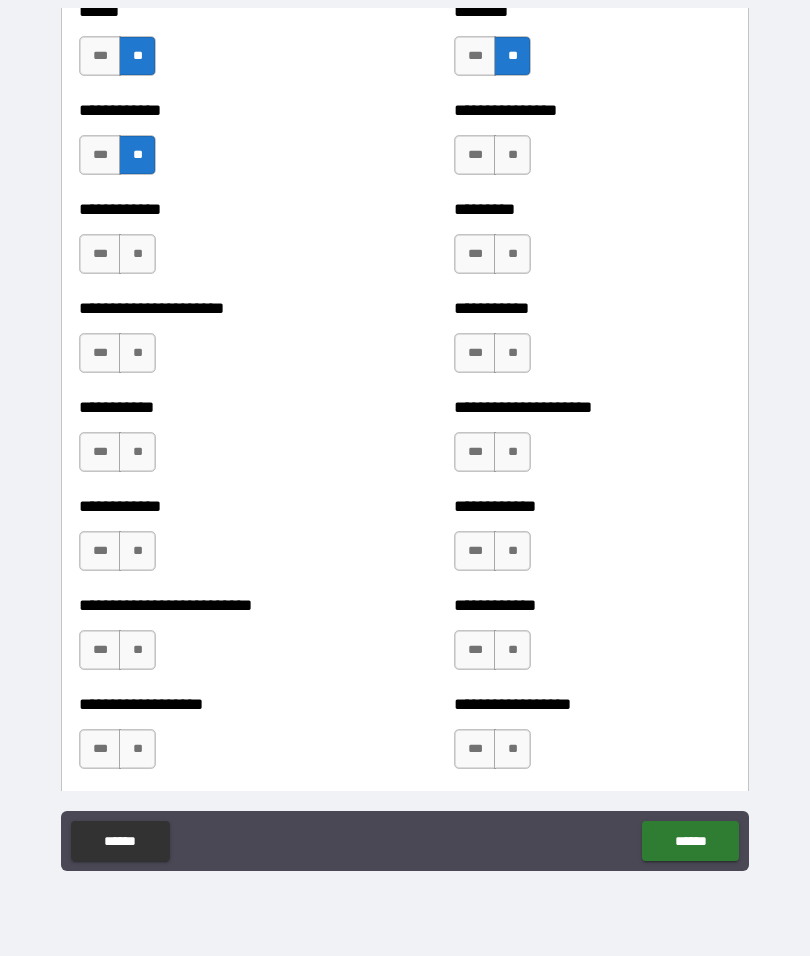 click on "**" at bounding box center [137, 254] 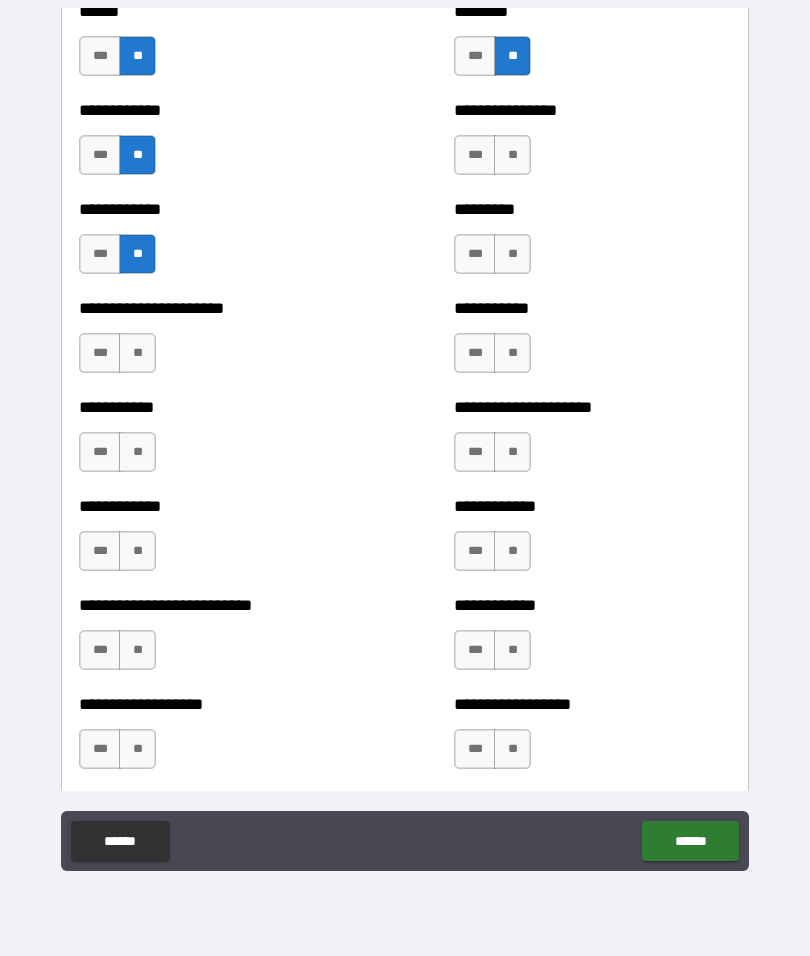 click on "**" at bounding box center (137, 353) 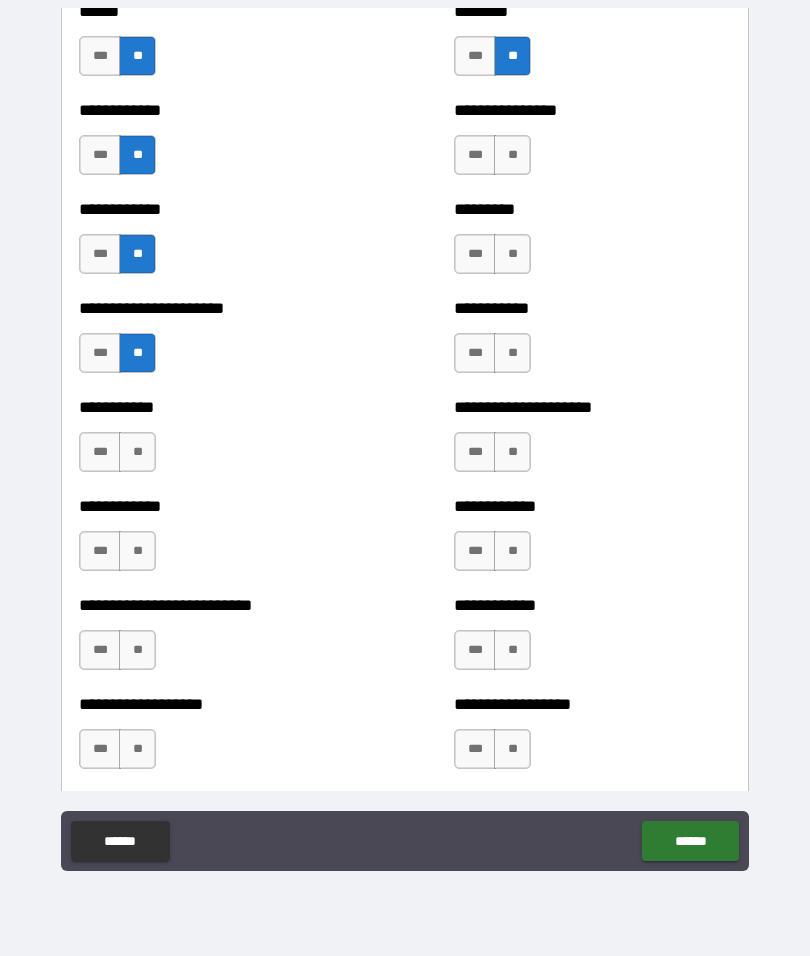 click on "**" at bounding box center [137, 452] 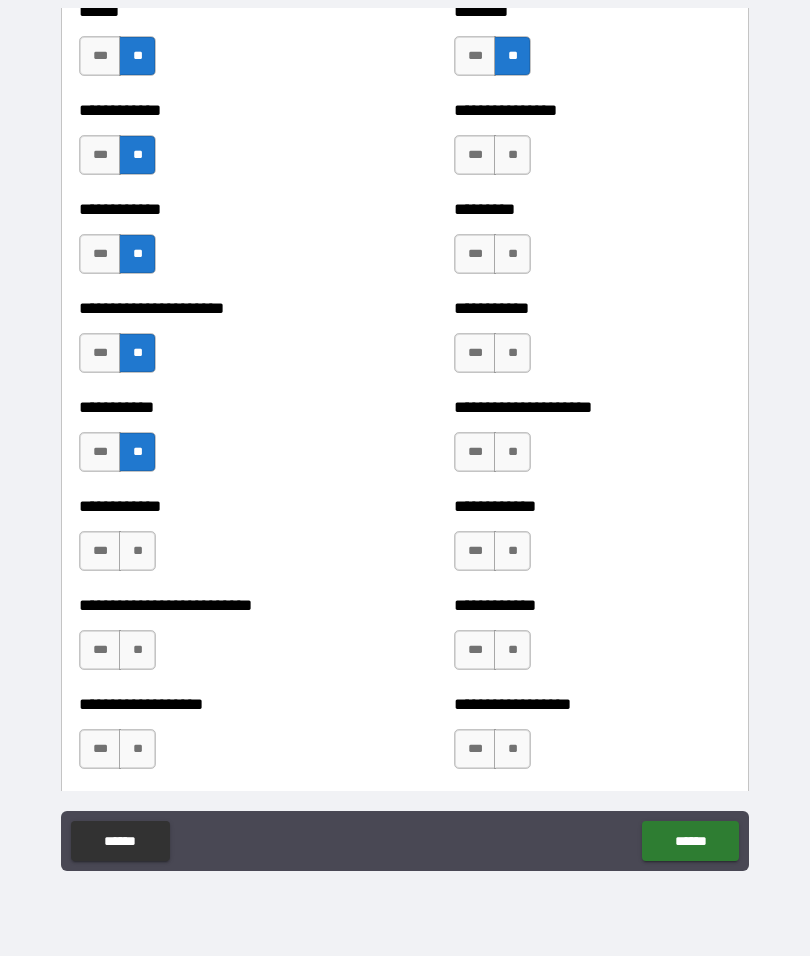 click on "**" at bounding box center (137, 551) 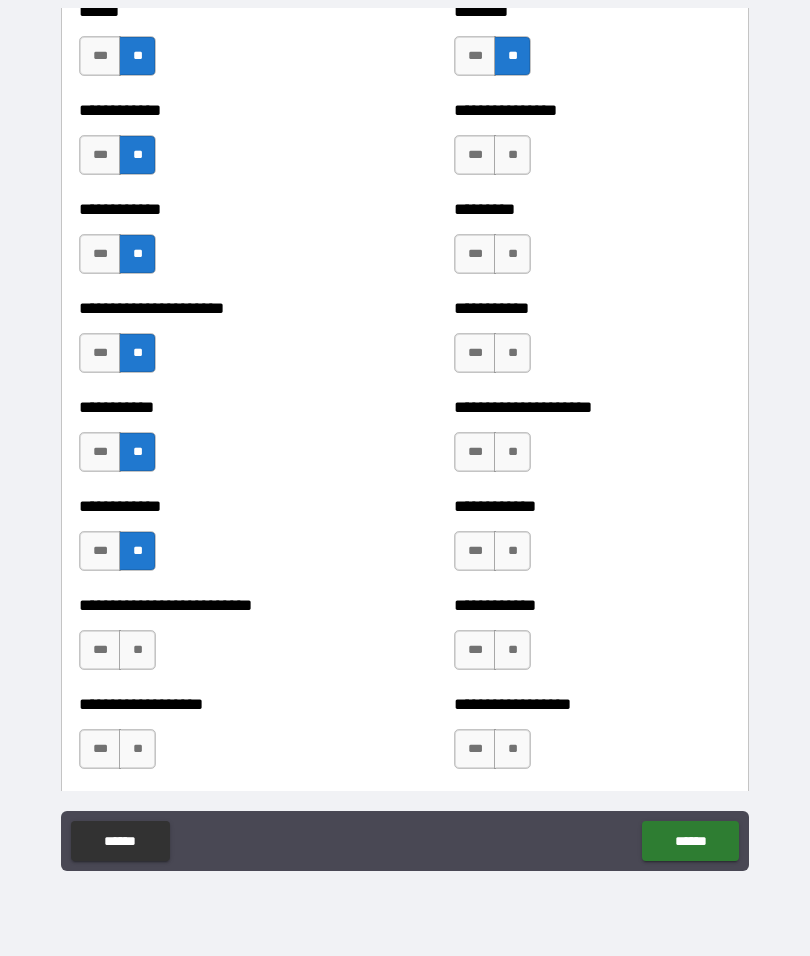 click on "**" at bounding box center [137, 650] 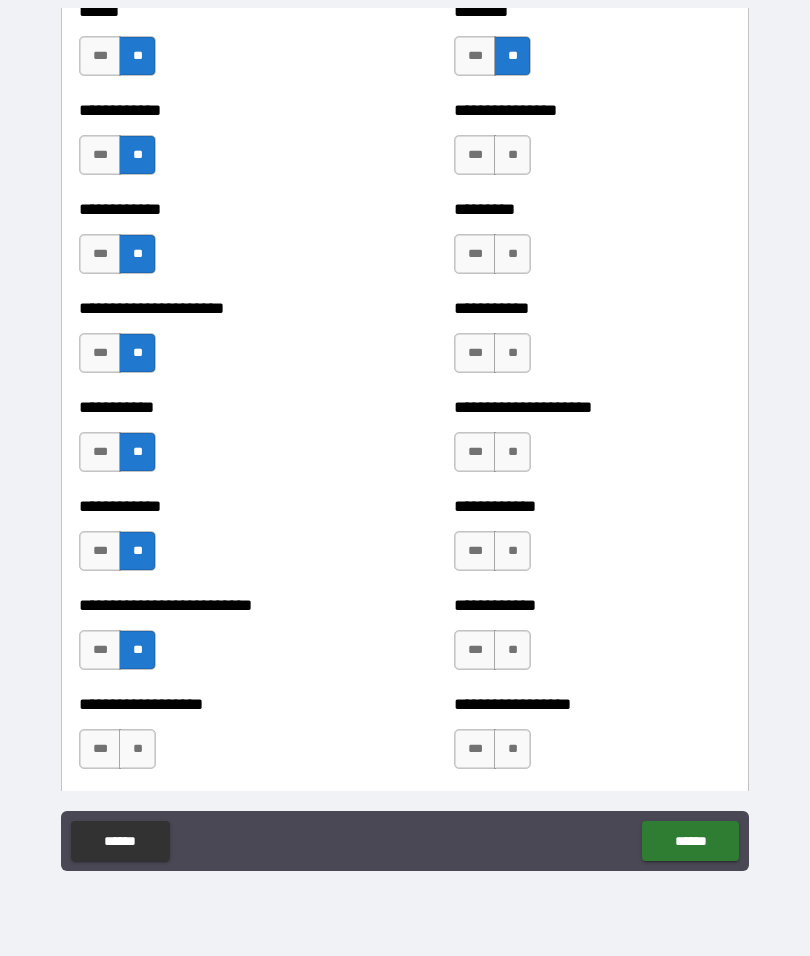 click on "**" at bounding box center [137, 749] 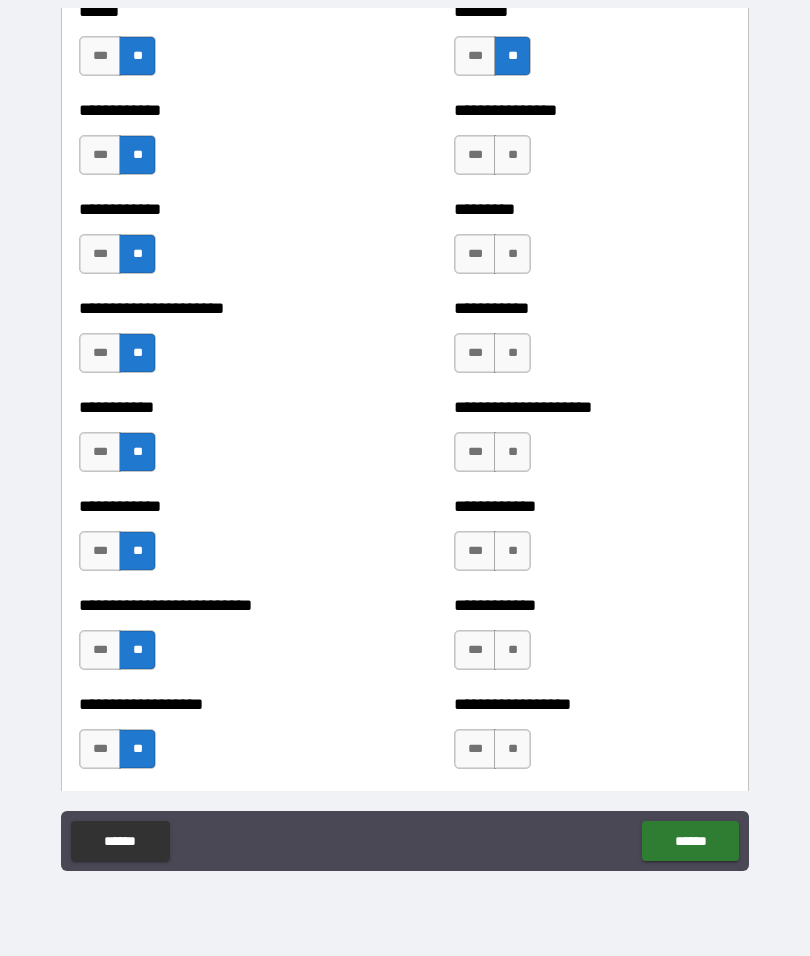 click on "**" at bounding box center [512, 155] 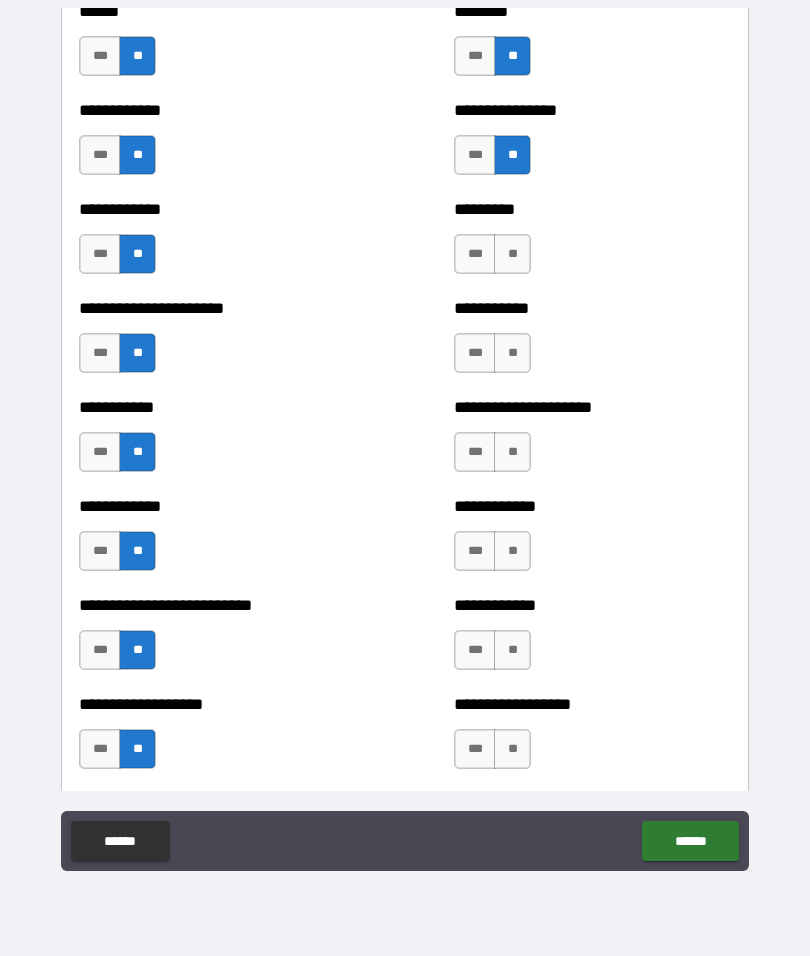 click on "**" at bounding box center (512, 254) 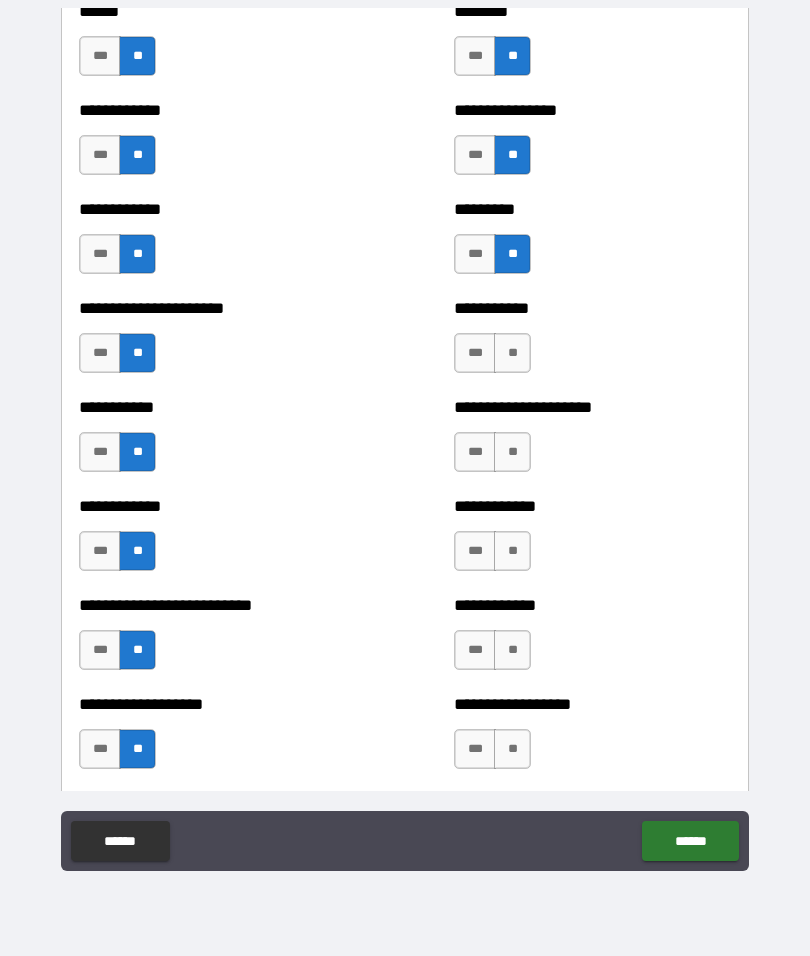 click on "**" at bounding box center [512, 353] 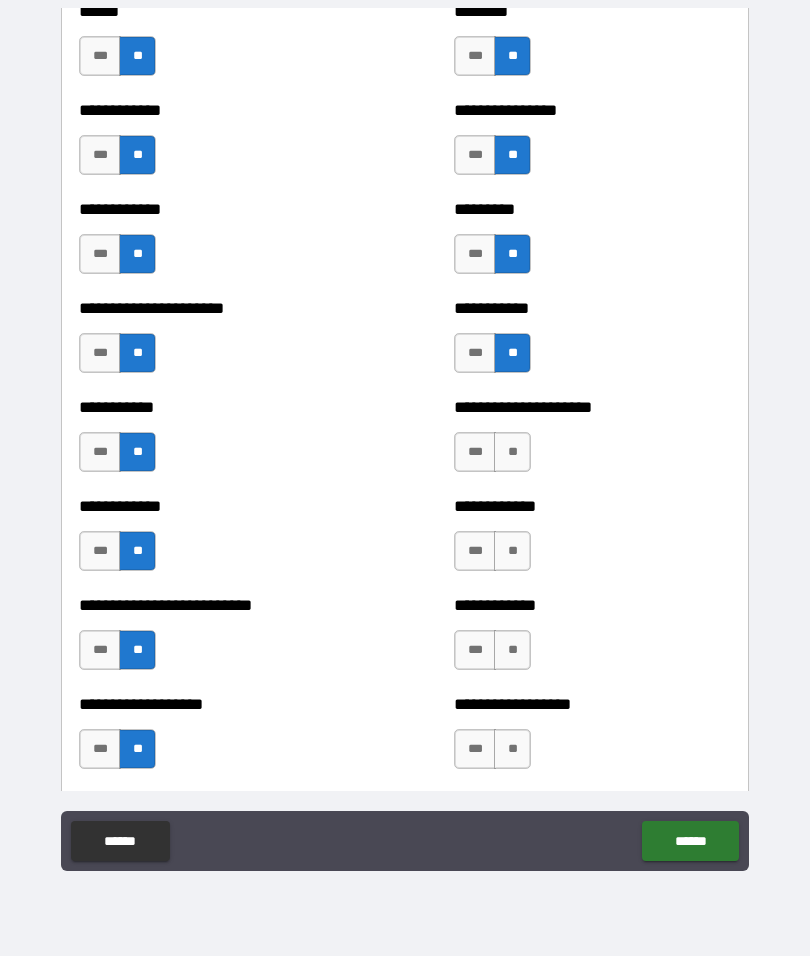 click on "**" at bounding box center [512, 452] 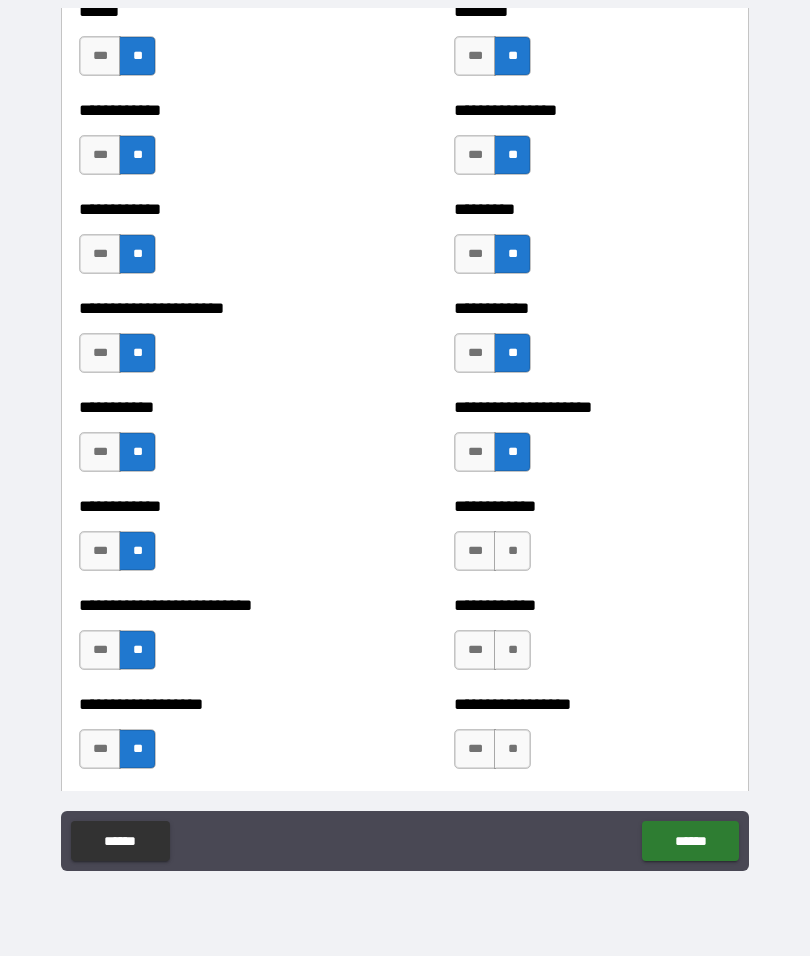 click on "**********" at bounding box center [592, 541] 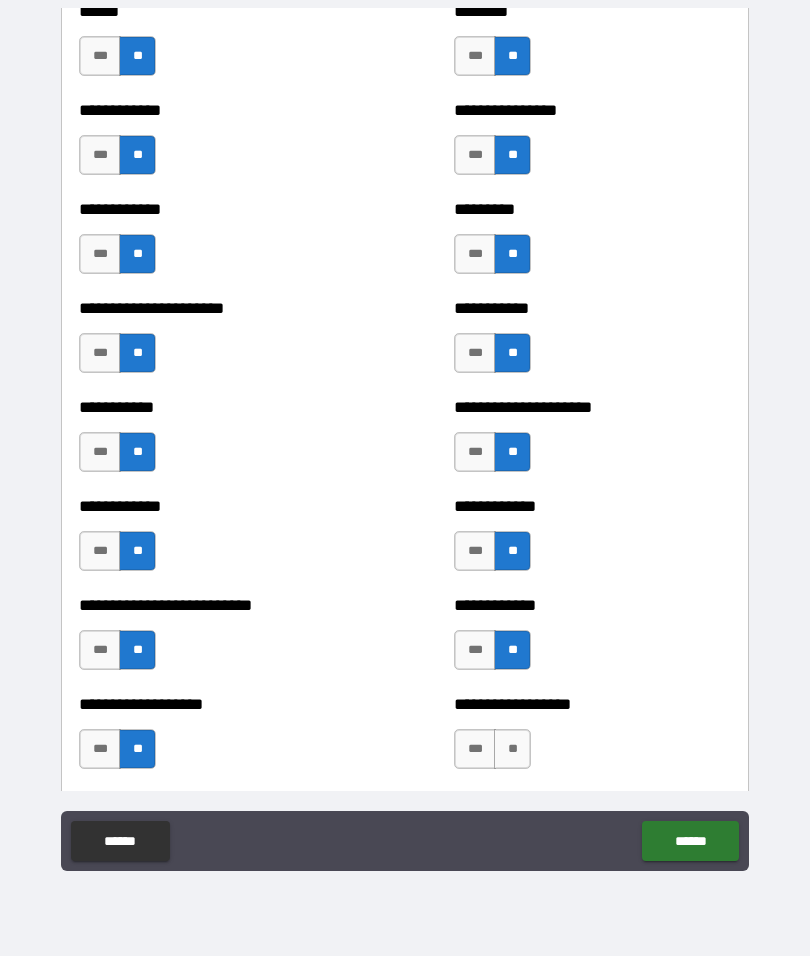 click on "**********" at bounding box center (592, 704) 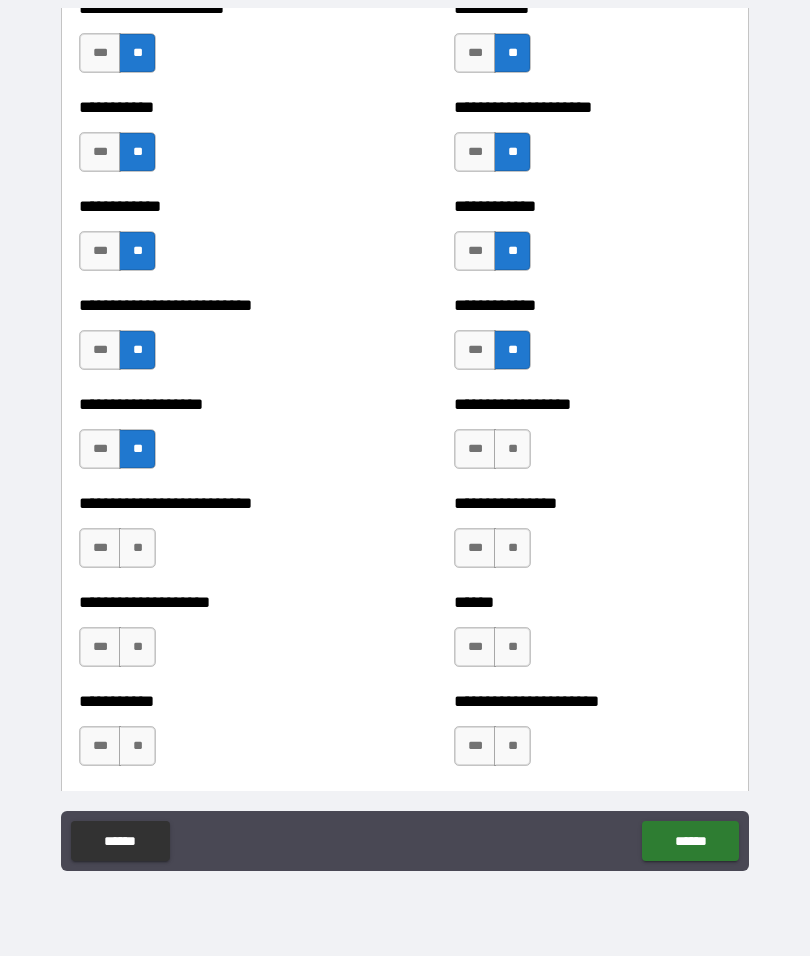 scroll, scrollTop: 5362, scrollLeft: 0, axis: vertical 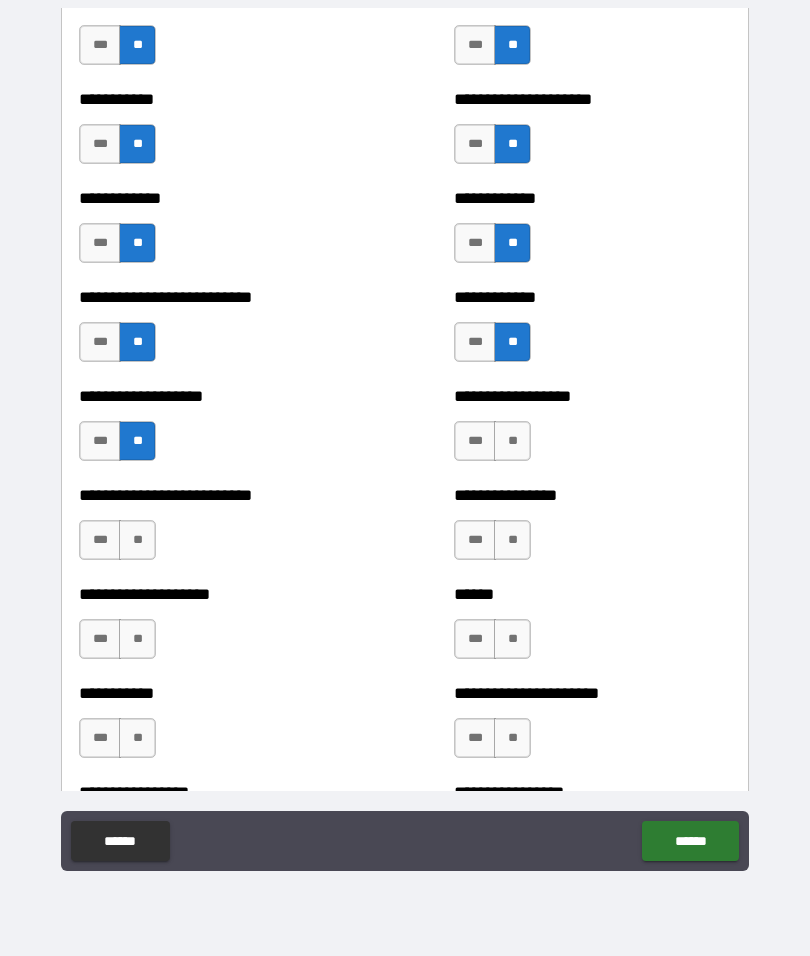 click on "**" at bounding box center [512, 441] 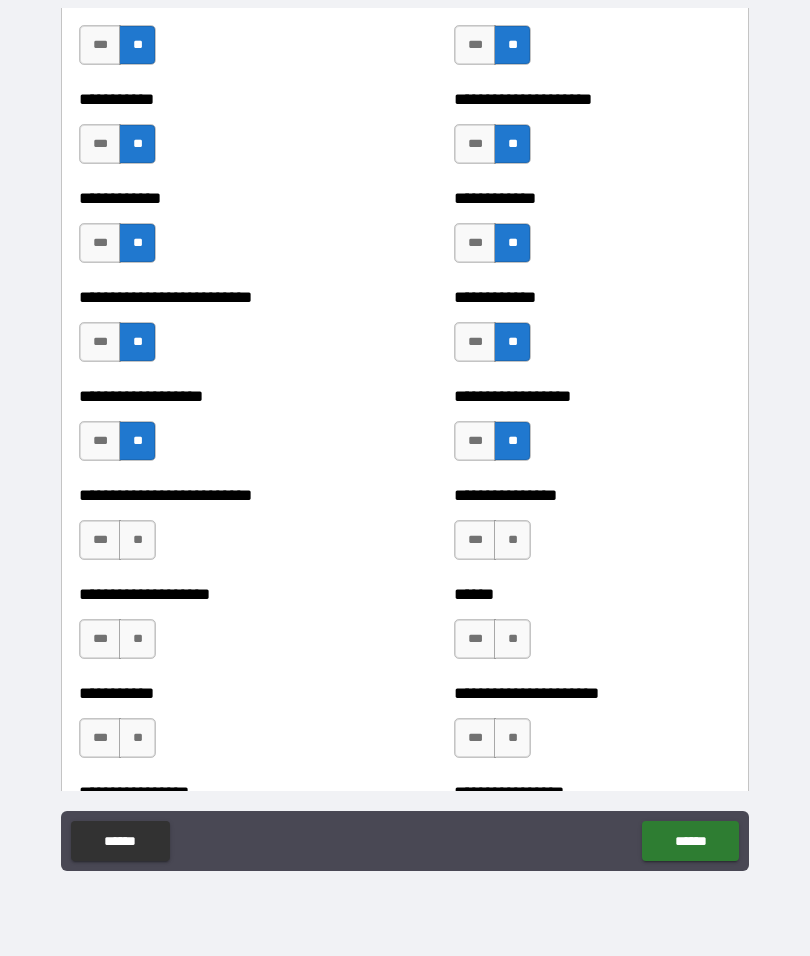 click on "**" at bounding box center [512, 540] 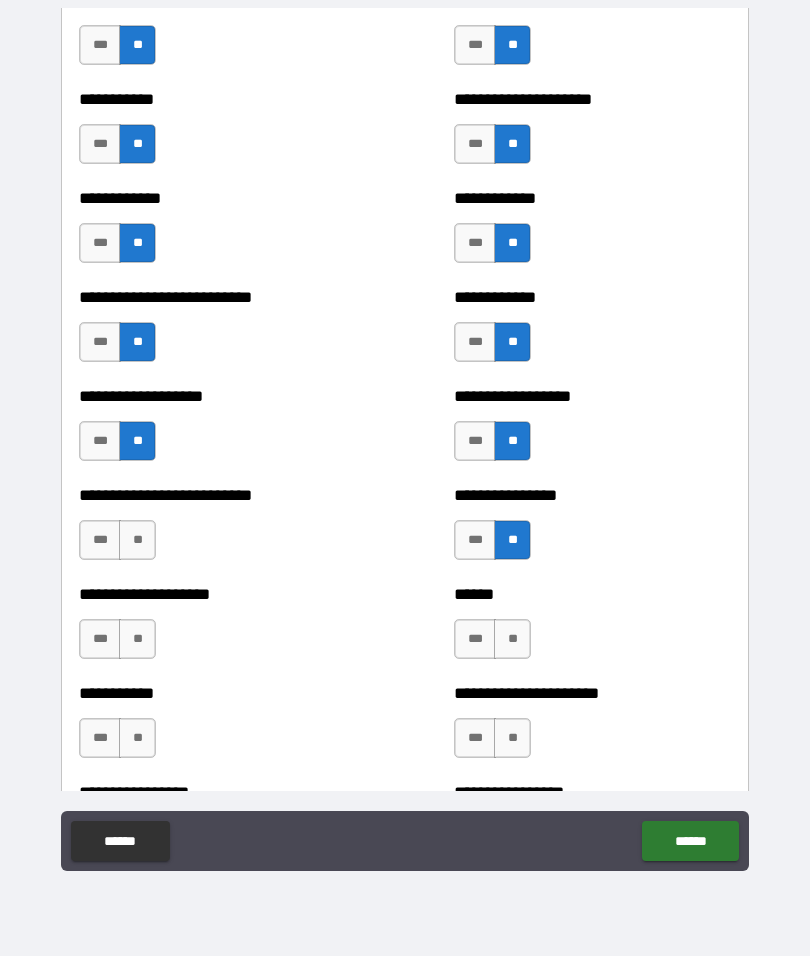 click on "**" at bounding box center (512, 639) 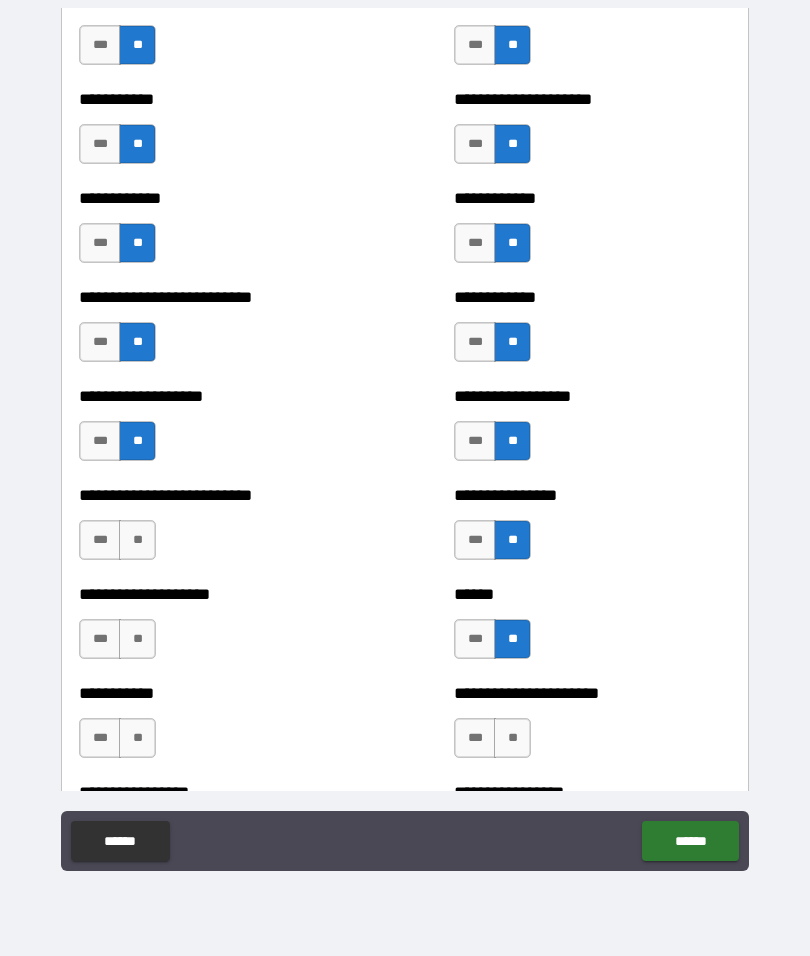 click on "**" at bounding box center (137, 540) 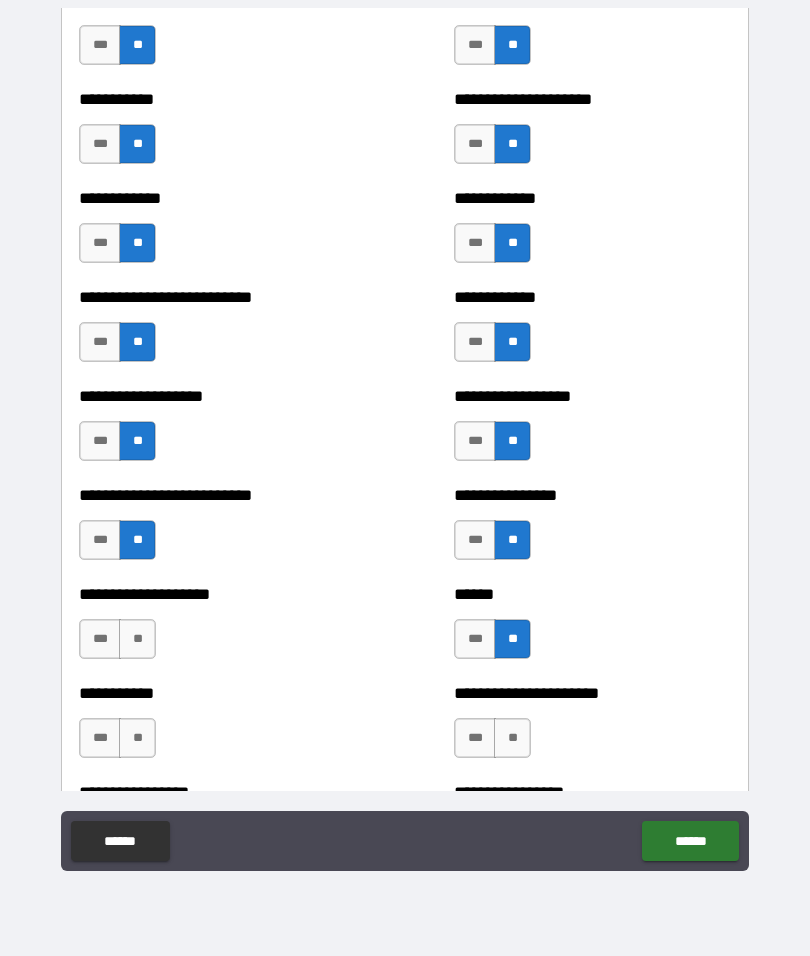 click on "**" at bounding box center (137, 639) 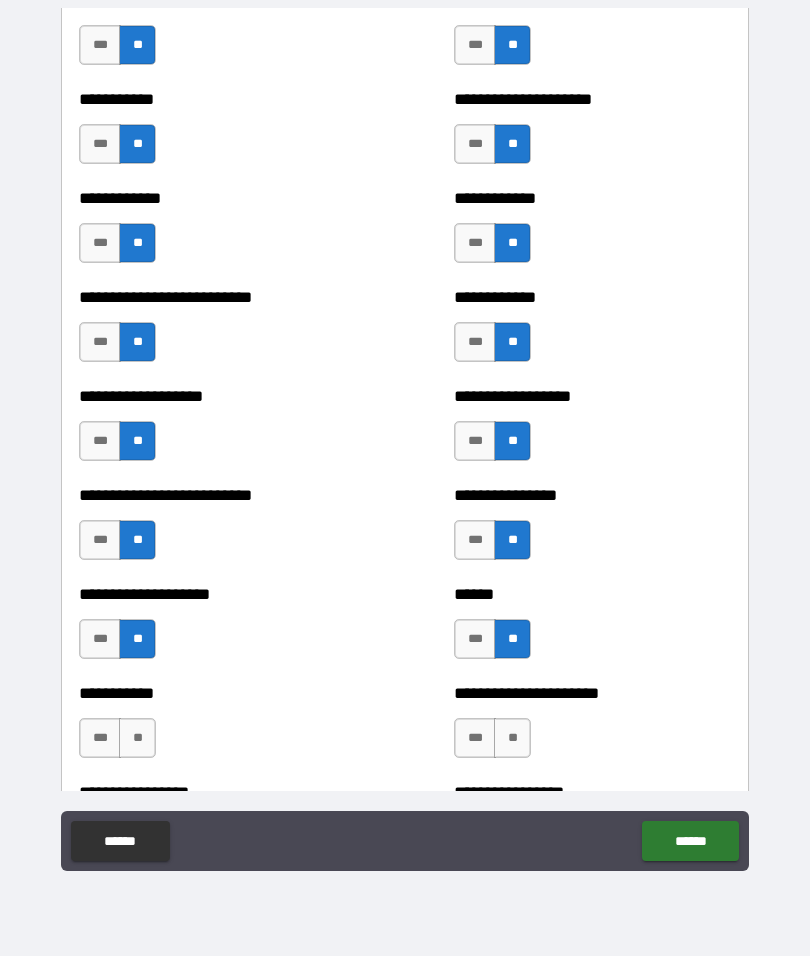 click on "**" at bounding box center (137, 738) 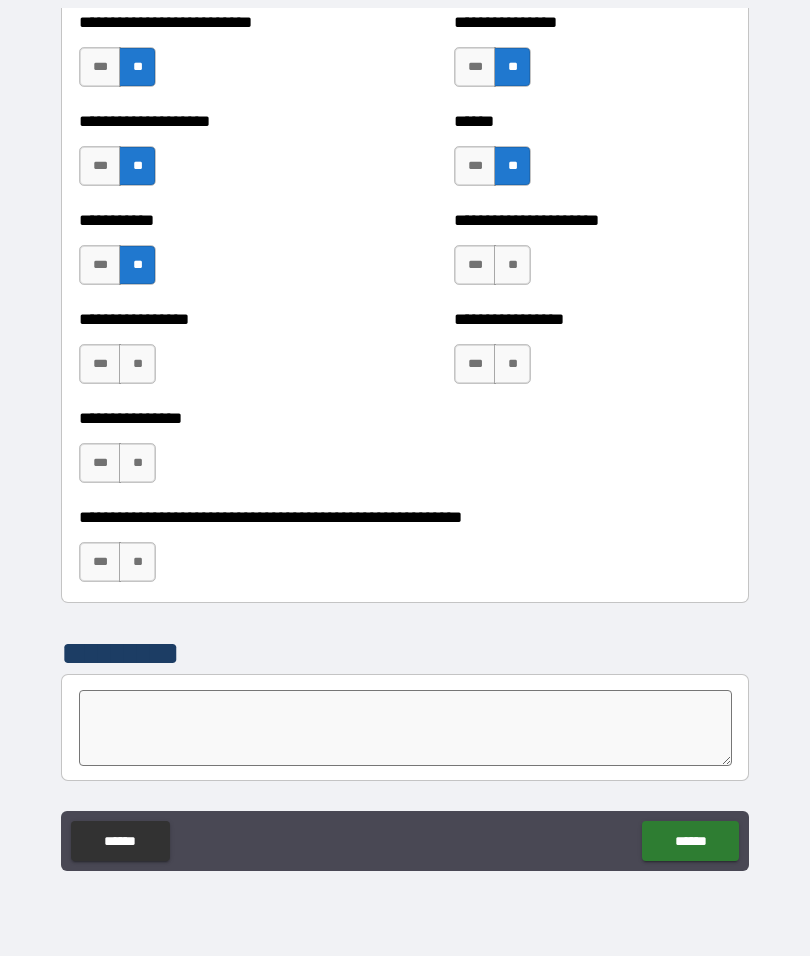 scroll, scrollTop: 5851, scrollLeft: 0, axis: vertical 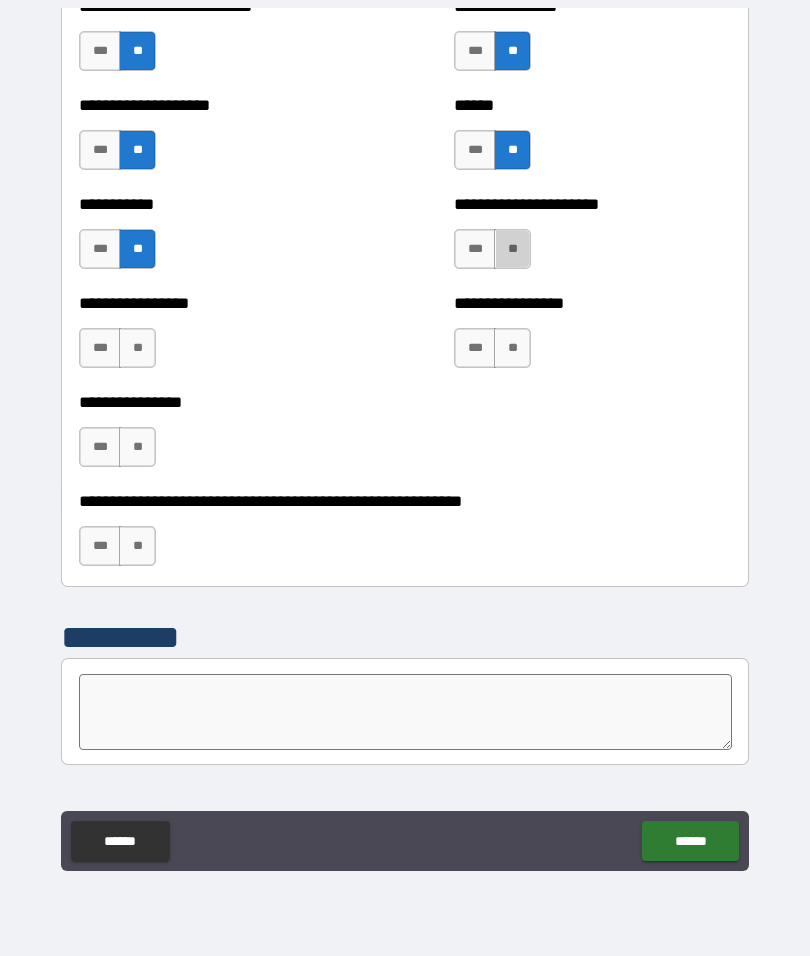 click on "**" at bounding box center [512, 249] 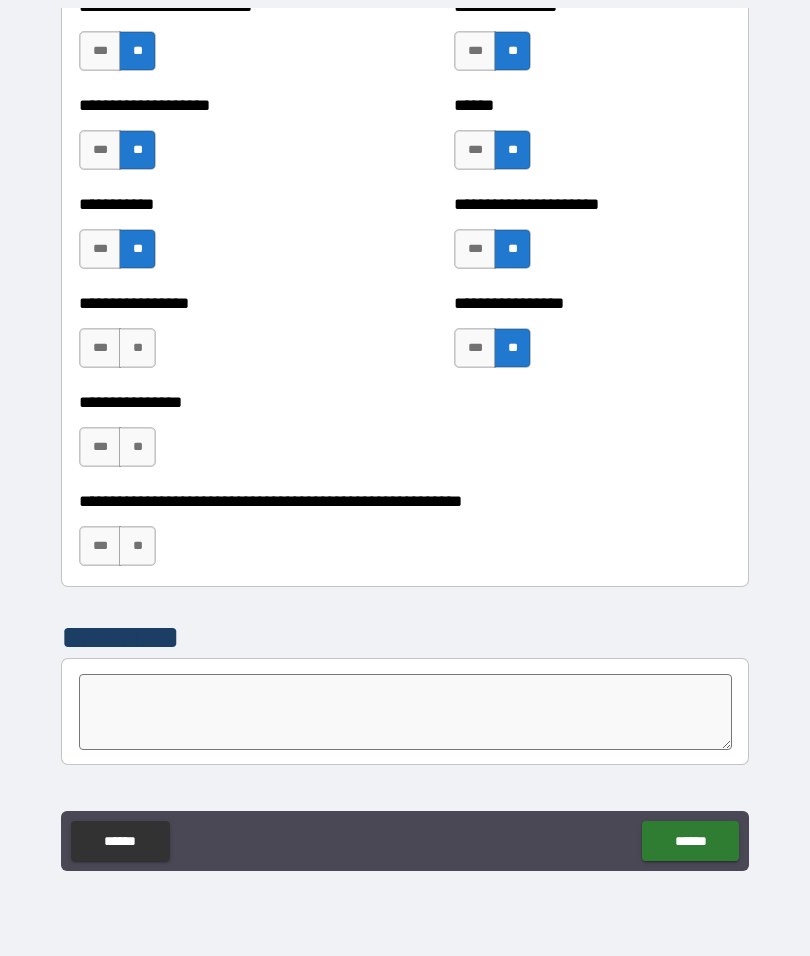 click on "**********" at bounding box center (217, 338) 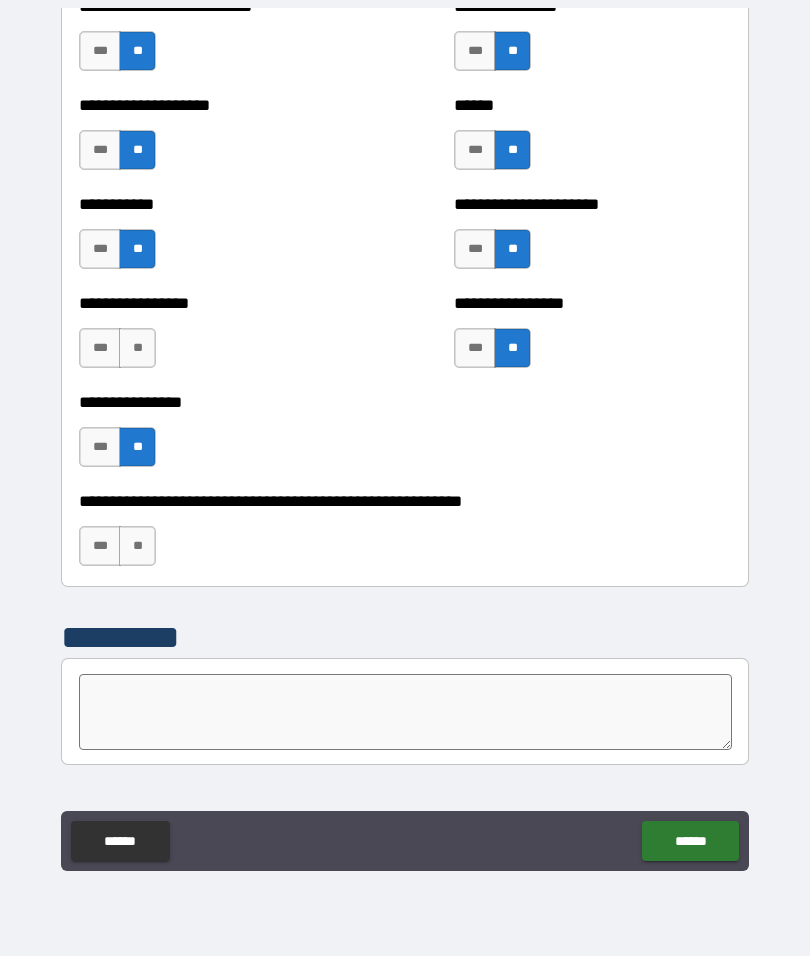click on "**" at bounding box center [137, 546] 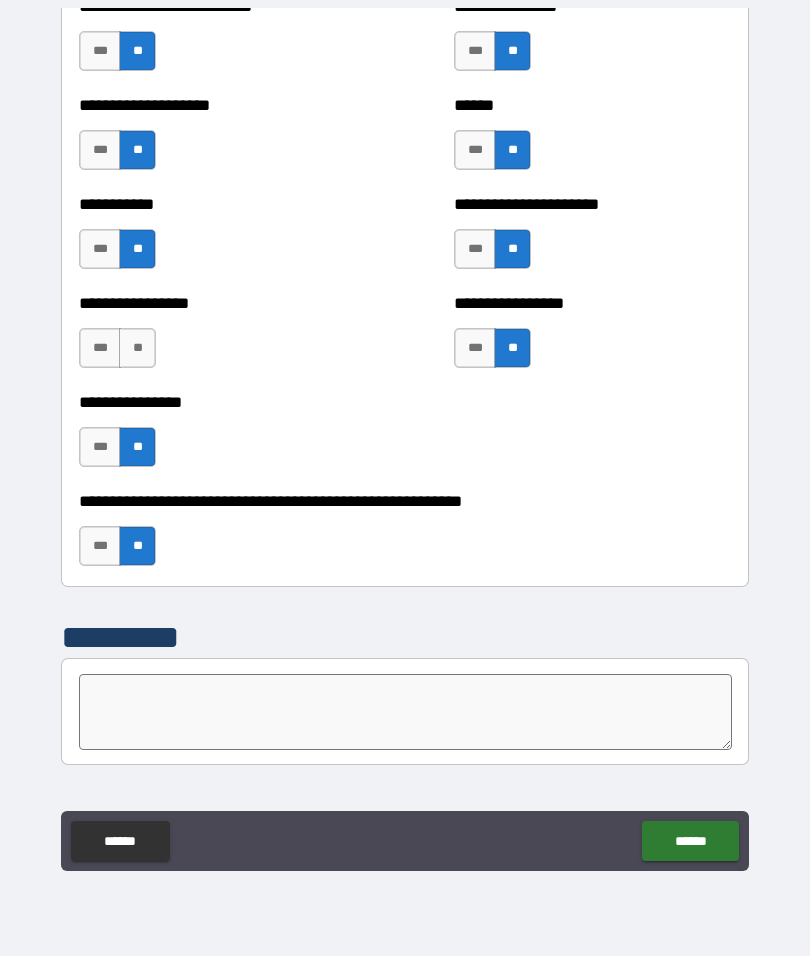 click on "**********" at bounding box center [217, 338] 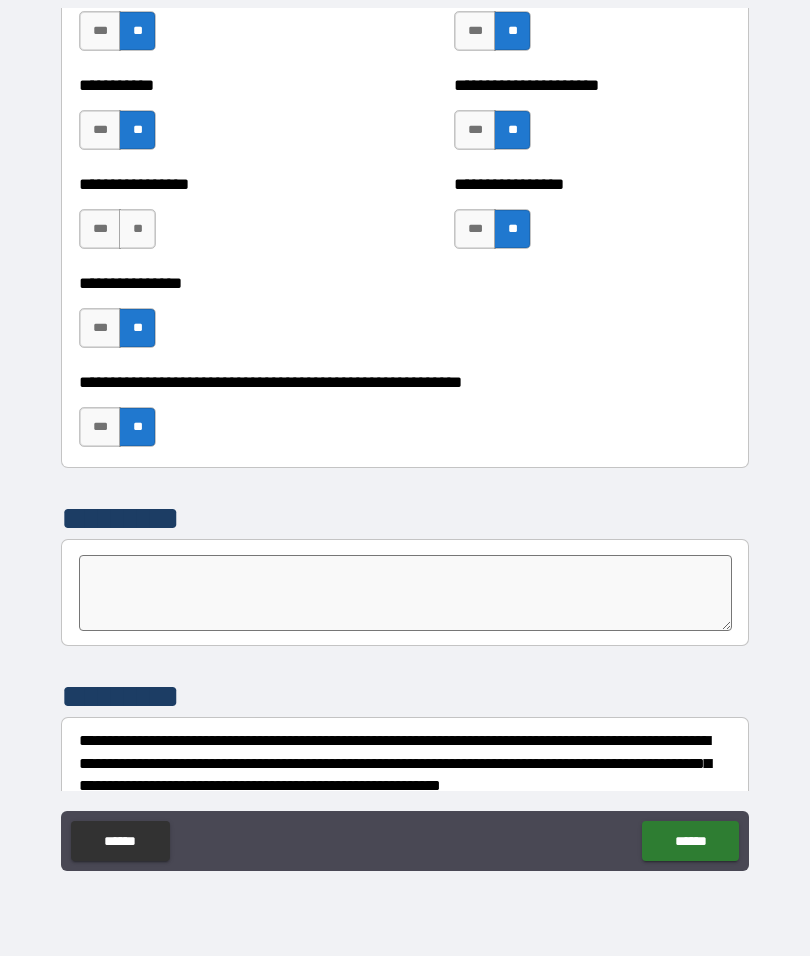 scroll, scrollTop: 5982, scrollLeft: 0, axis: vertical 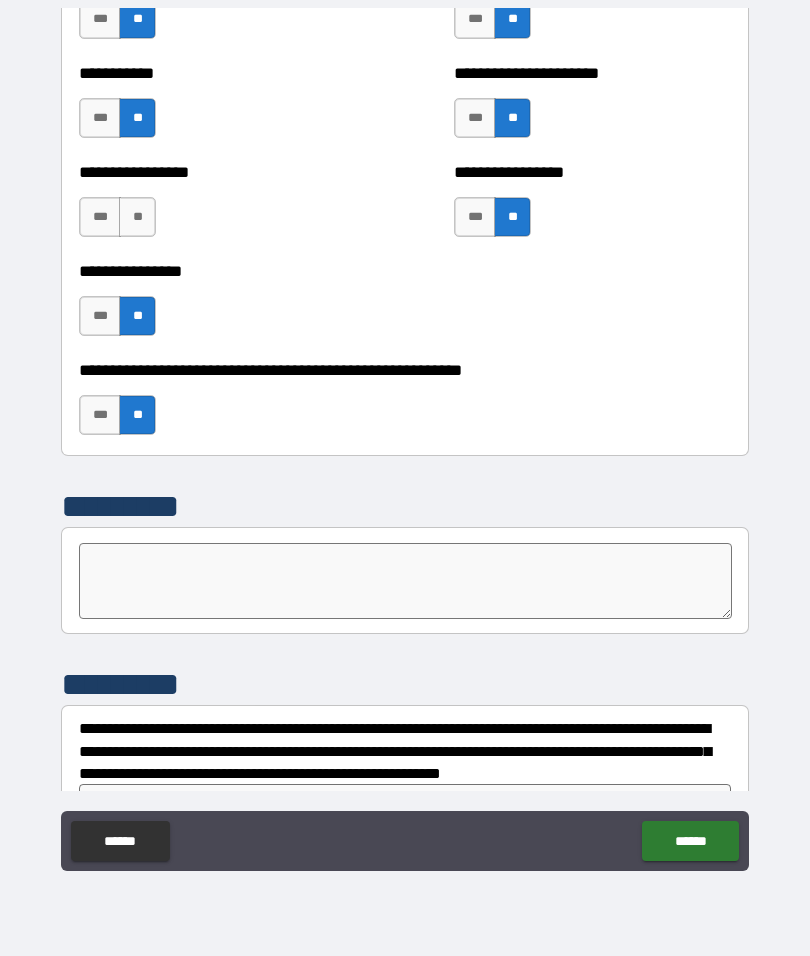 click on "**" at bounding box center (137, 217) 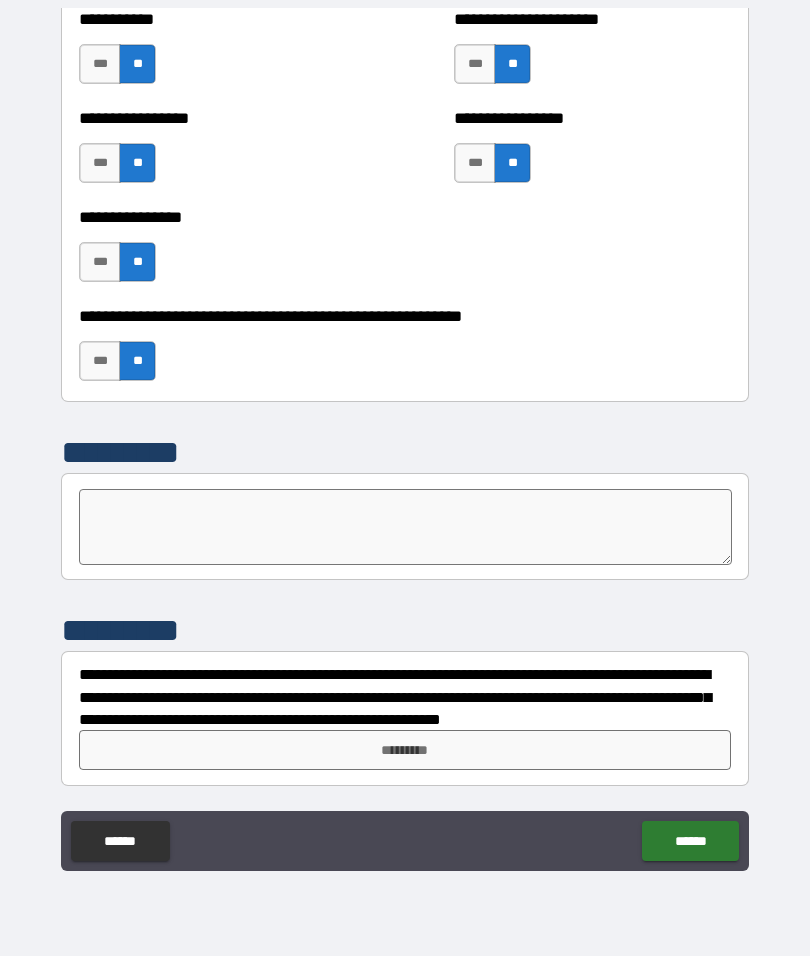 scroll, scrollTop: 6036, scrollLeft: 0, axis: vertical 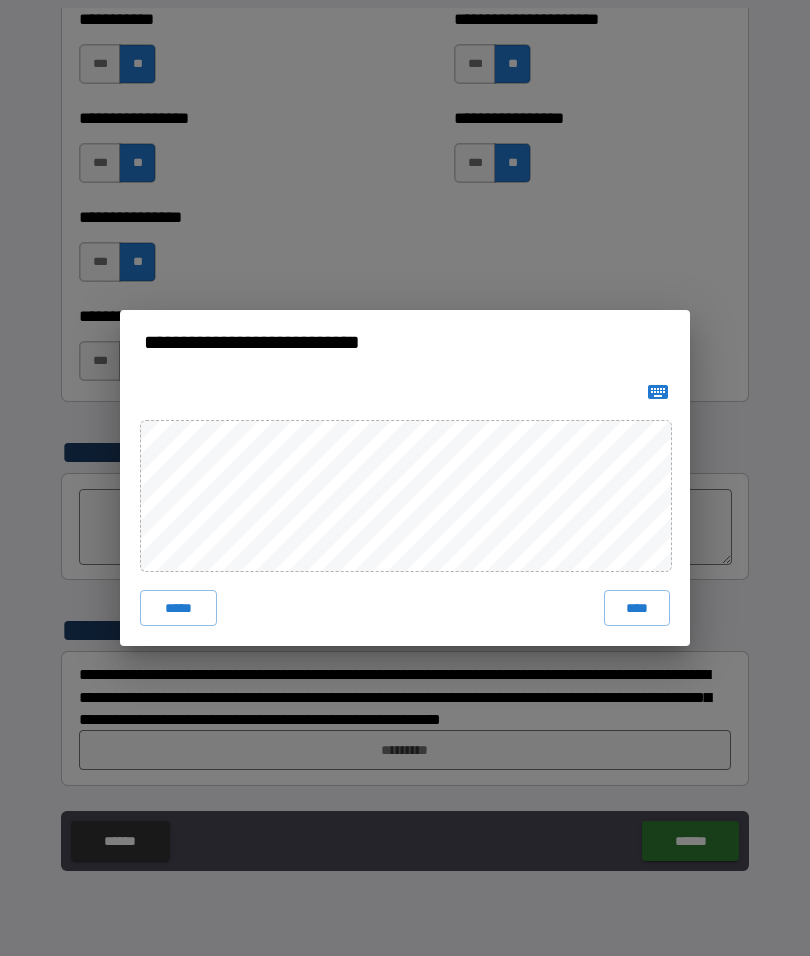 click on "****" at bounding box center [637, 608] 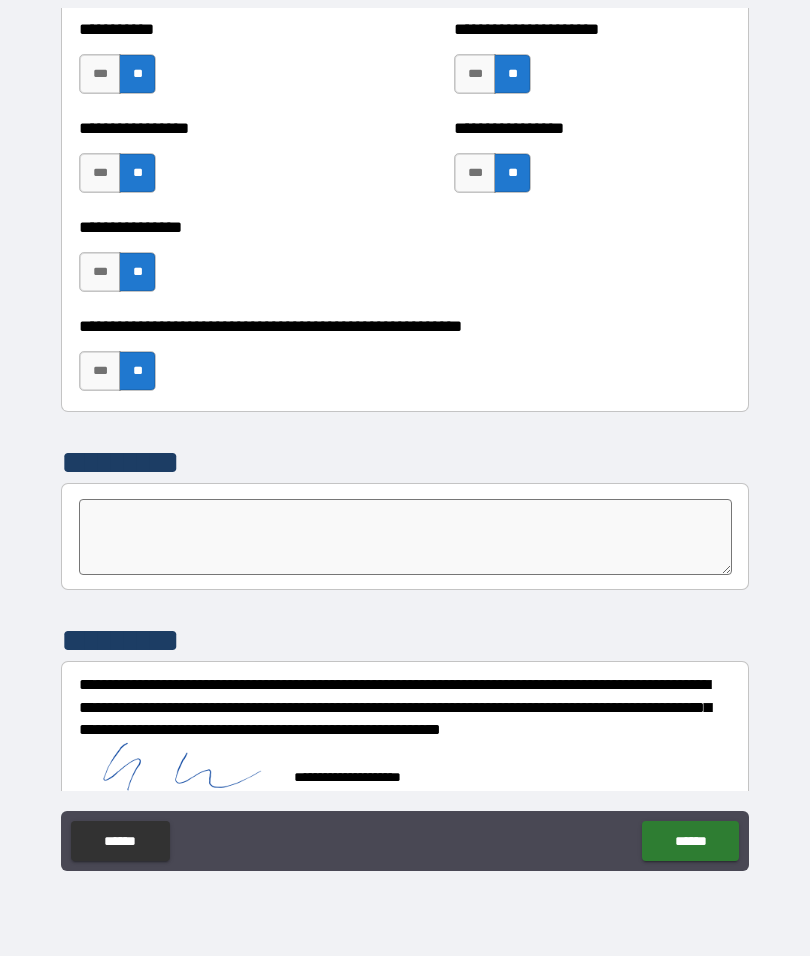 click on "******" at bounding box center (690, 841) 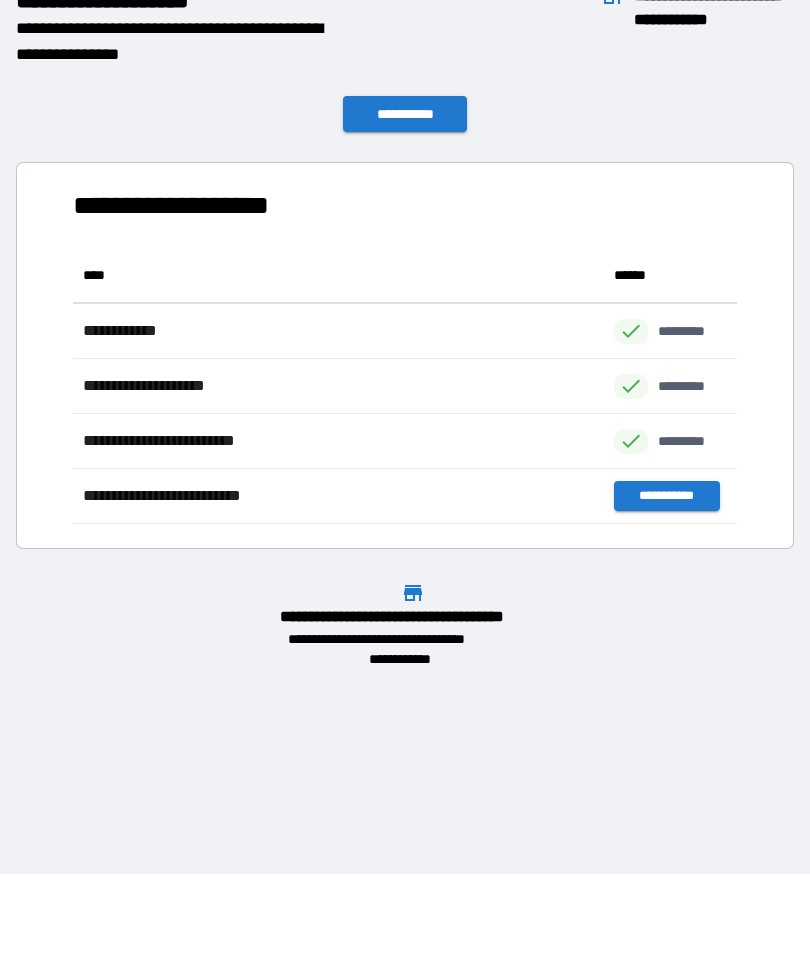 scroll, scrollTop: 276, scrollLeft: 664, axis: both 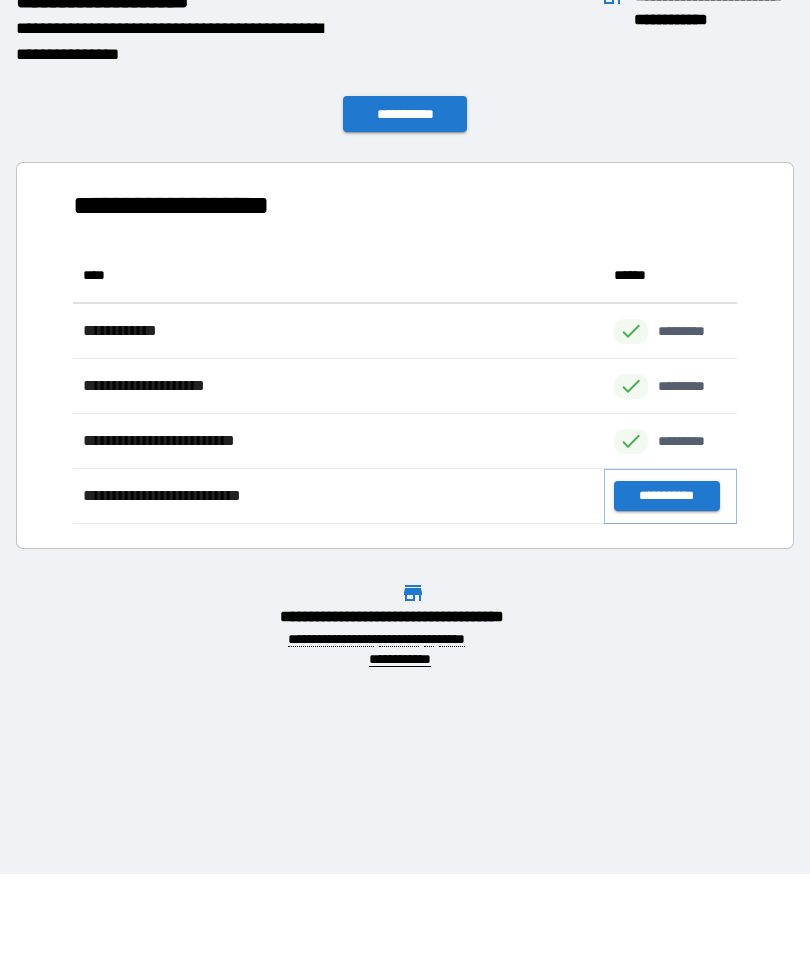 click on "**********" at bounding box center (666, 496) 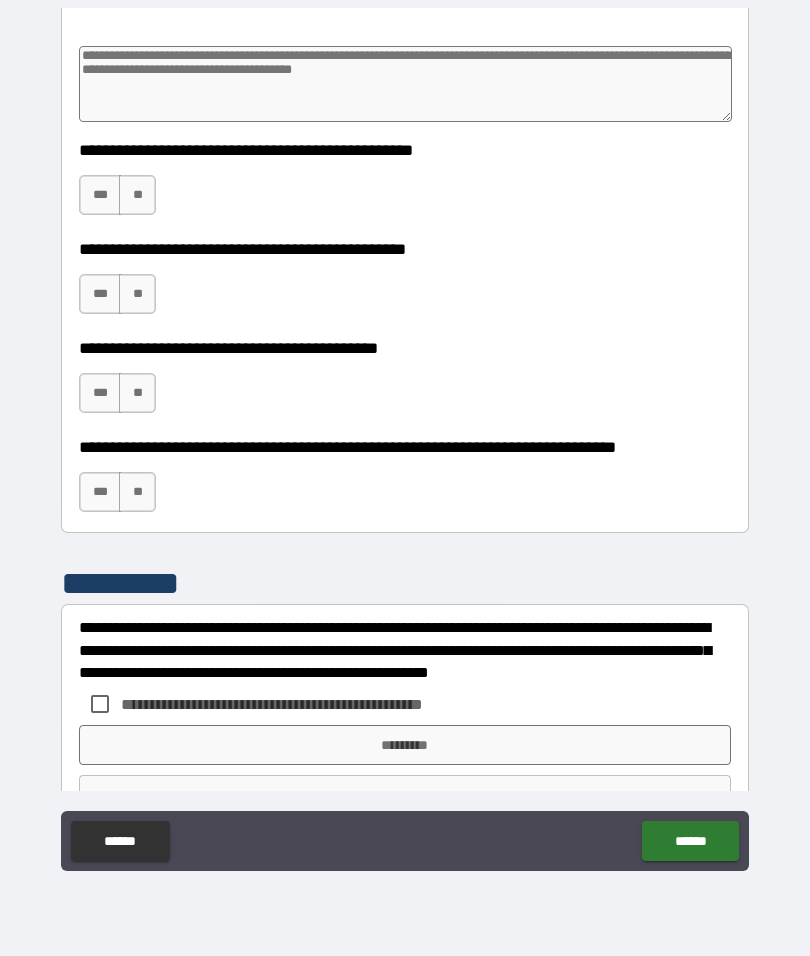 scroll, scrollTop: 4420, scrollLeft: 0, axis: vertical 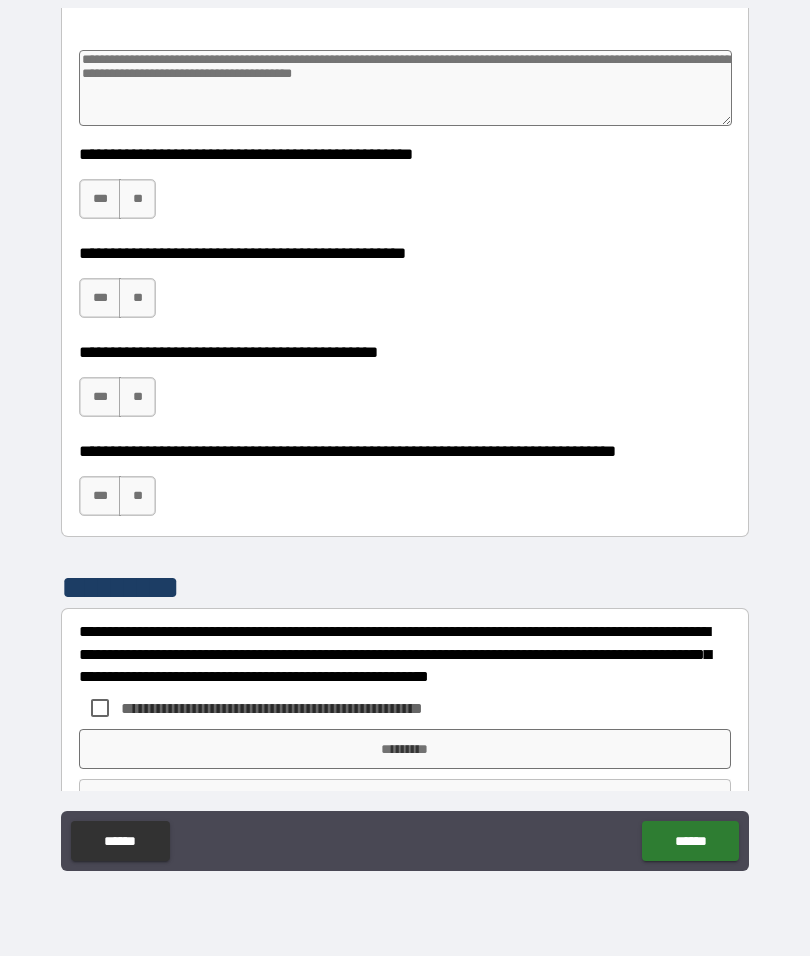 click on "***" at bounding box center [100, -87] 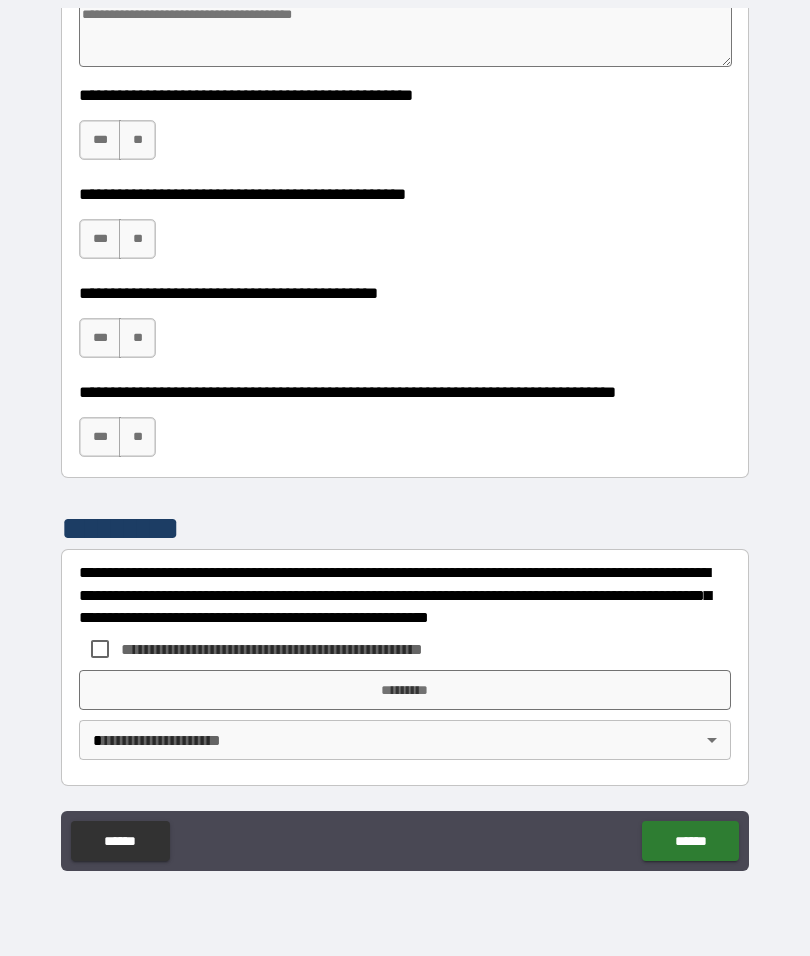 scroll, scrollTop: 4506, scrollLeft: 0, axis: vertical 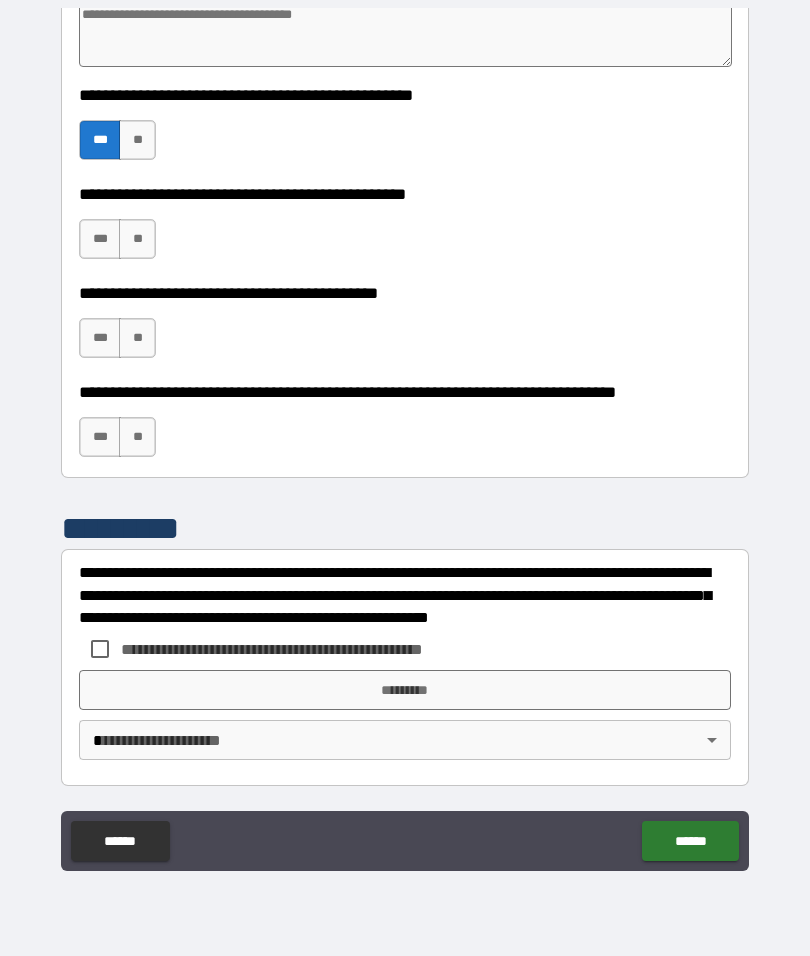 click on "***" at bounding box center (100, 239) 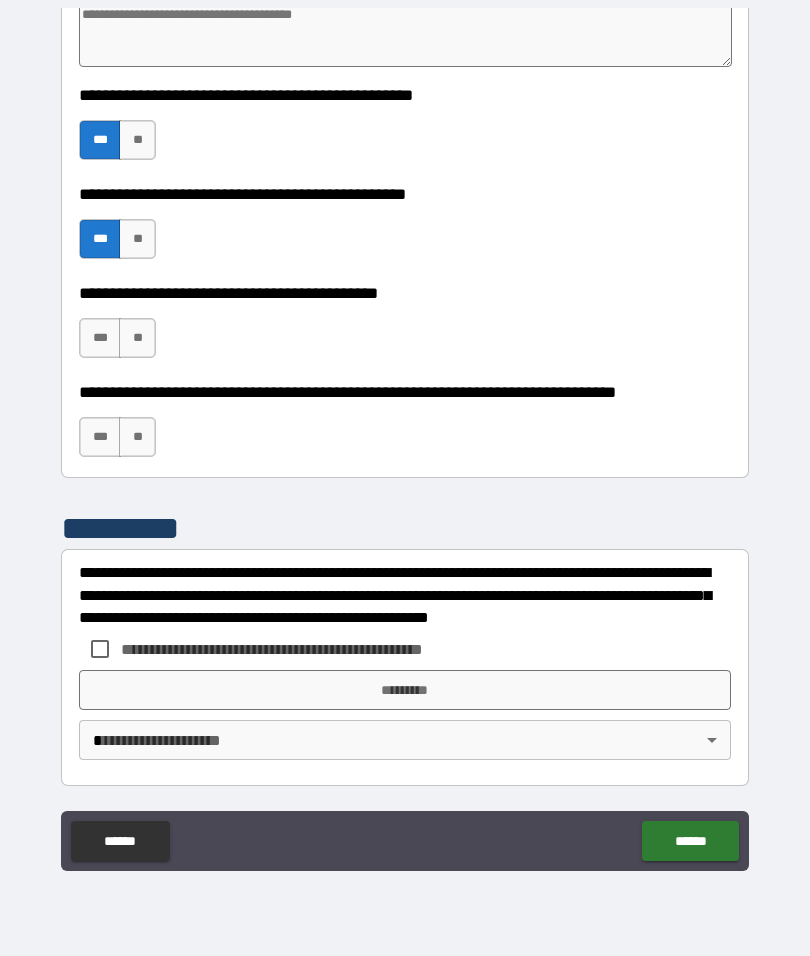 click on "***" at bounding box center (100, 338) 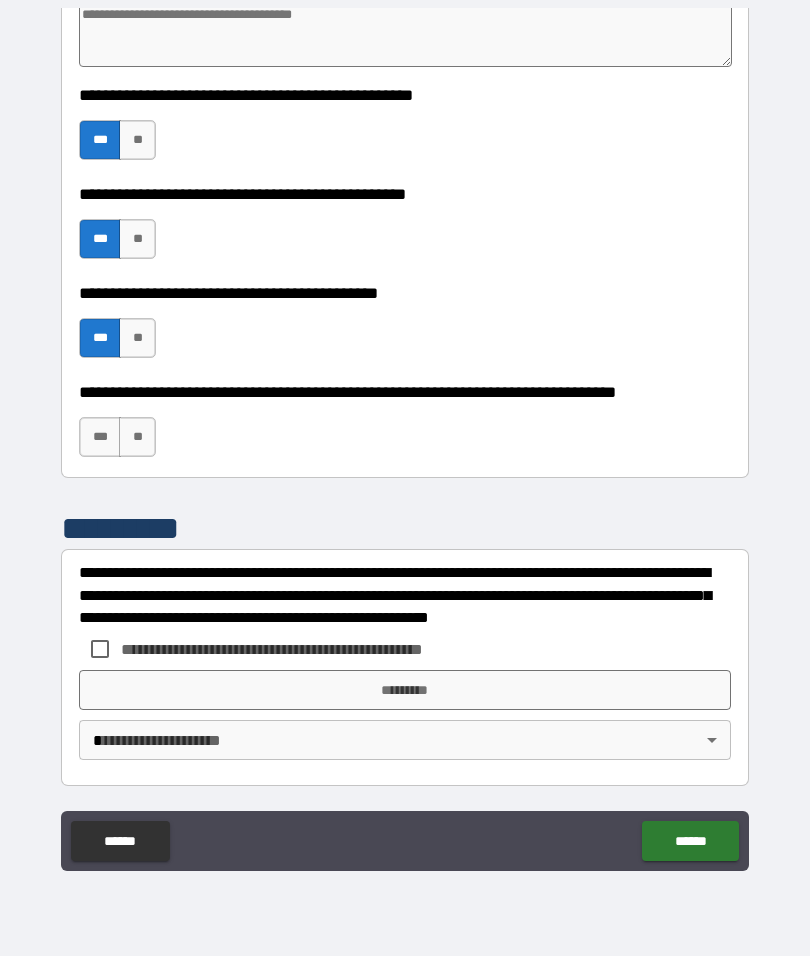 scroll, scrollTop: 4619, scrollLeft: 0, axis: vertical 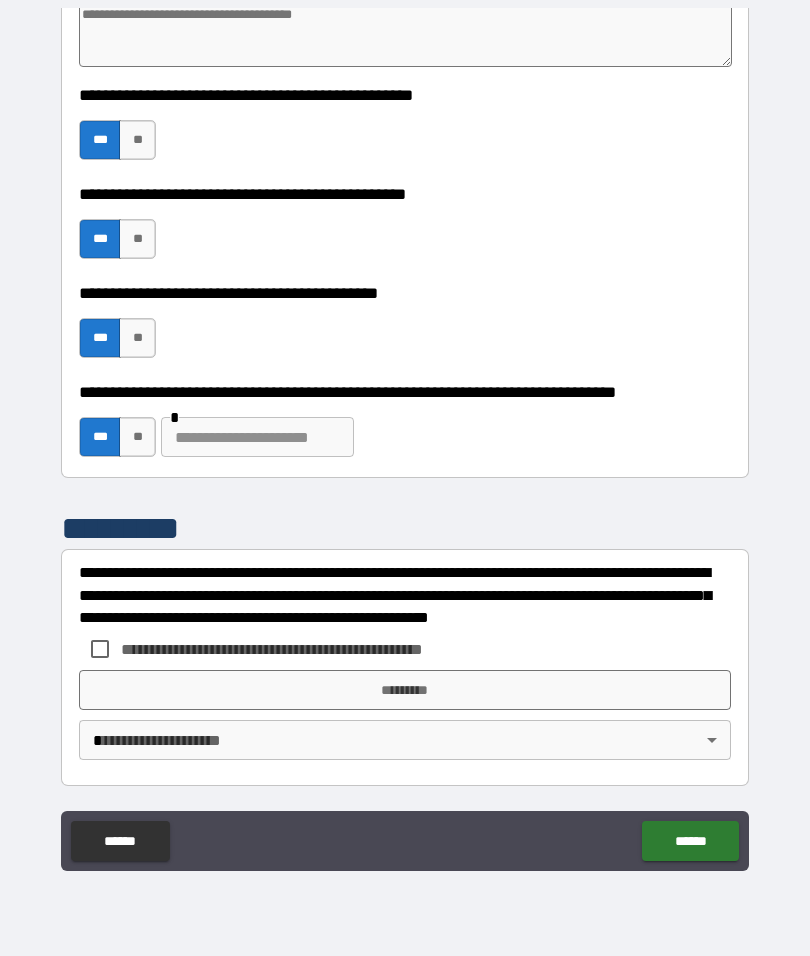 type on "*" 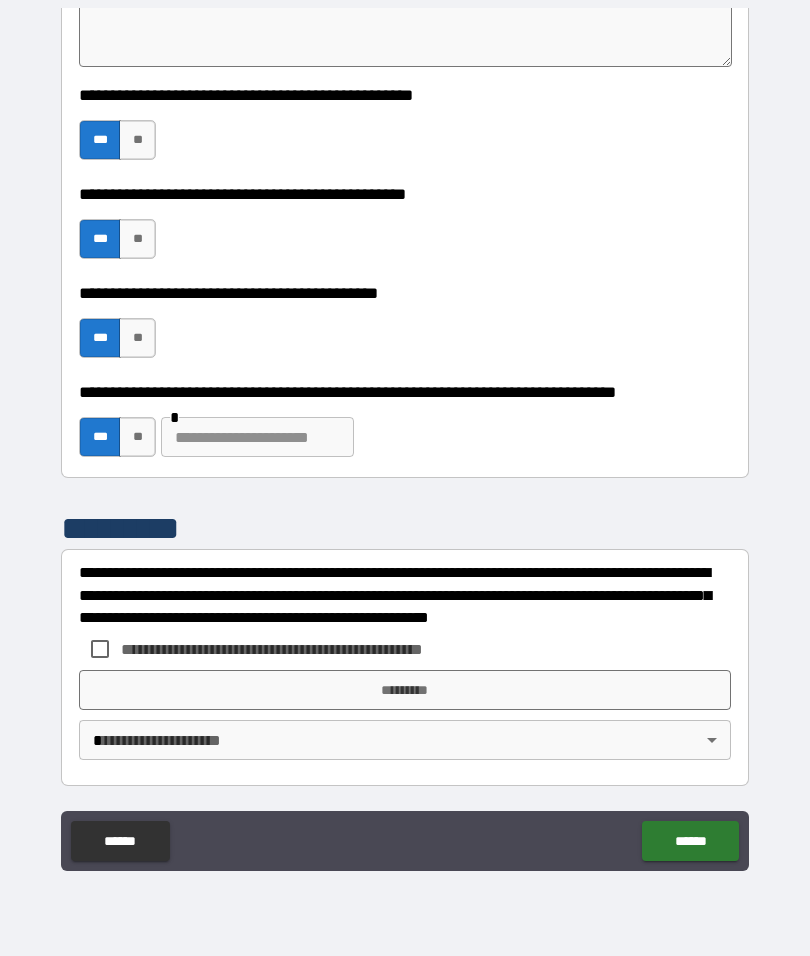 type on "*" 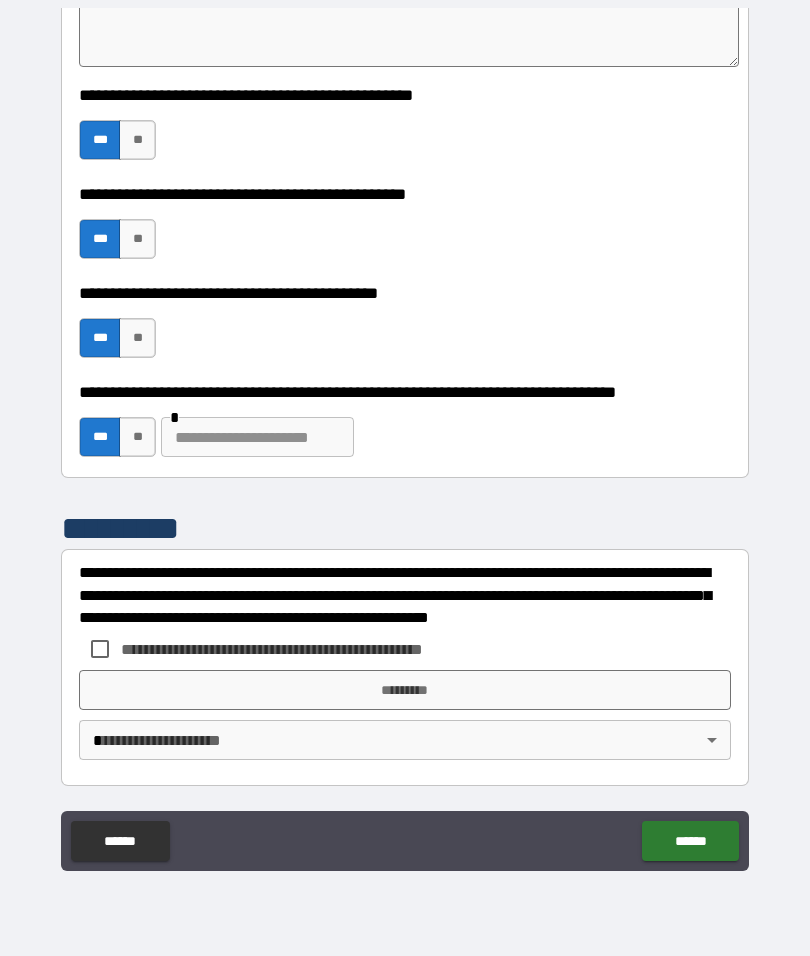type on "*" 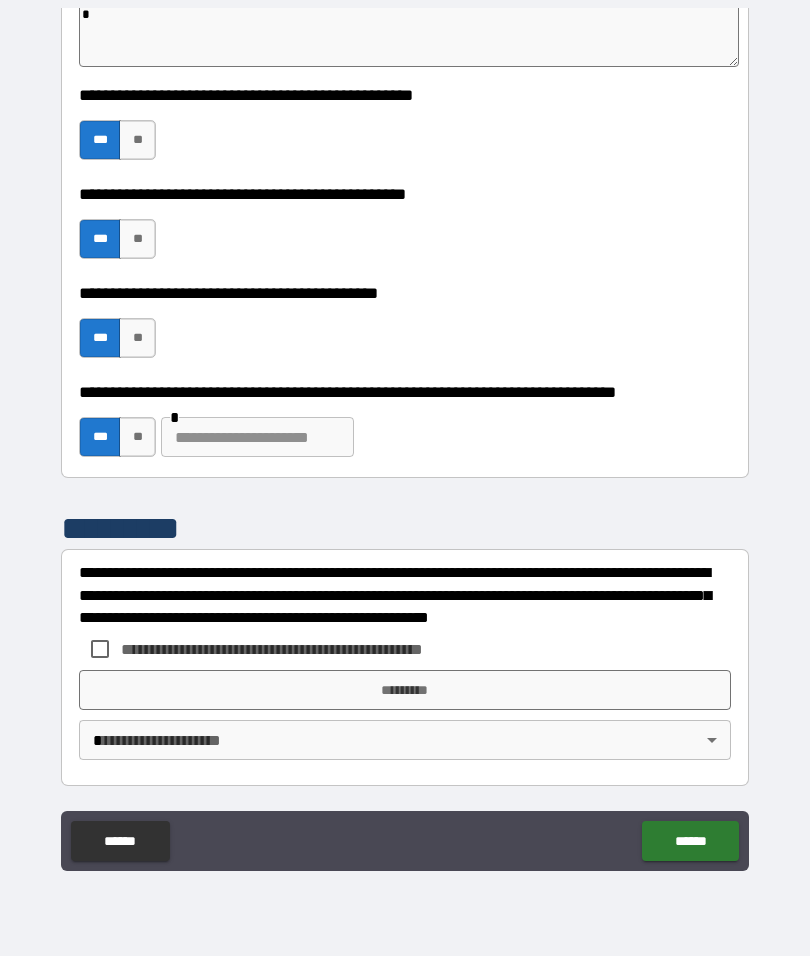 type on "*" 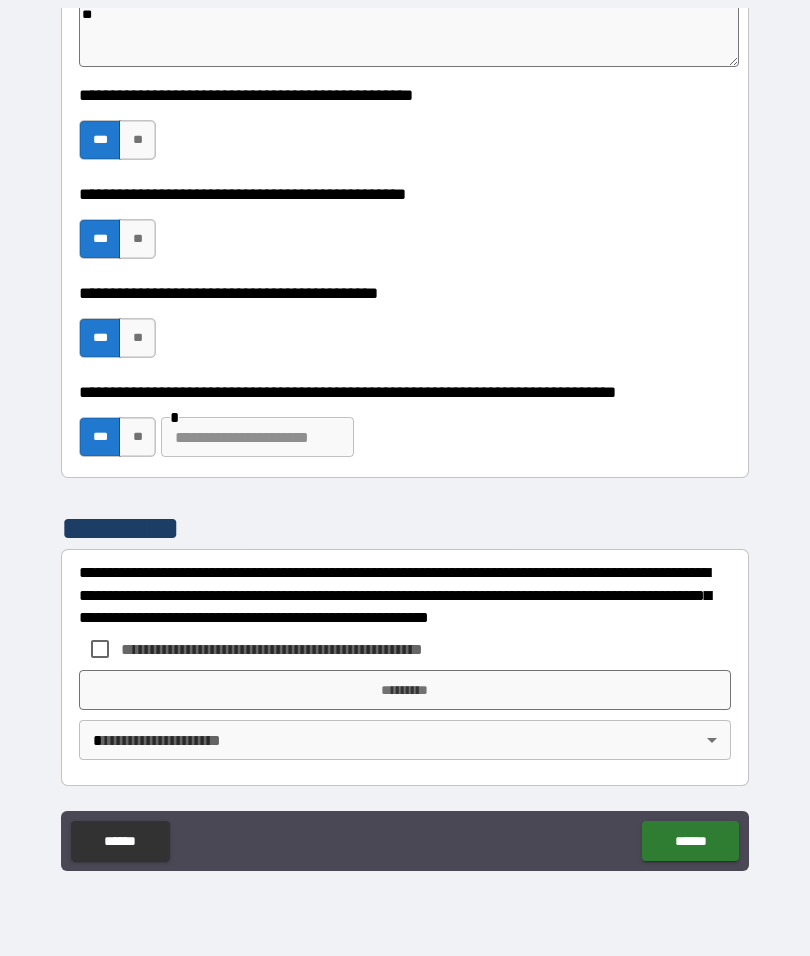 type on "*" 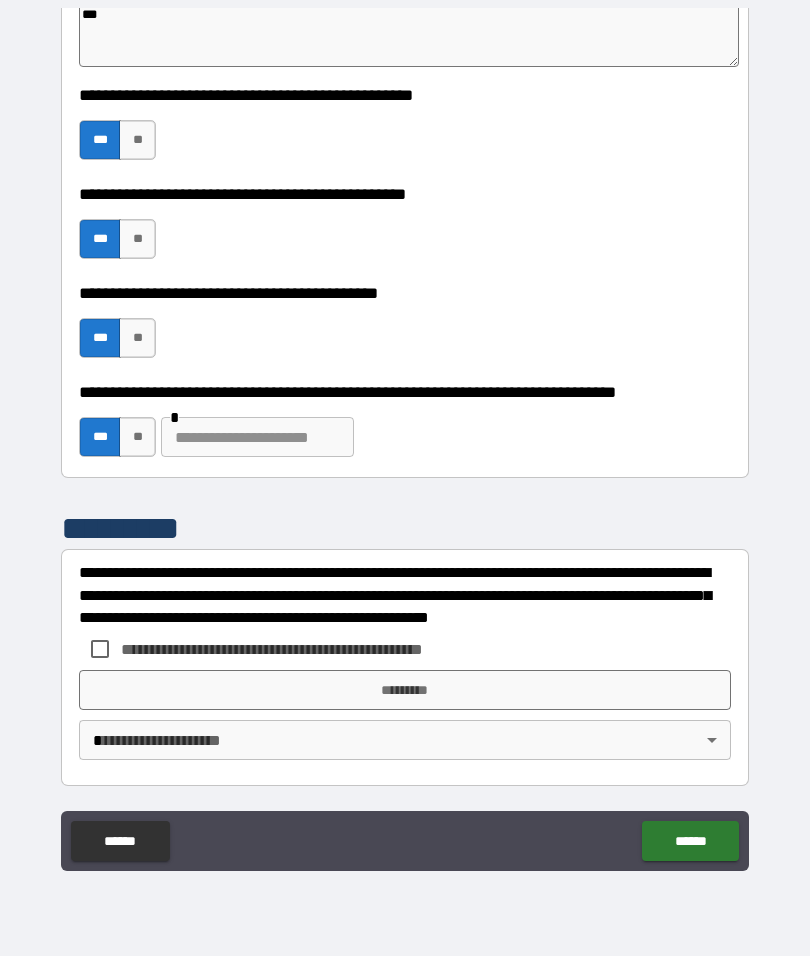 type on "*" 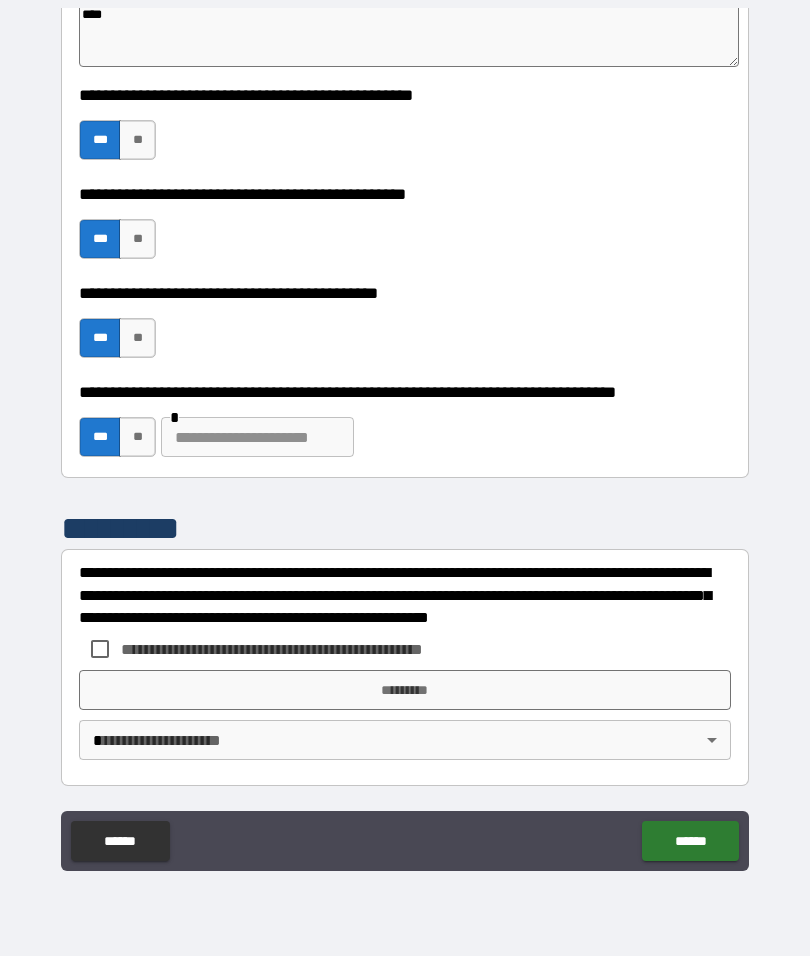 type on "*" 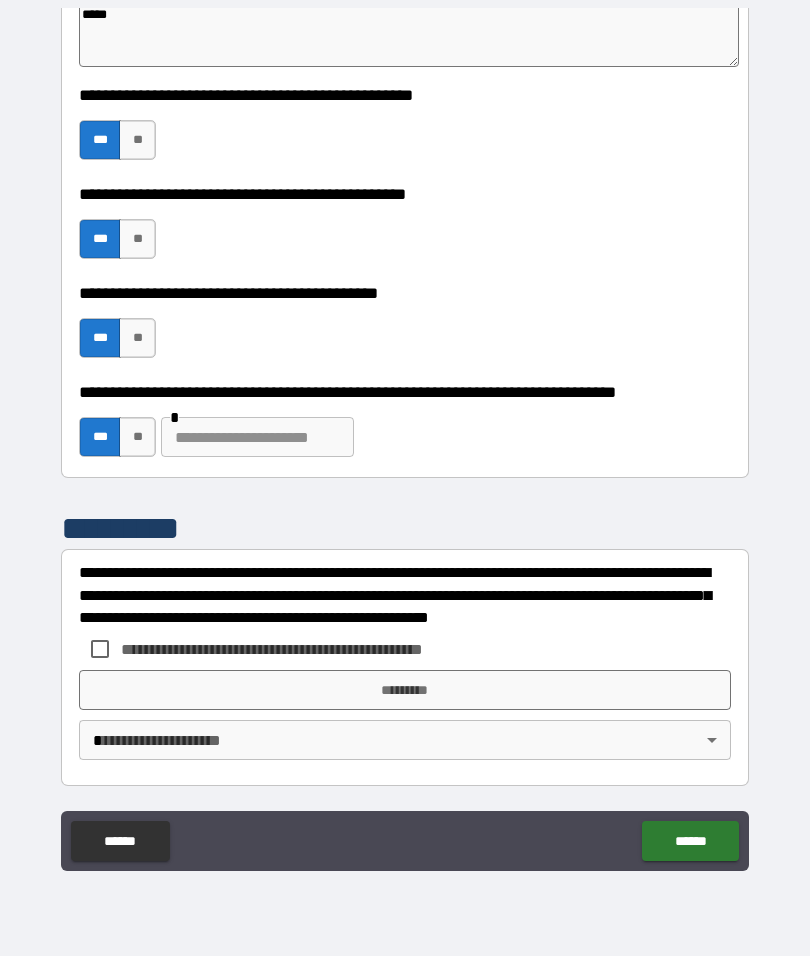 type on "**********" 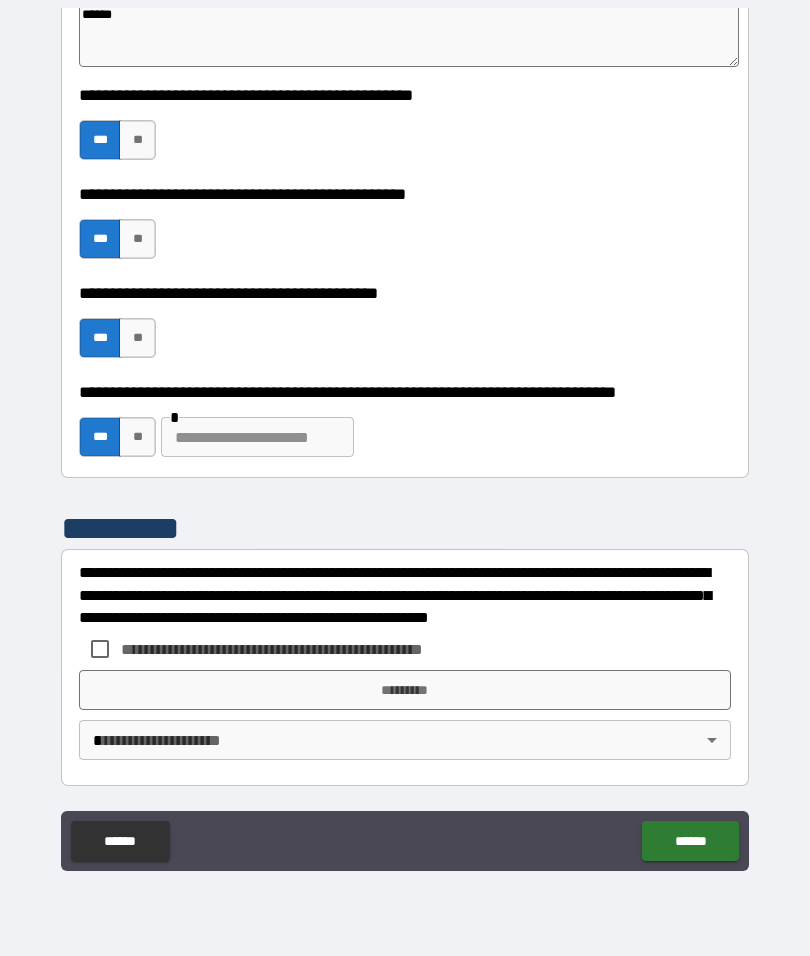 type on "*" 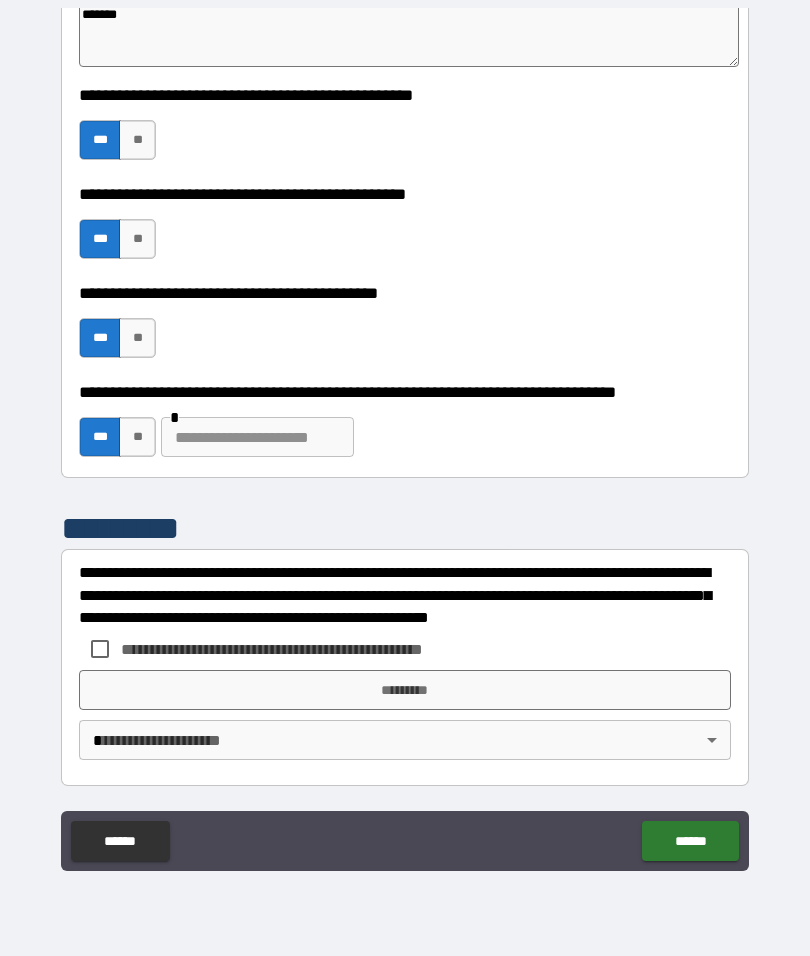 type on "*" 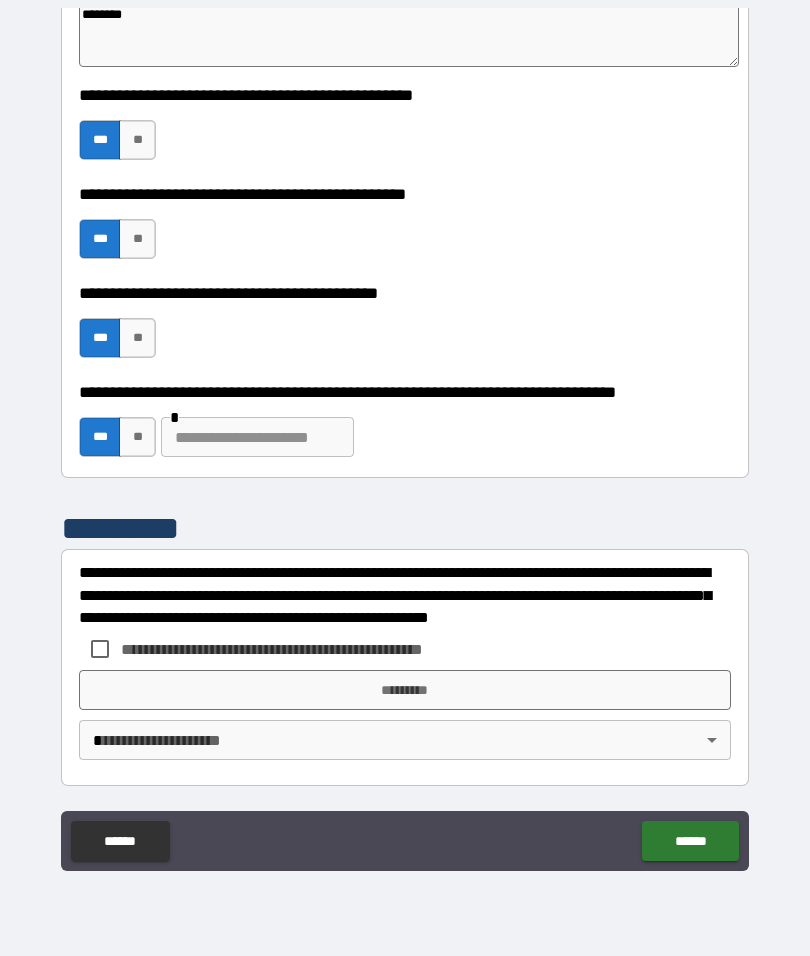 type on "*" 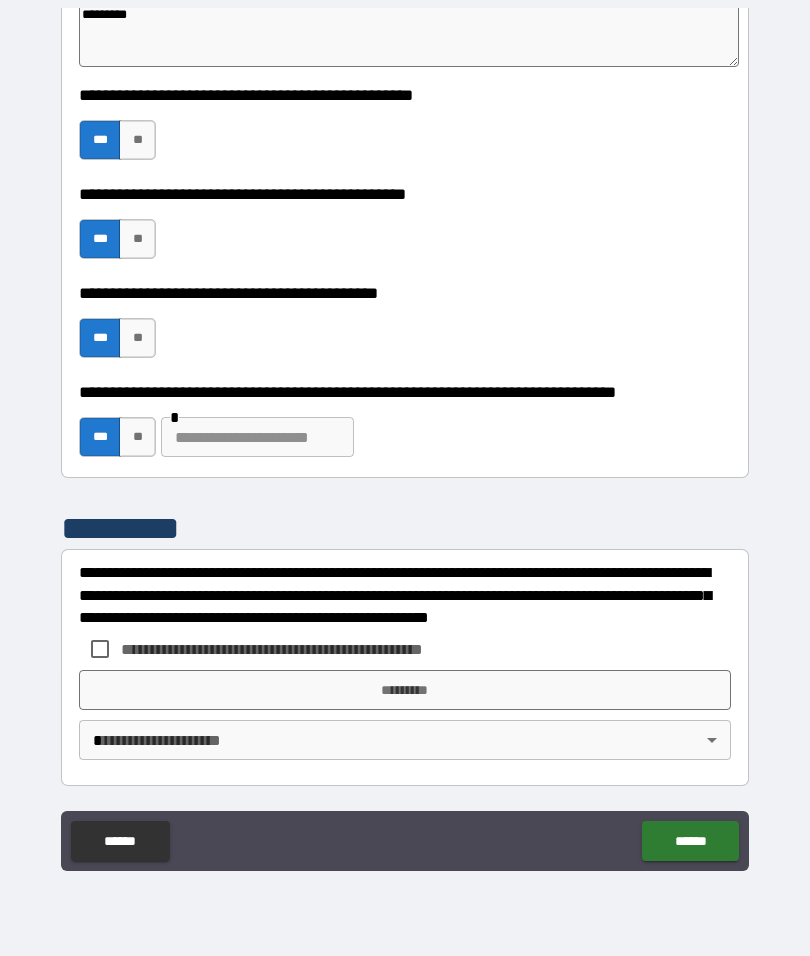 type on "*" 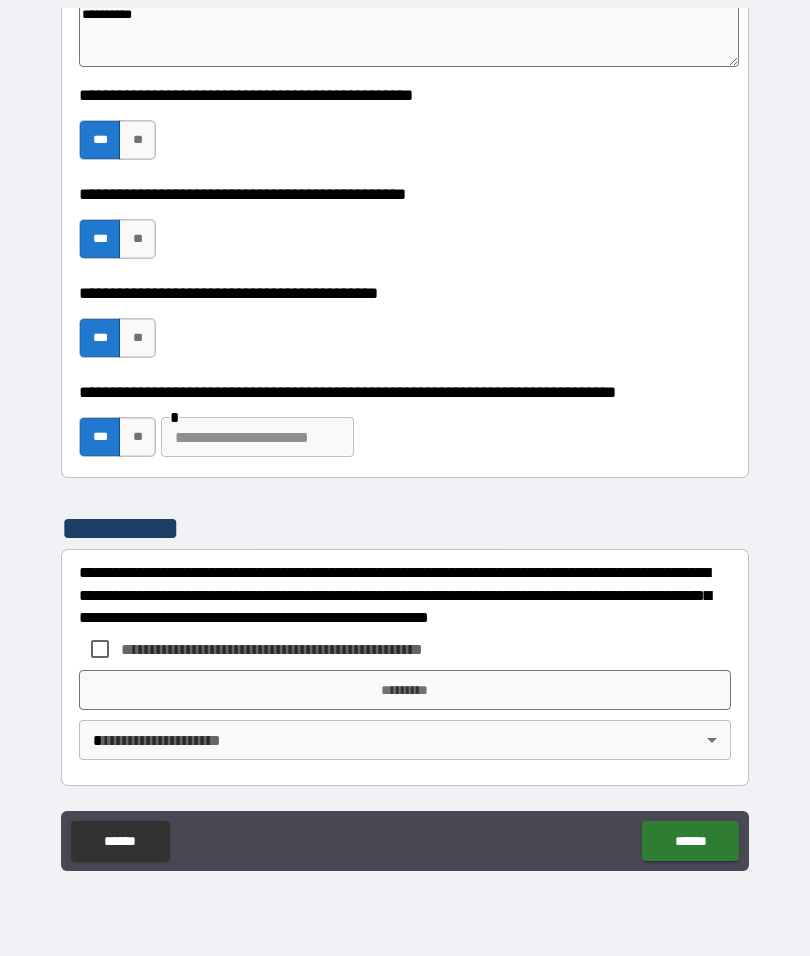 type on "*" 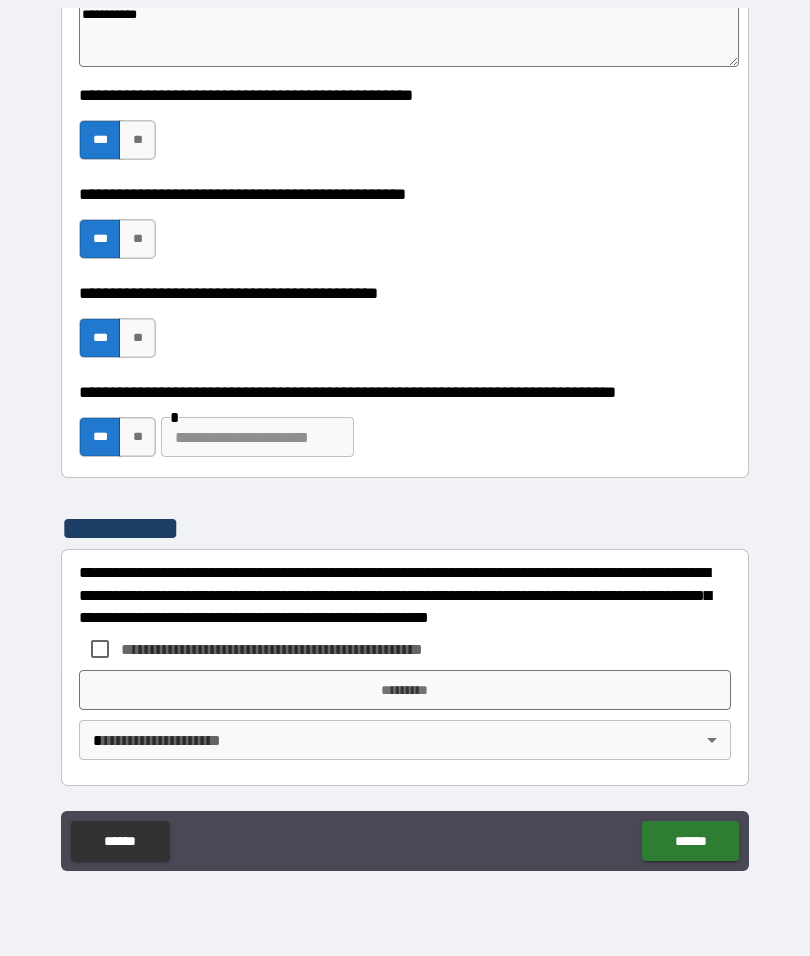 type on "*" 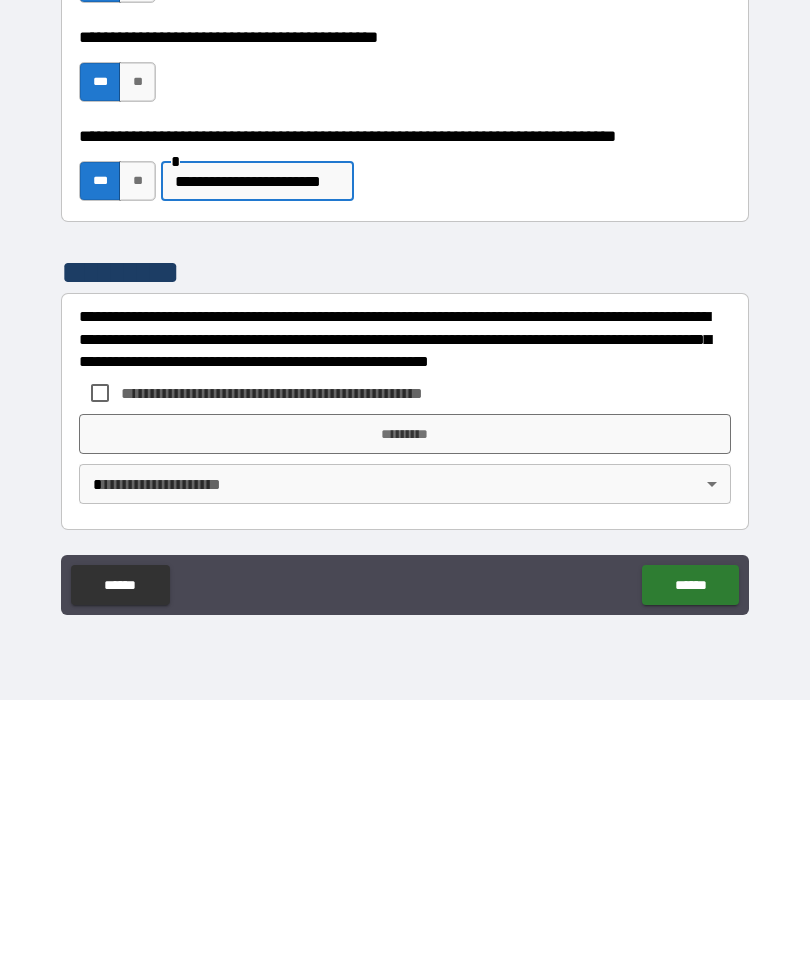 type on "**********" 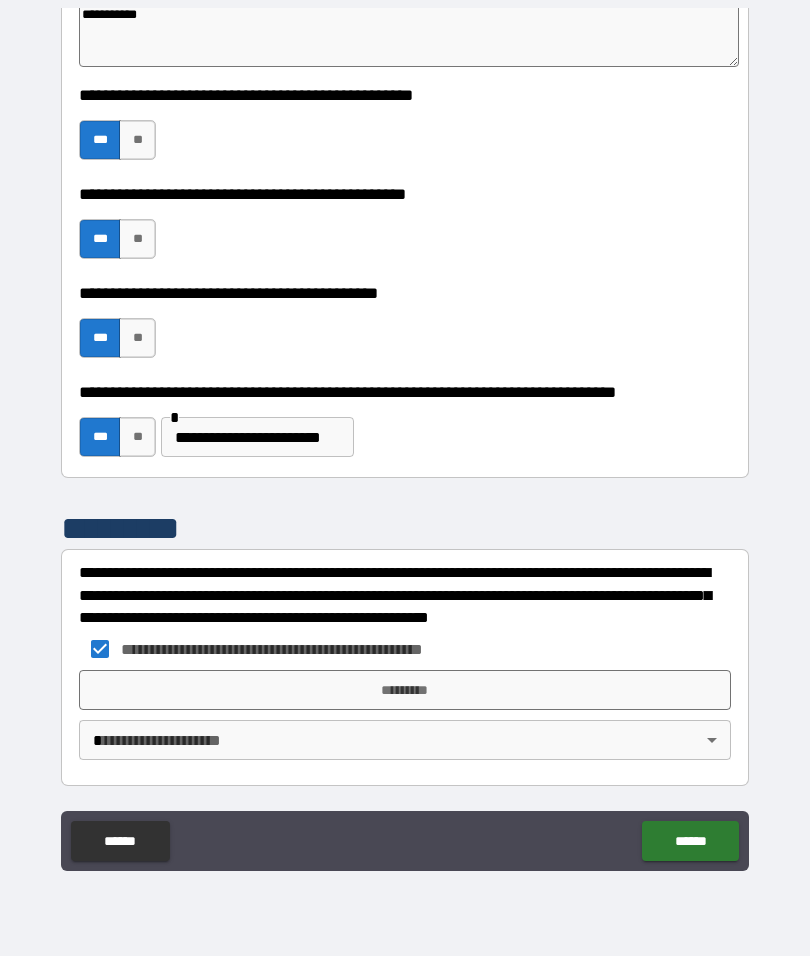 click on "*********" at bounding box center (405, 690) 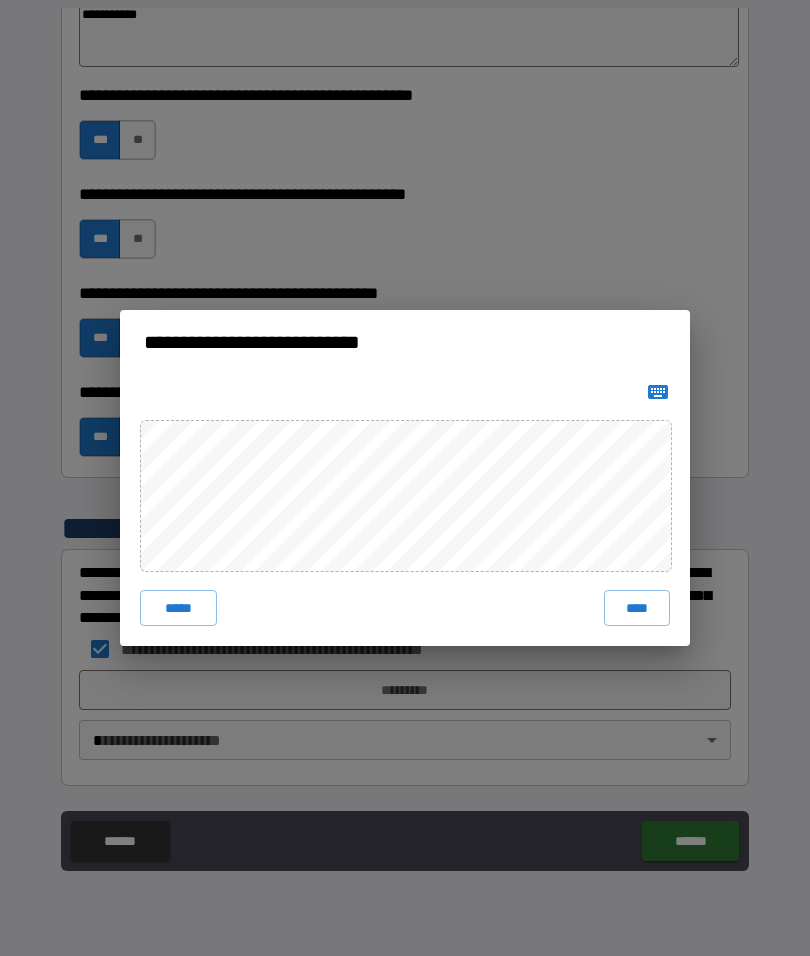 click on "****" at bounding box center [637, 608] 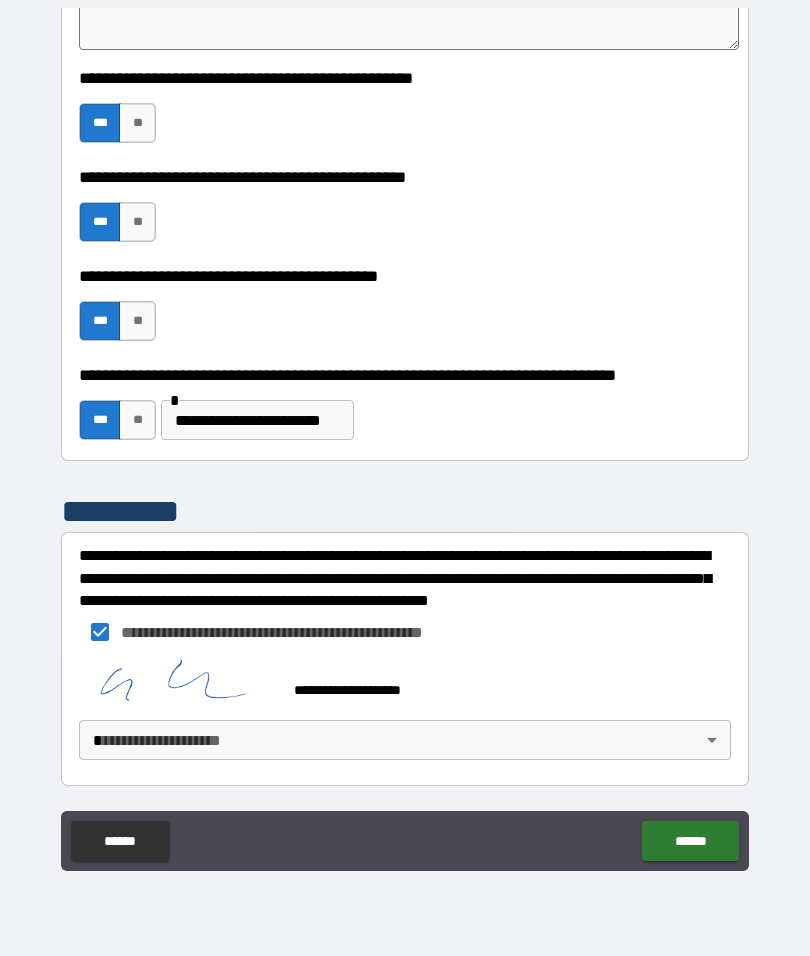 click on "**********" at bounding box center (405, 437) 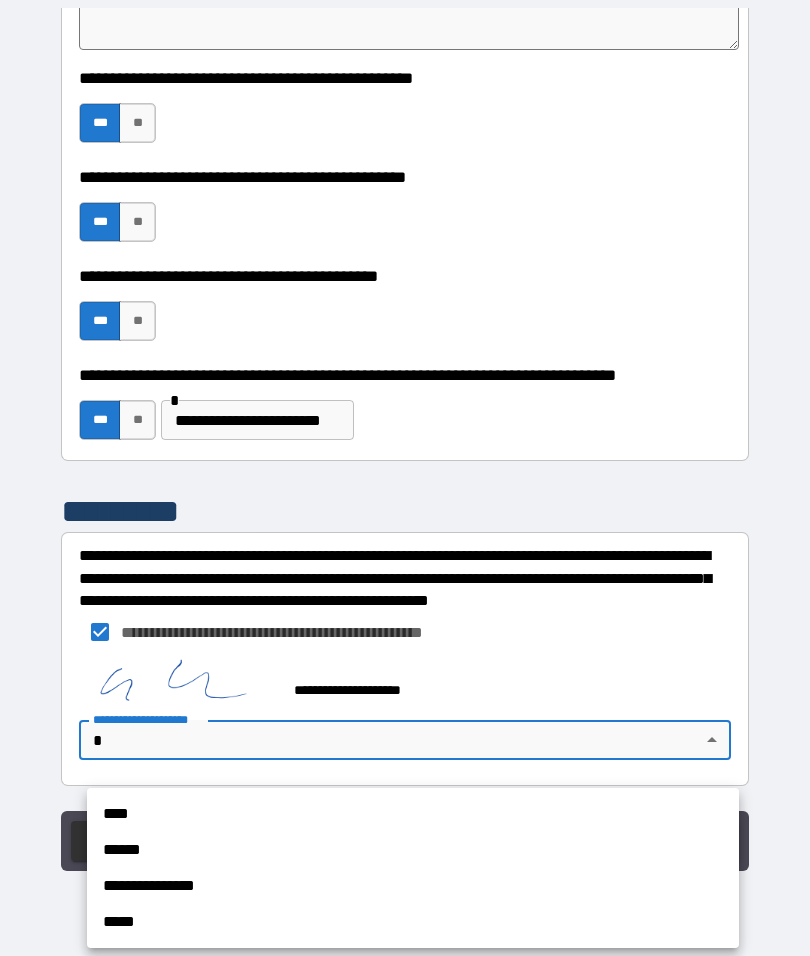 click on "****" at bounding box center (413, 814) 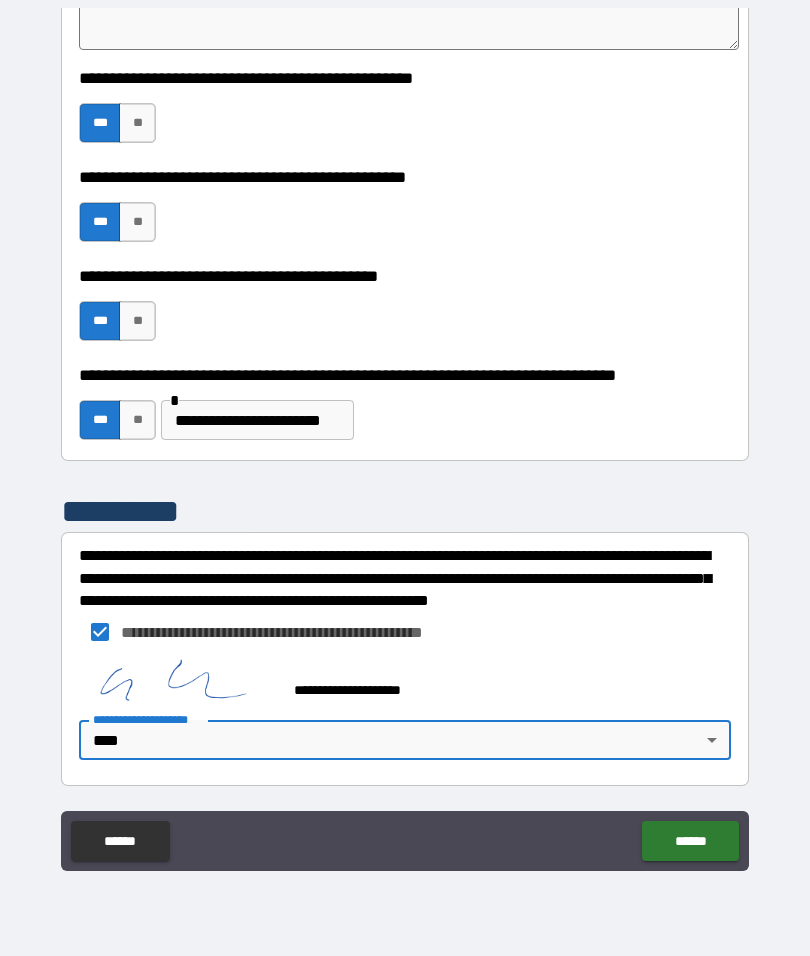 type on "*" 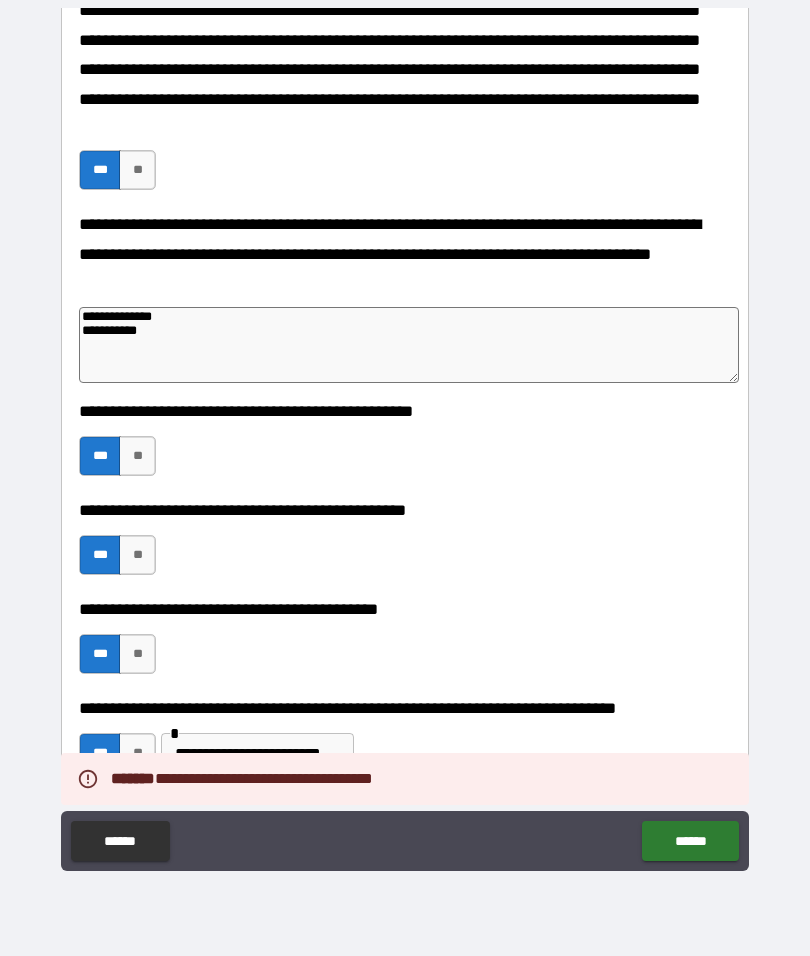 scroll, scrollTop: 4164, scrollLeft: 0, axis: vertical 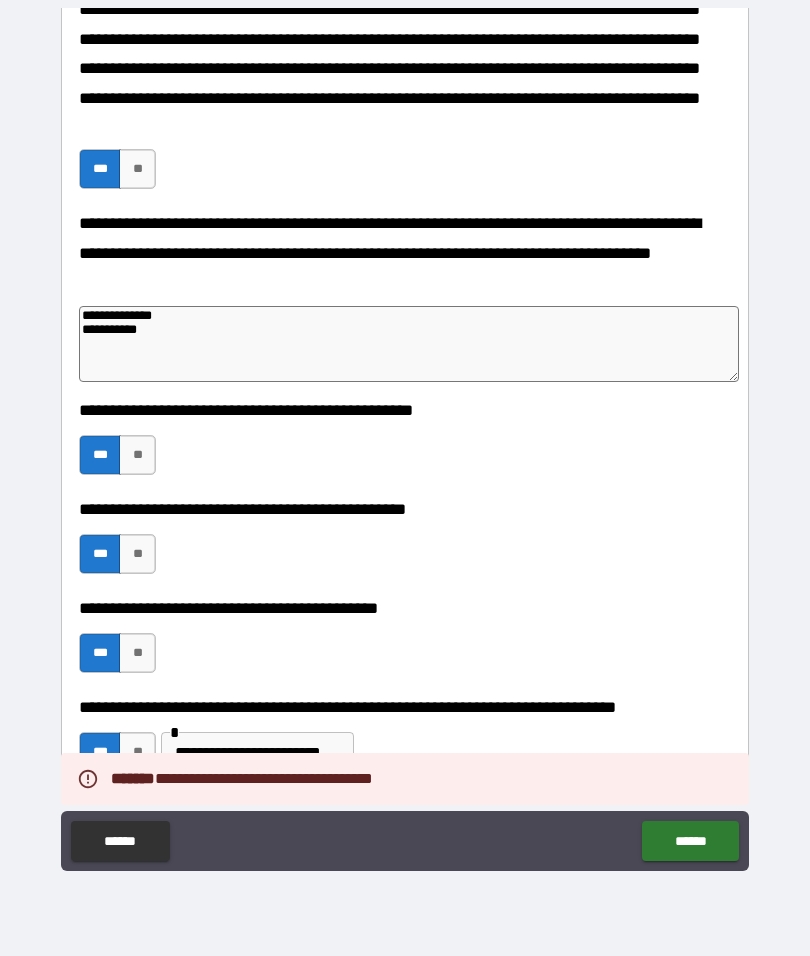 click 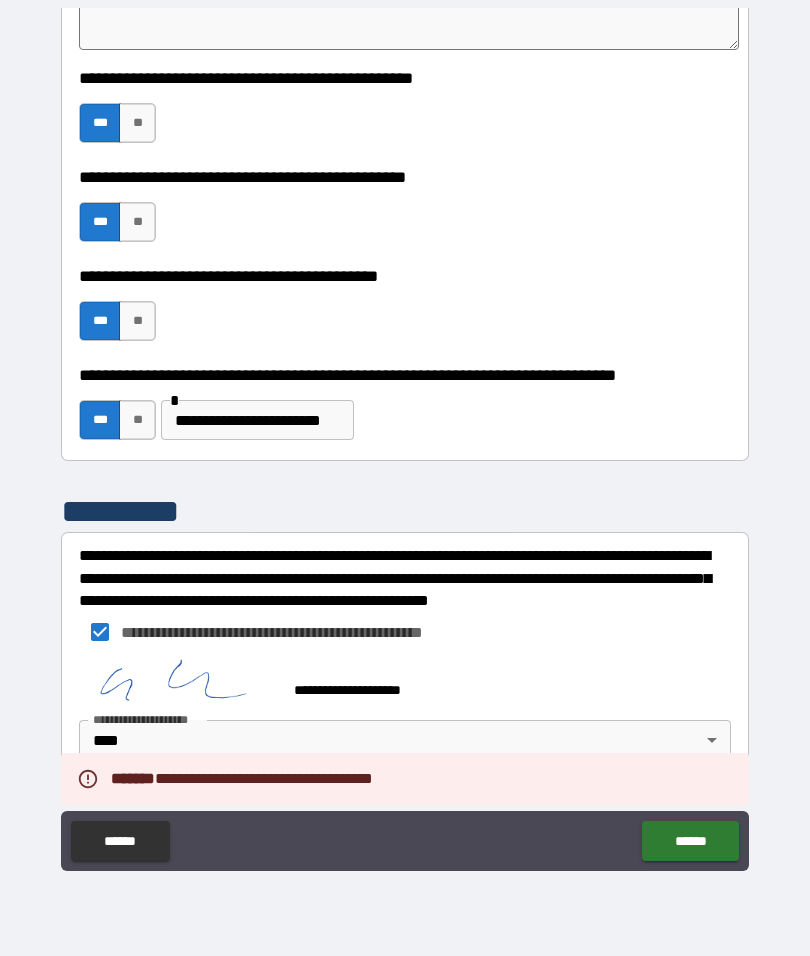 click on "******" at bounding box center [690, 841] 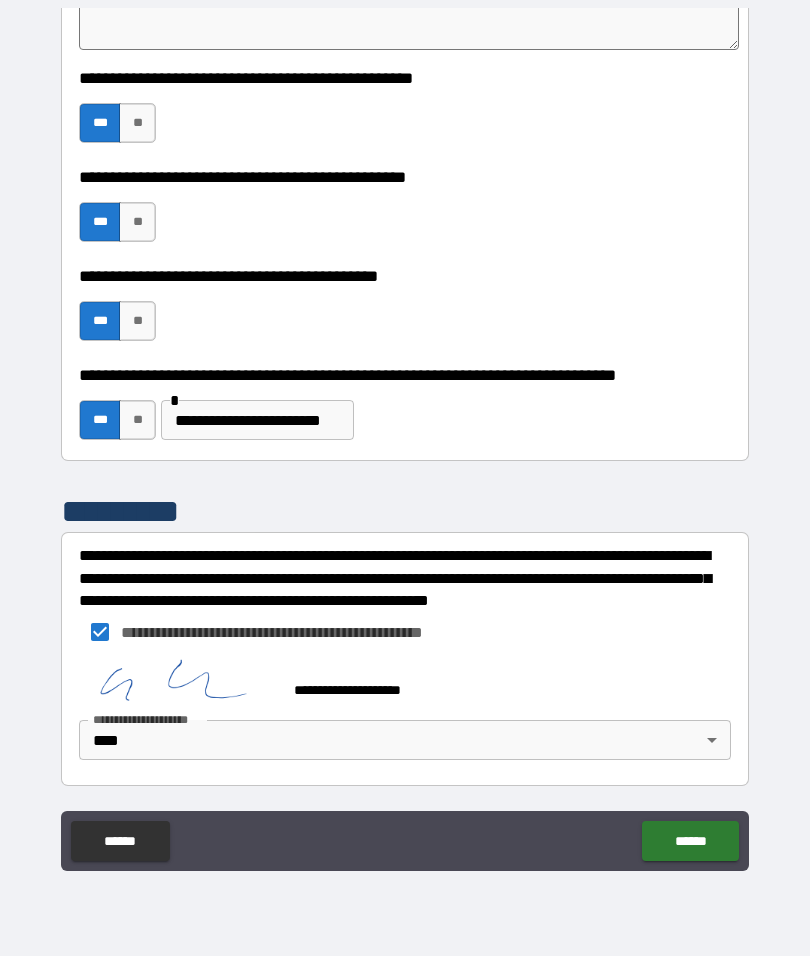 click on "******" at bounding box center (690, 841) 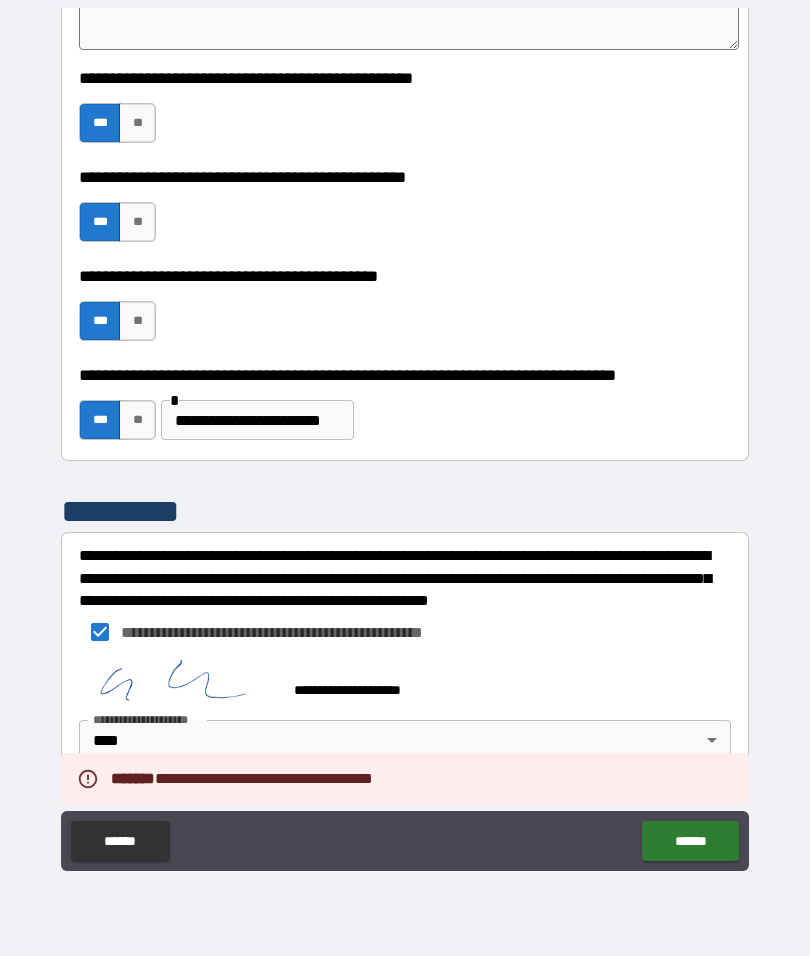 type on "*" 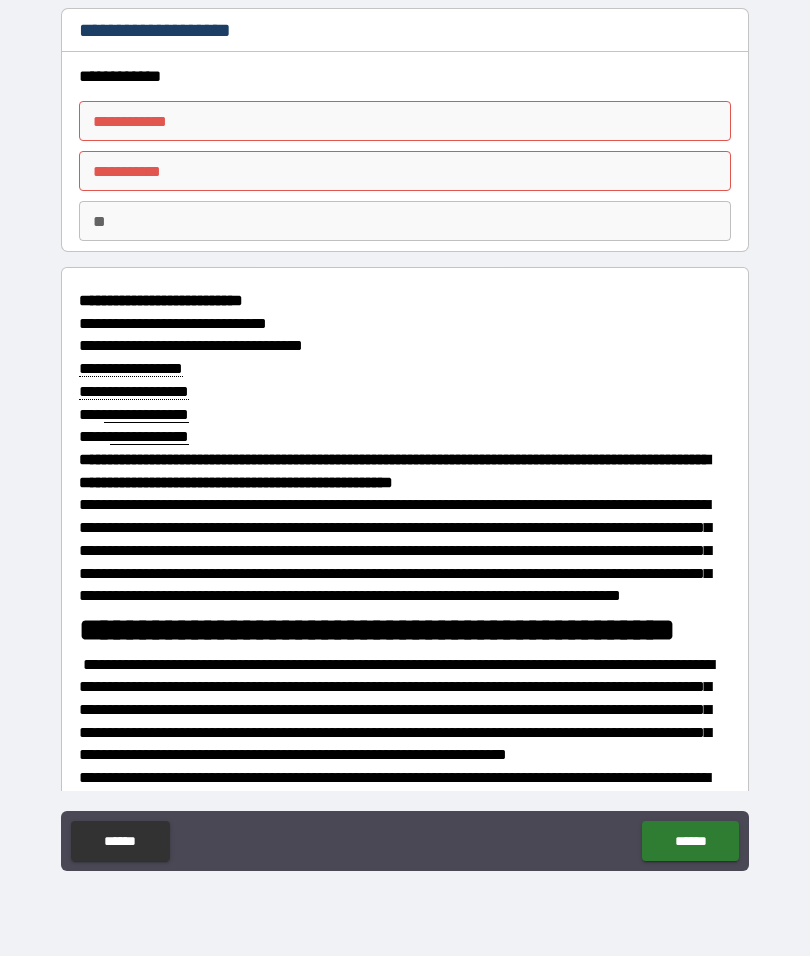 scroll, scrollTop: 0, scrollLeft: 0, axis: both 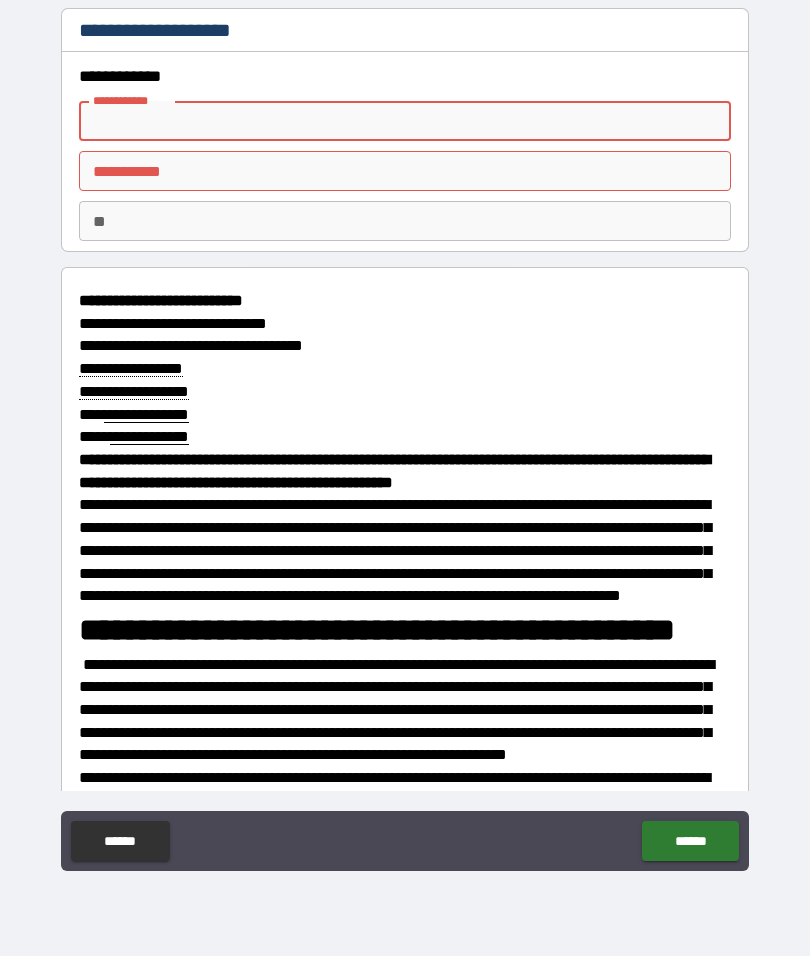 type on "*" 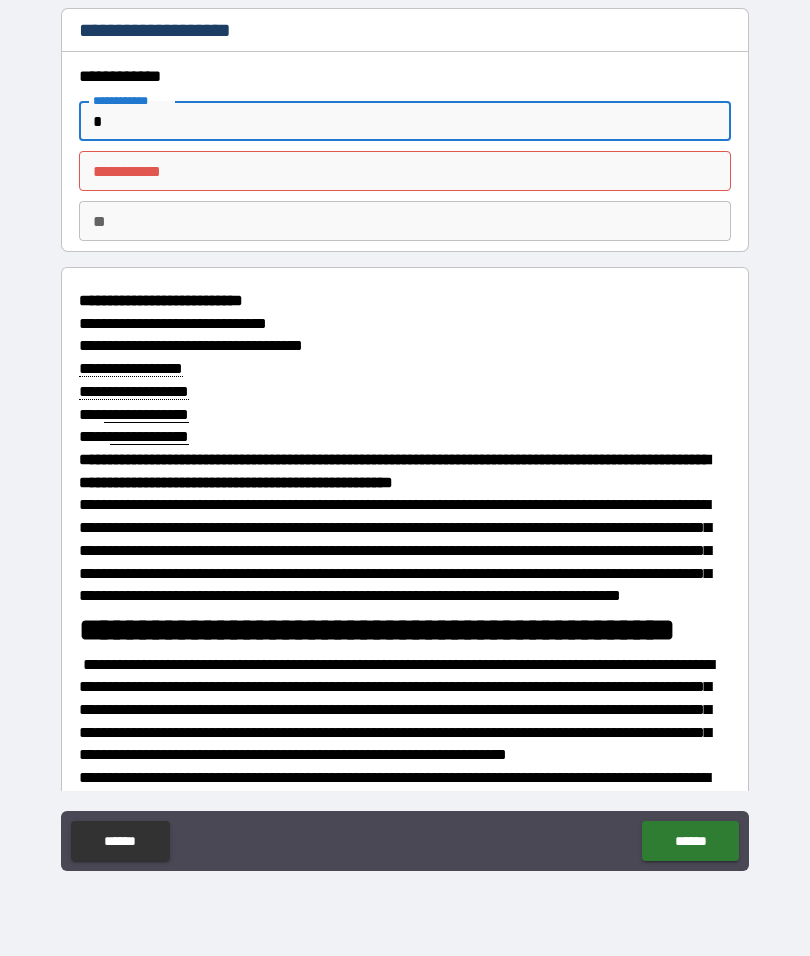 type on "*" 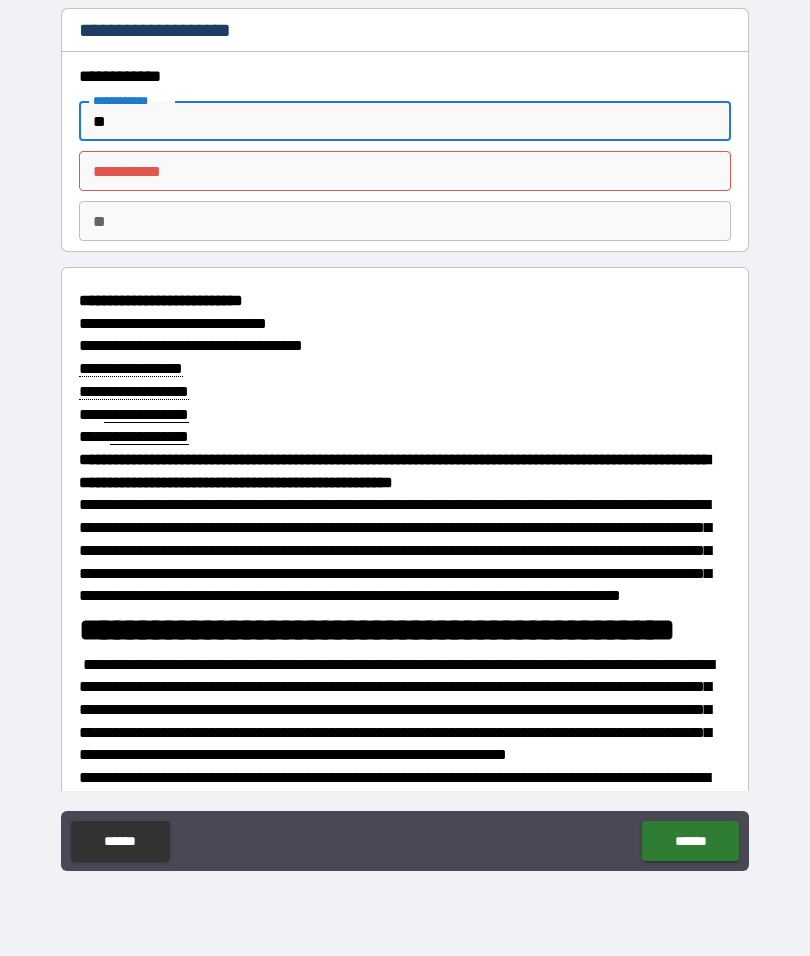 type on "*" 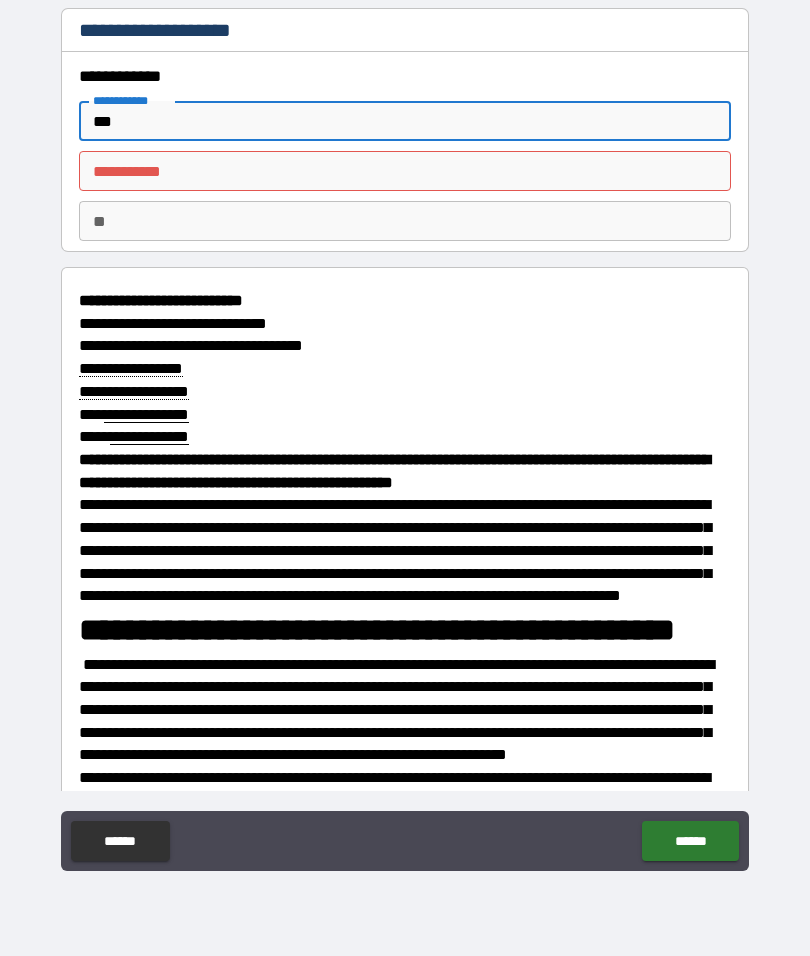type on "*" 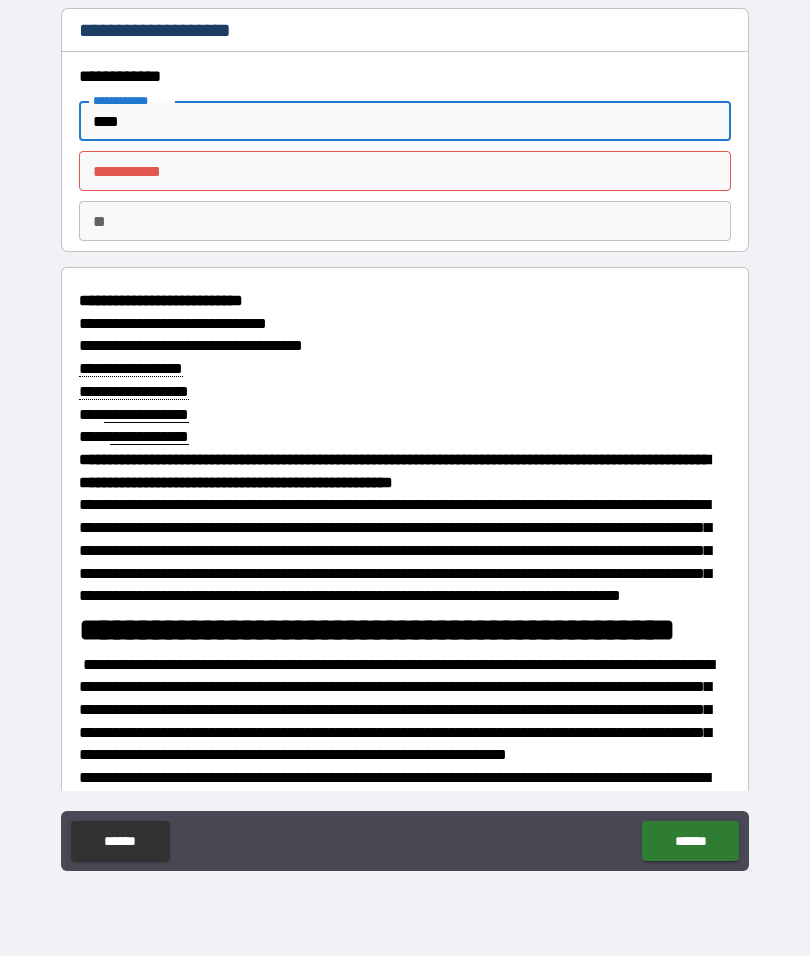 type on "*" 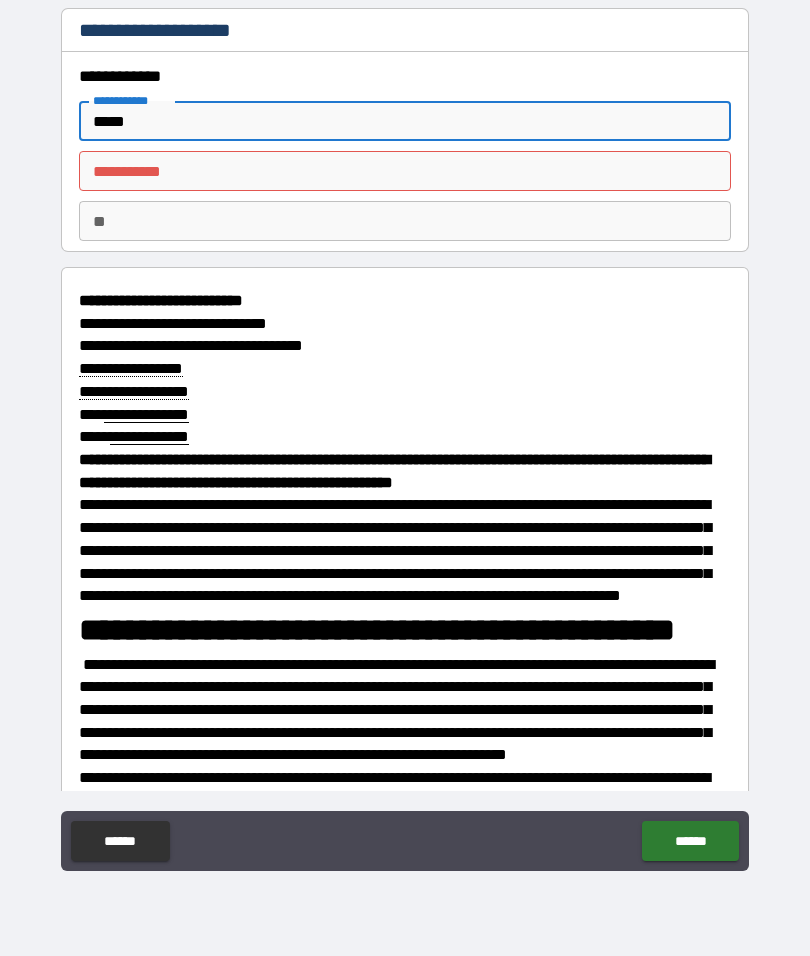 type on "*" 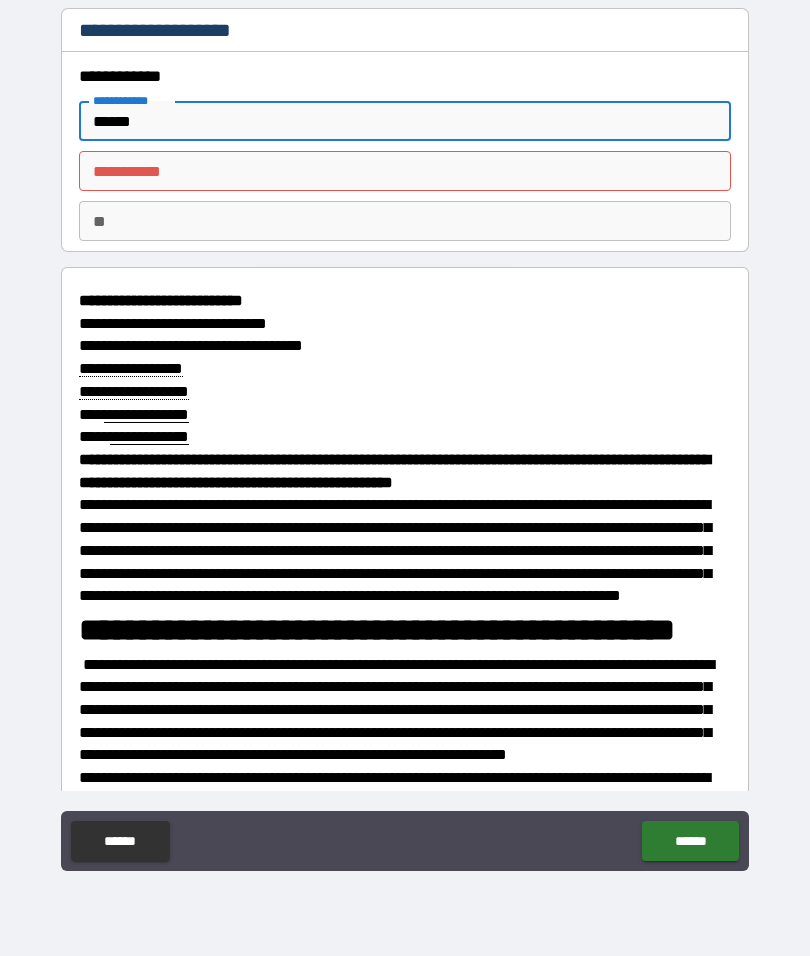 type on "*" 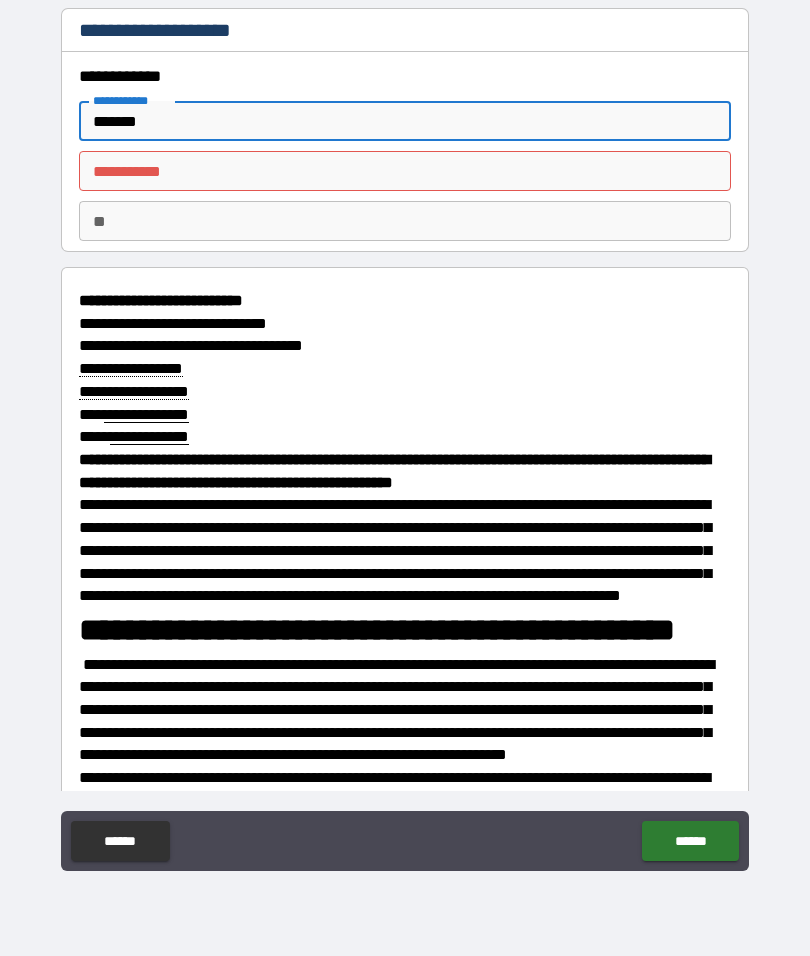 type on "*" 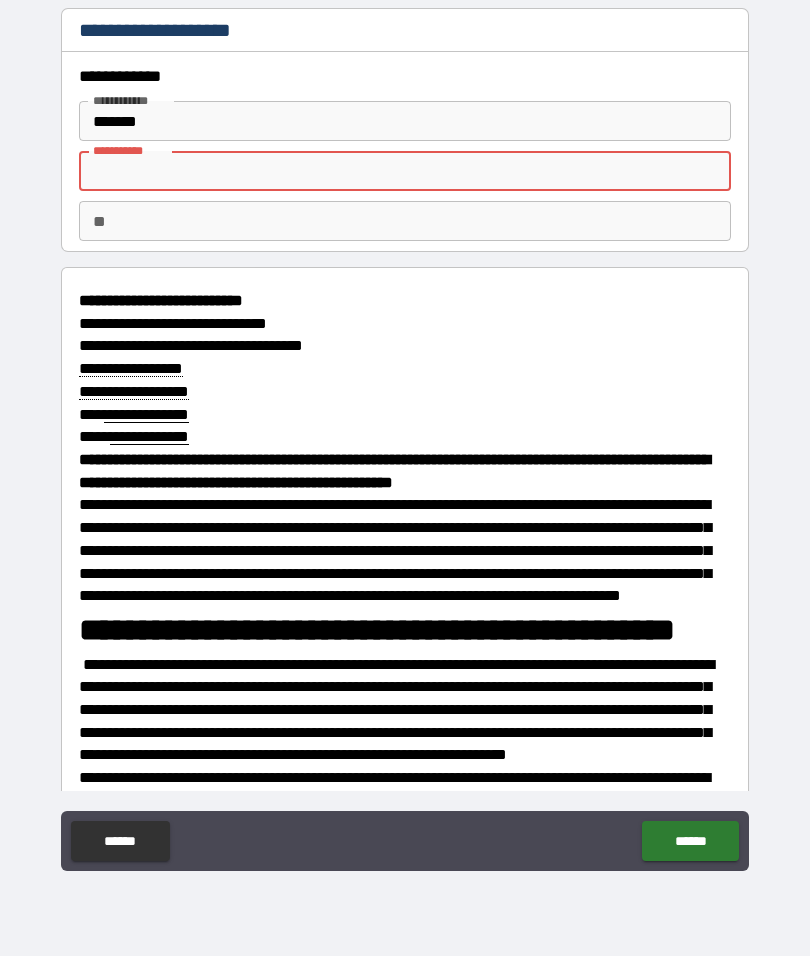 type on "*" 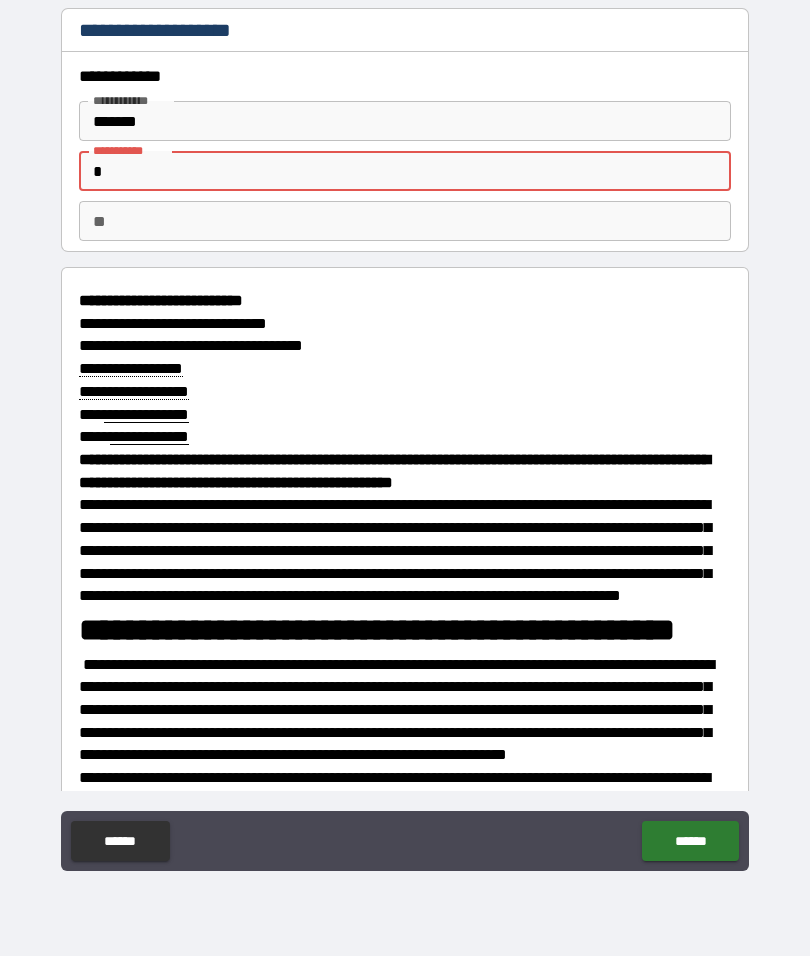type on "*" 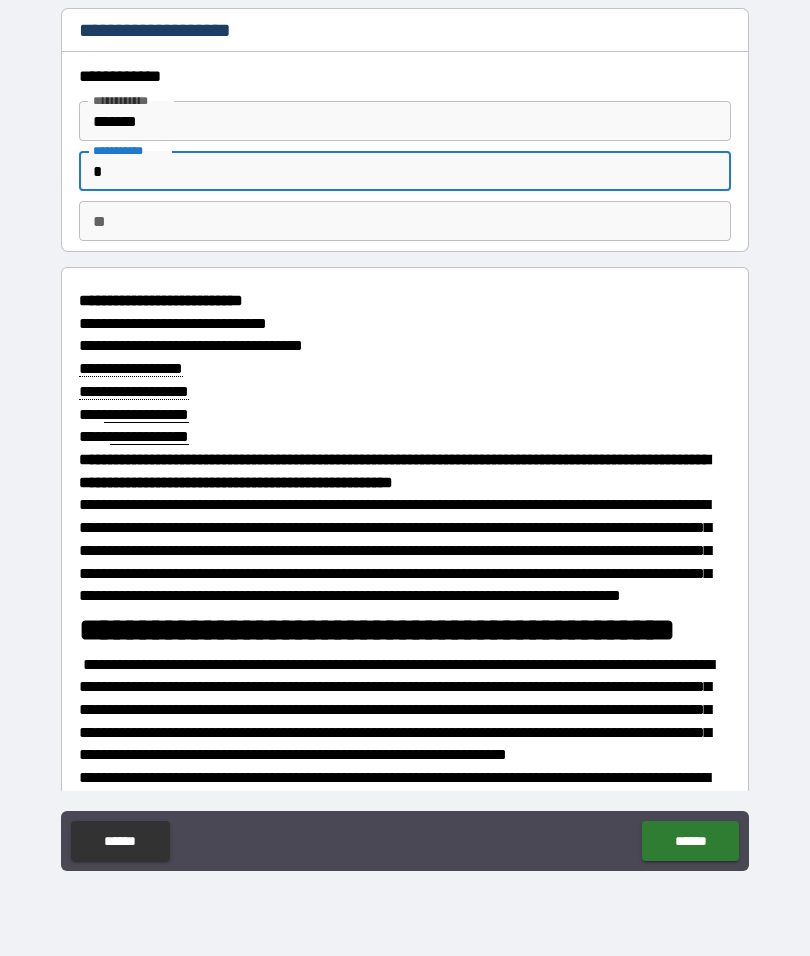 type on "**" 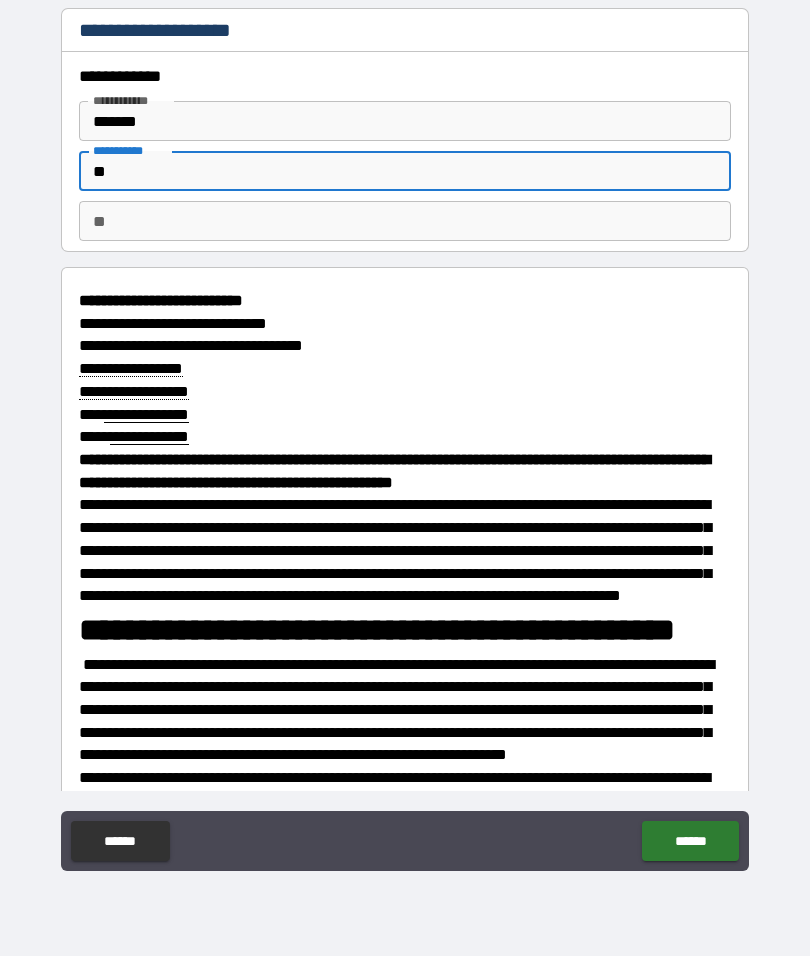 type on "***" 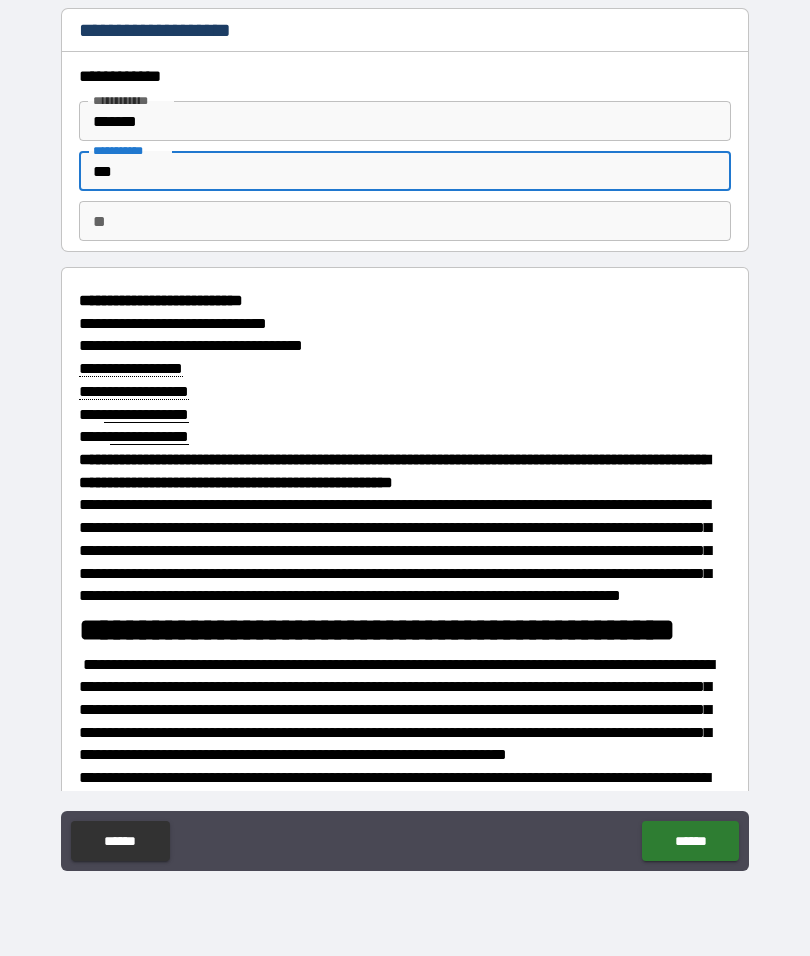 type on "*" 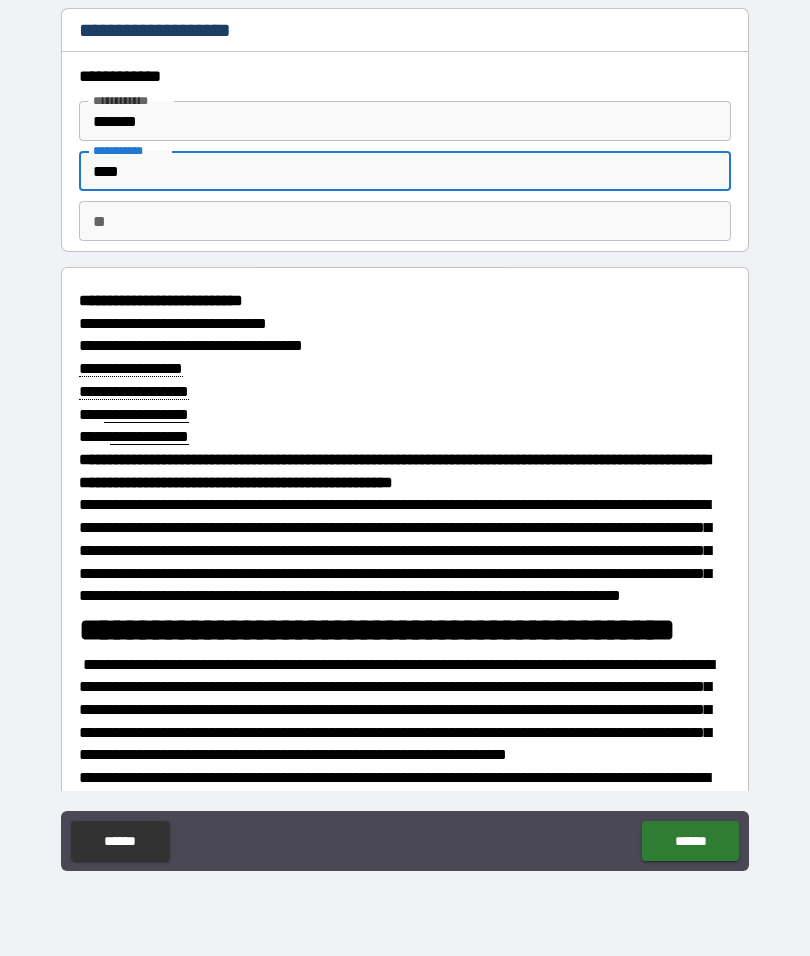 type on "*" 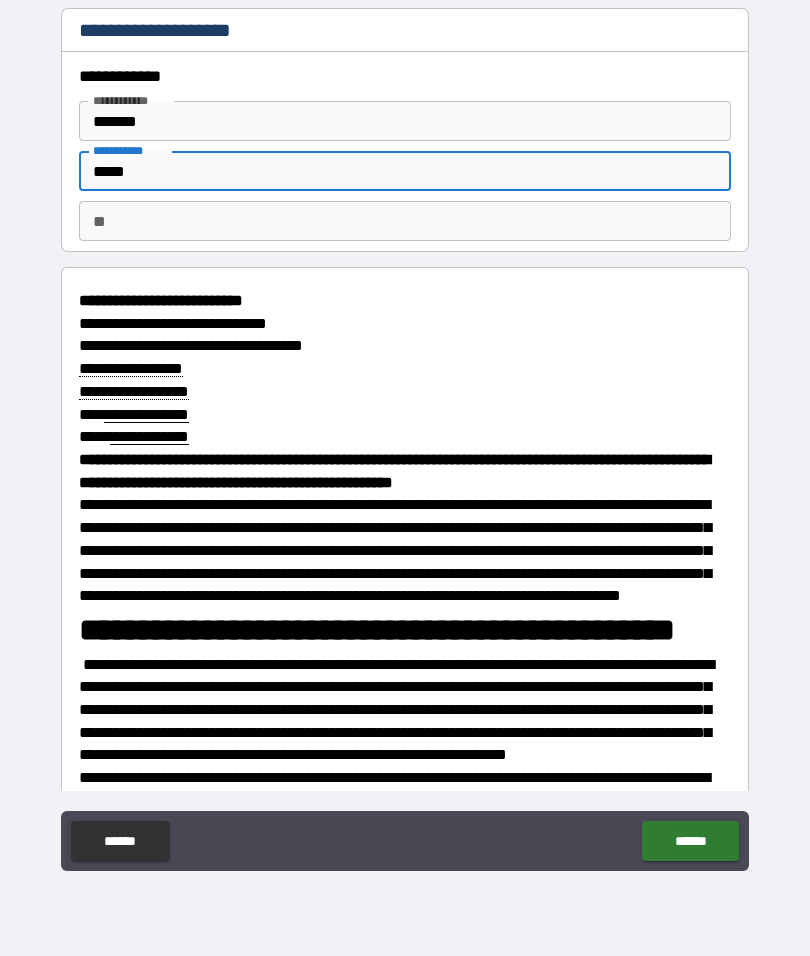 type on "*" 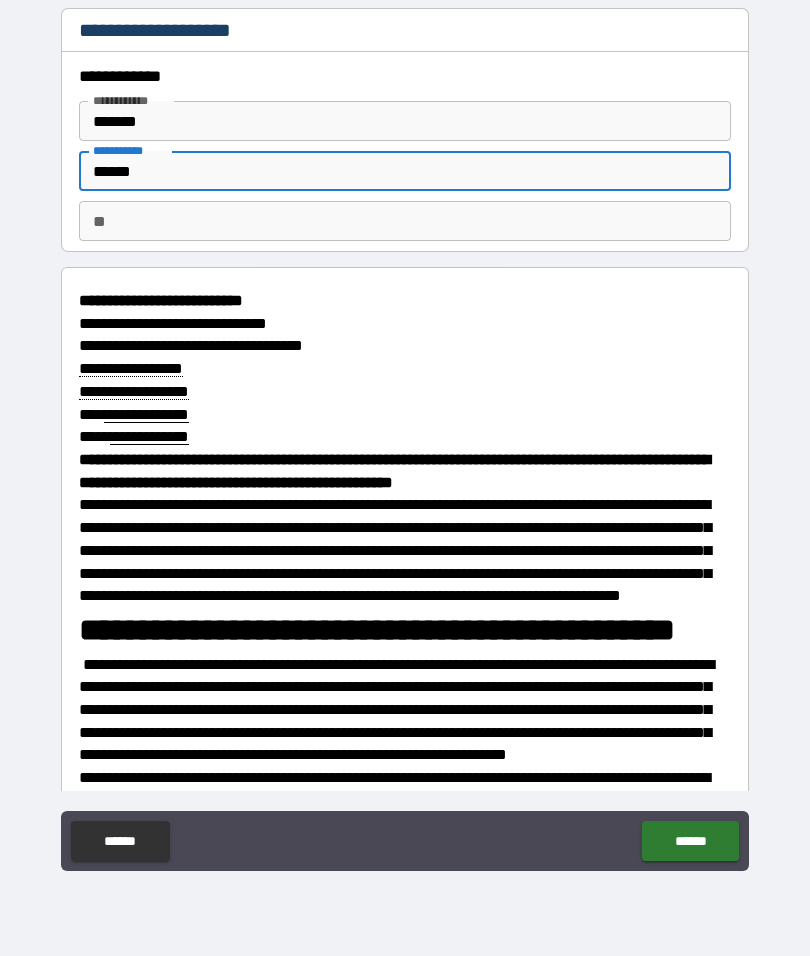 type on "*" 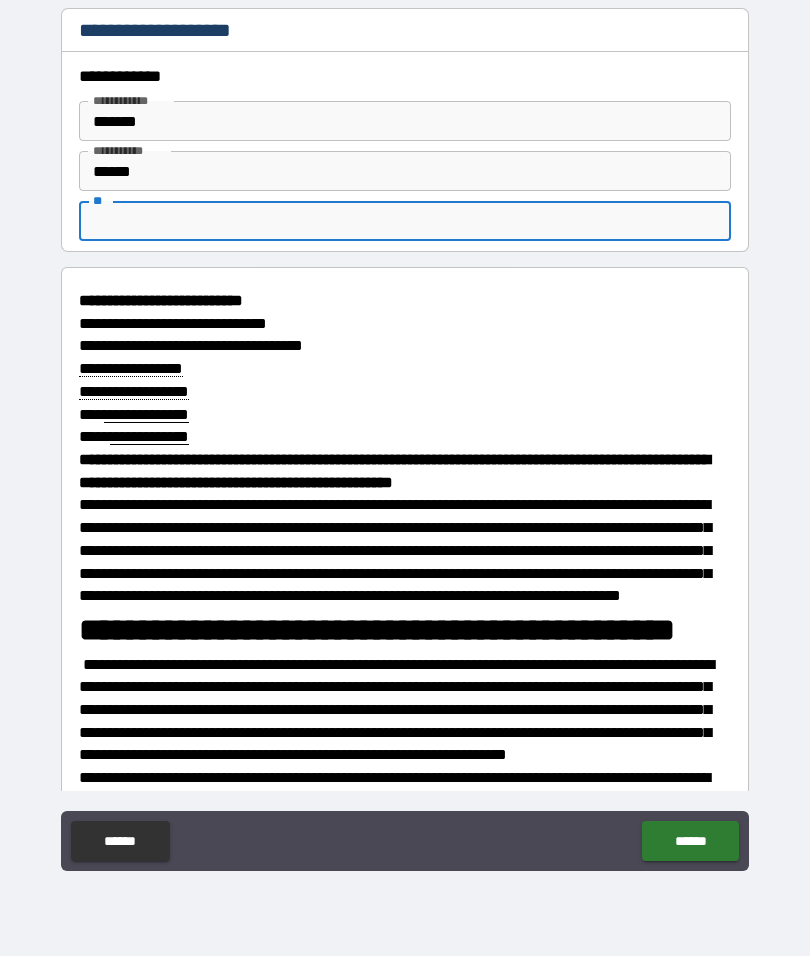 type on "*" 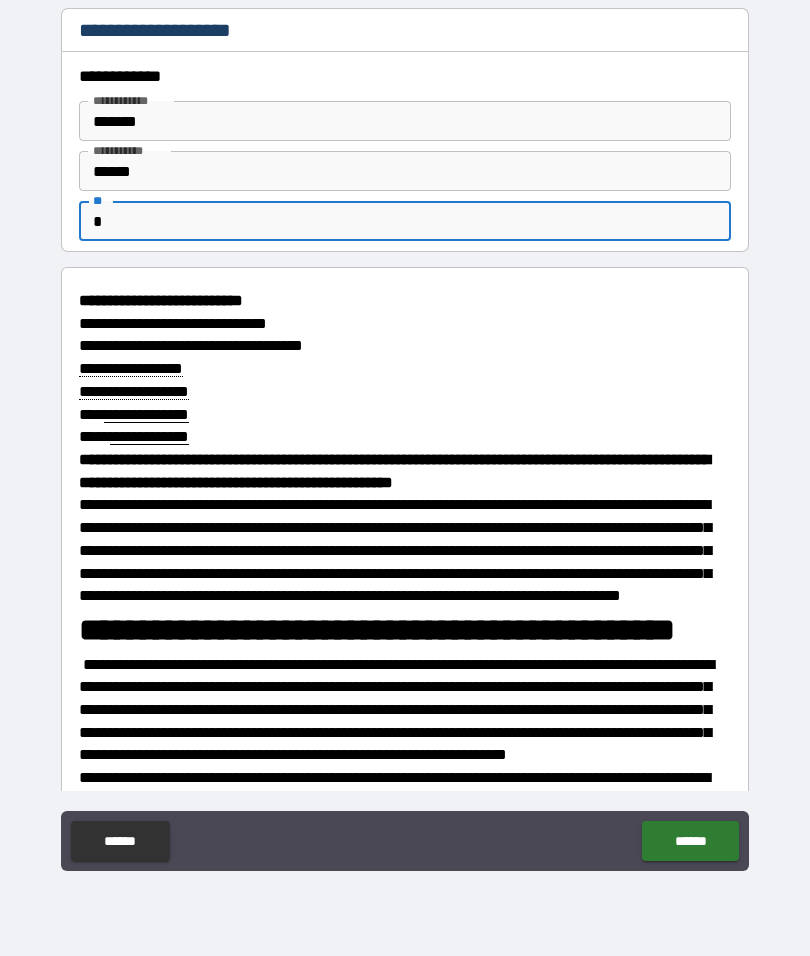 type on "*" 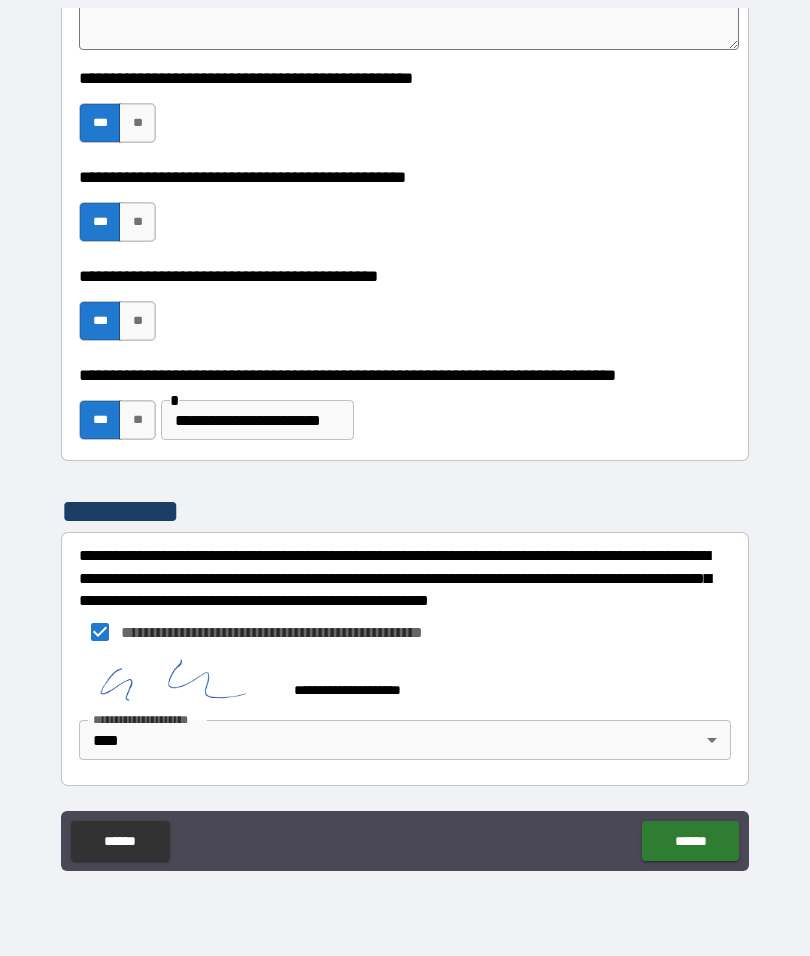 scroll, scrollTop: 4942, scrollLeft: 0, axis: vertical 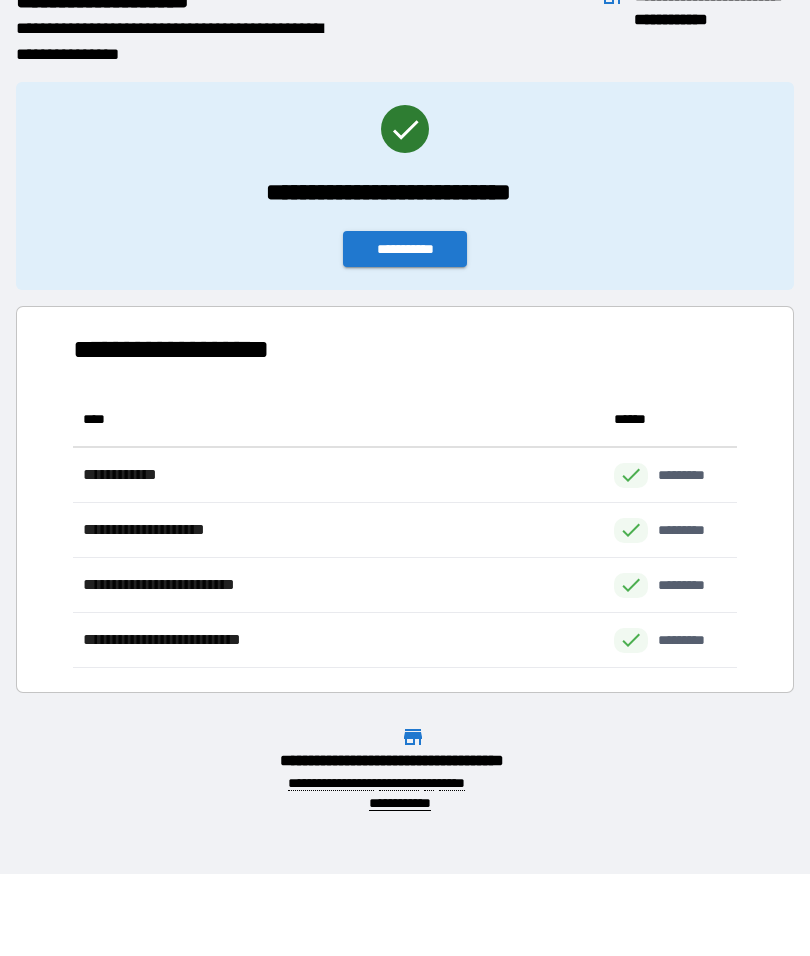 click on "**********" at bounding box center [405, 249] 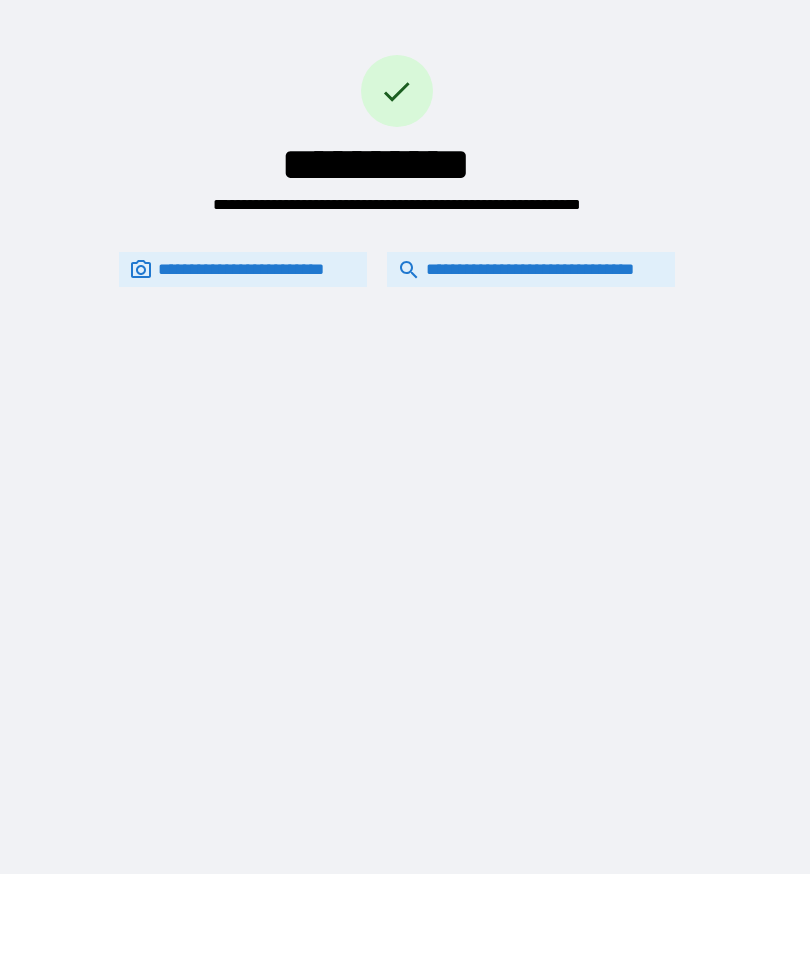 click on "**********" at bounding box center (531, 269) 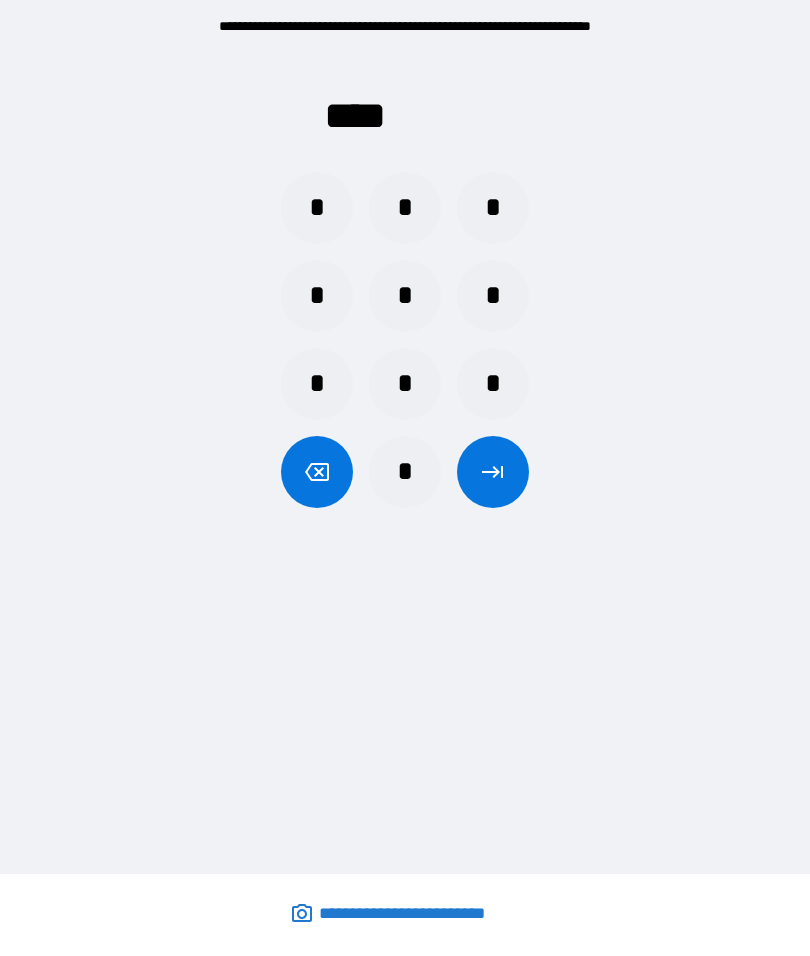 click on "*" at bounding box center [317, 208] 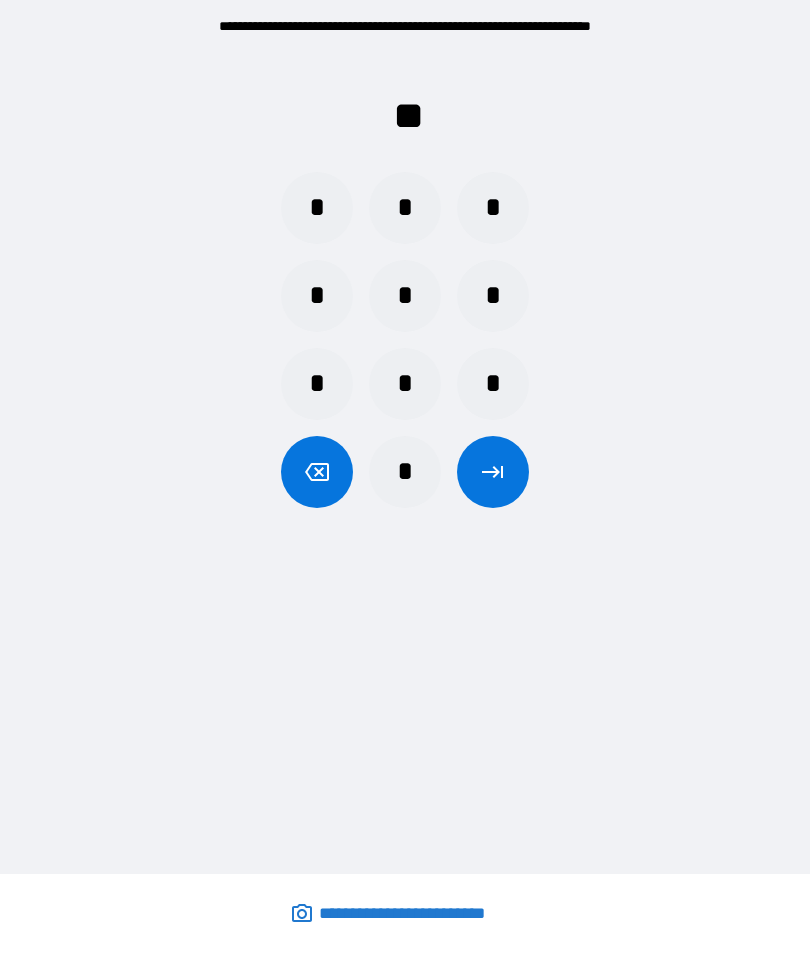 click on "*" at bounding box center [405, 472] 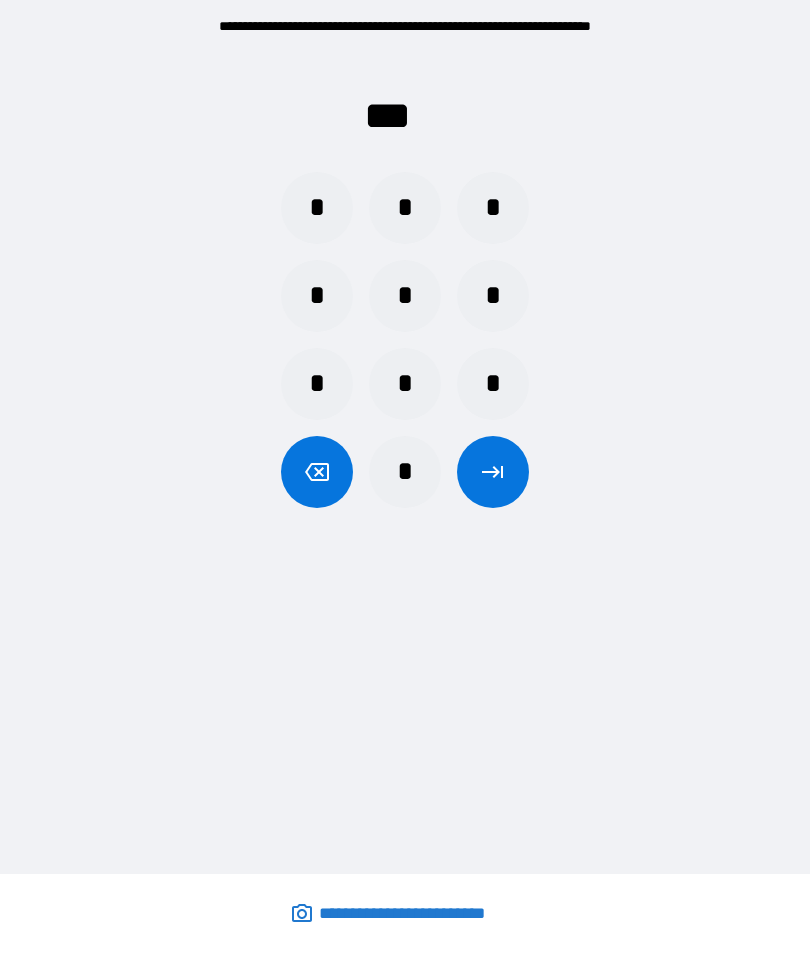 click on "*" at bounding box center (317, 208) 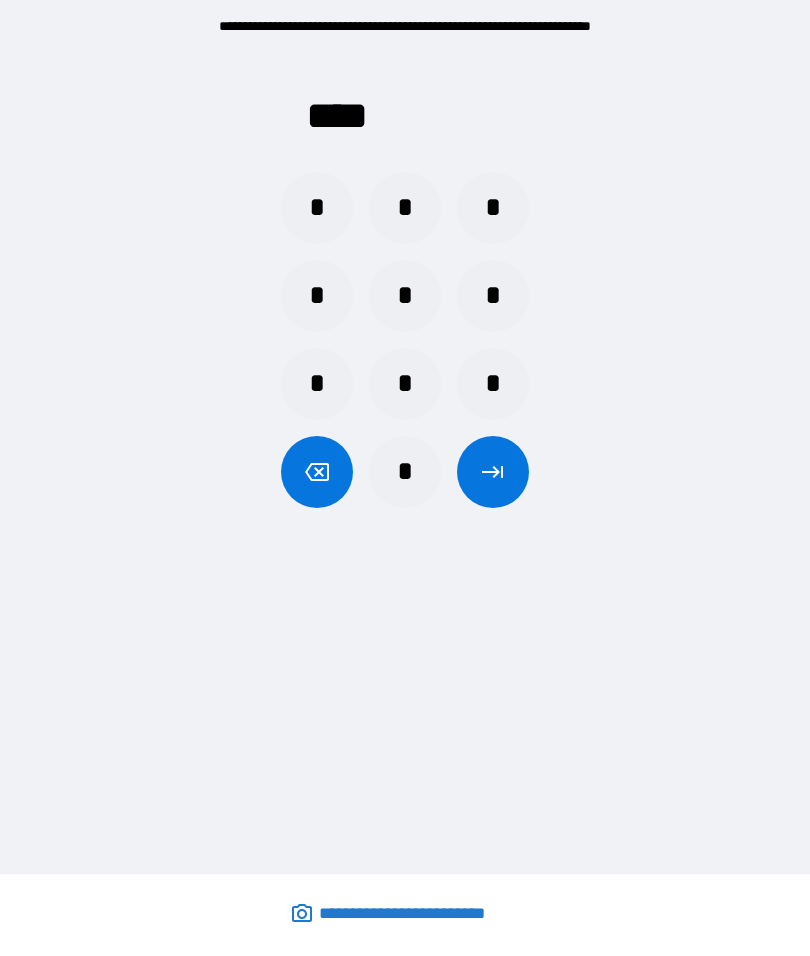 click at bounding box center [493, 472] 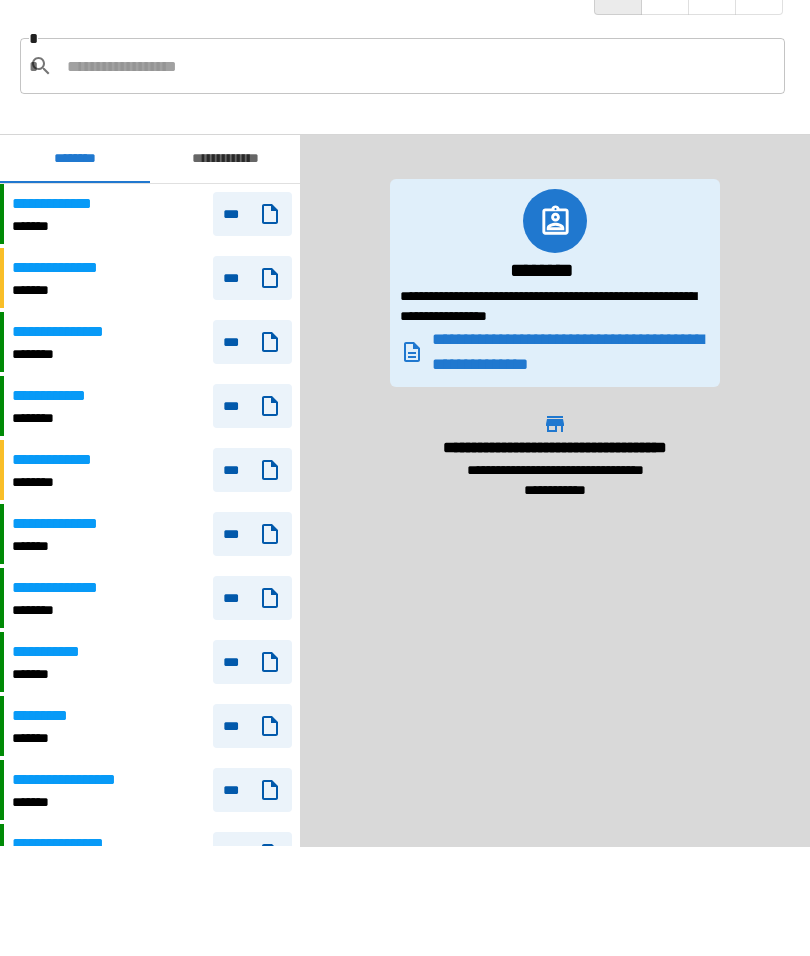 scroll, scrollTop: 60, scrollLeft: 0, axis: vertical 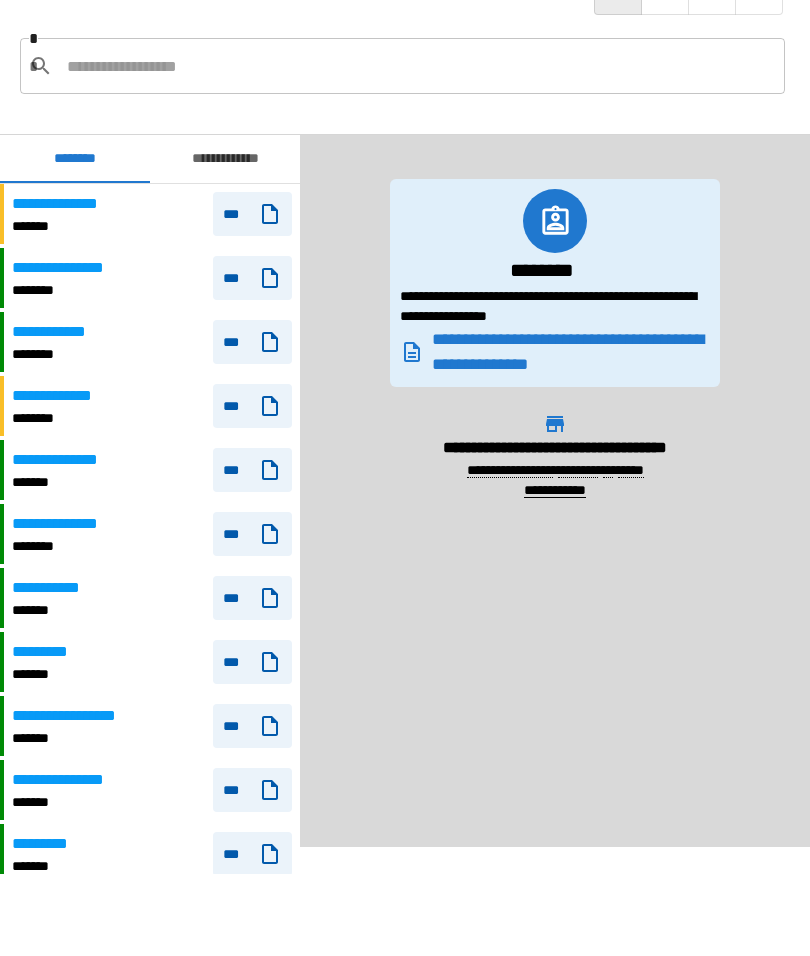 click on "**********" at bounding box center [62, 332] 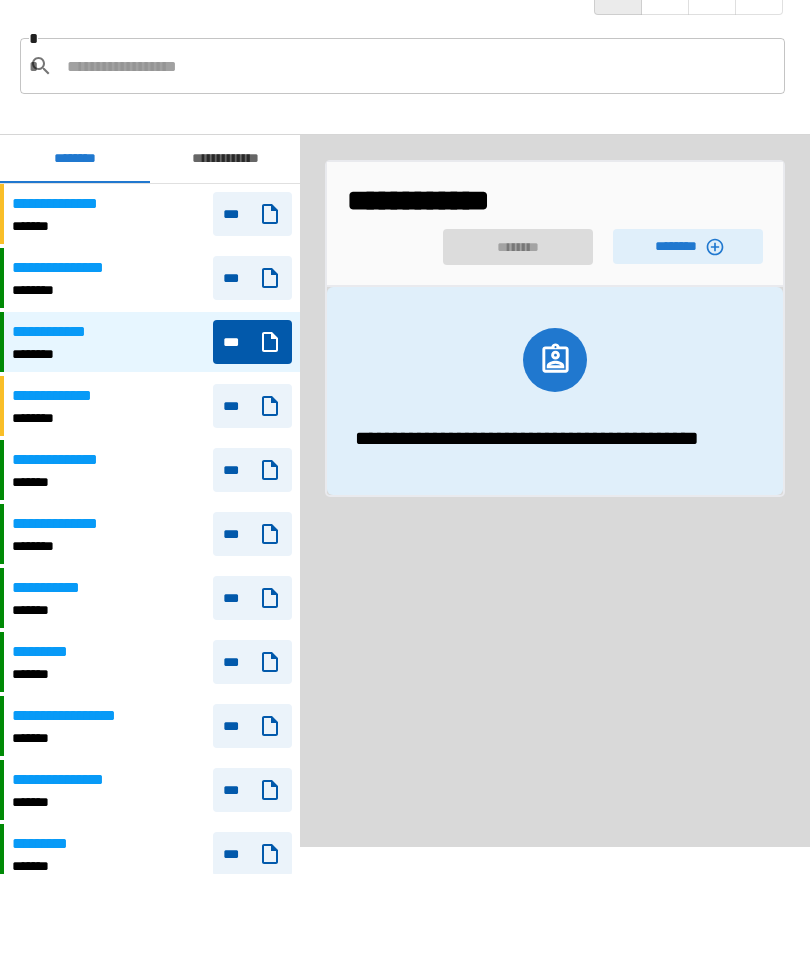 click on "********" at bounding box center [688, 246] 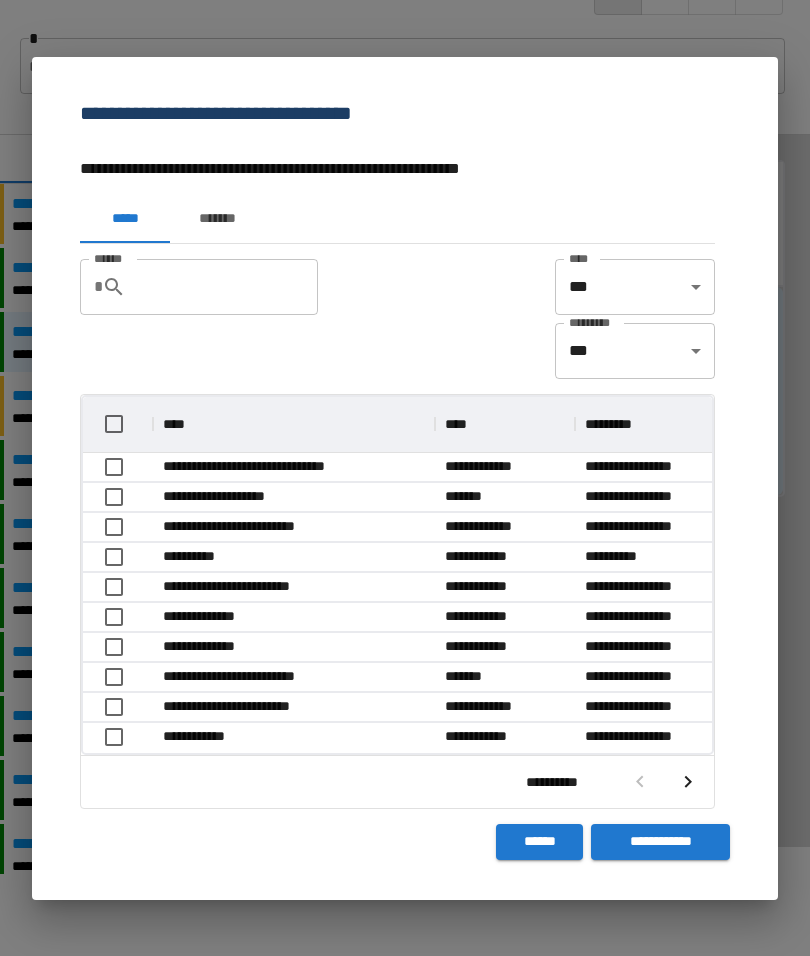 scroll, scrollTop: 1, scrollLeft: 1, axis: both 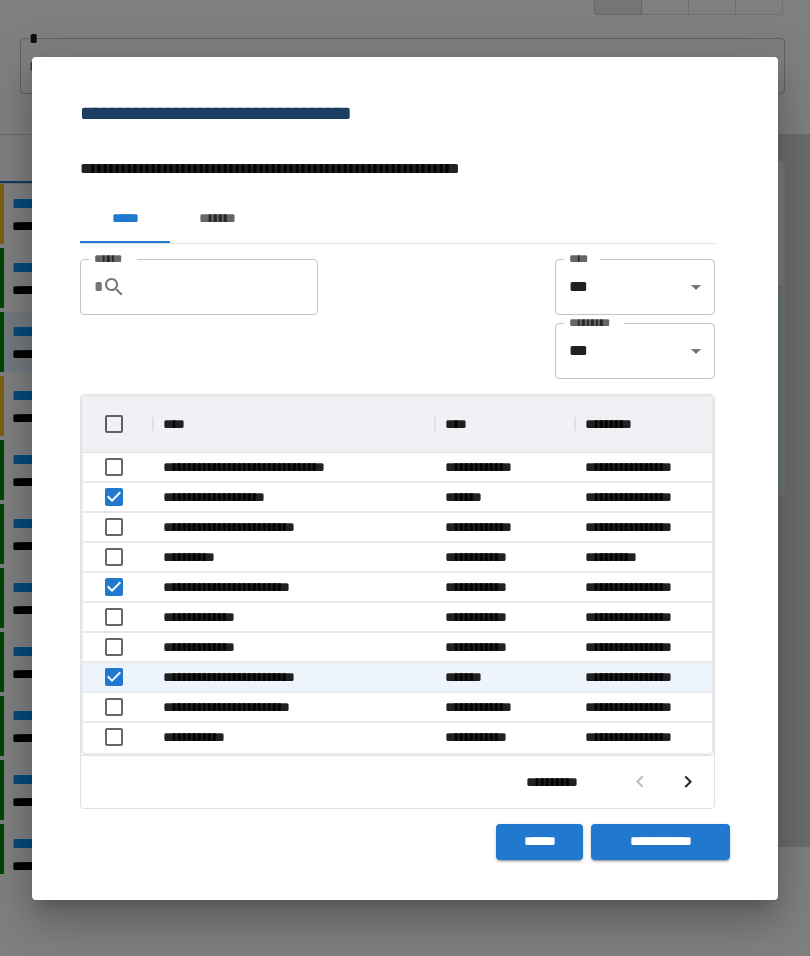 click on "**********" at bounding box center [660, 842] 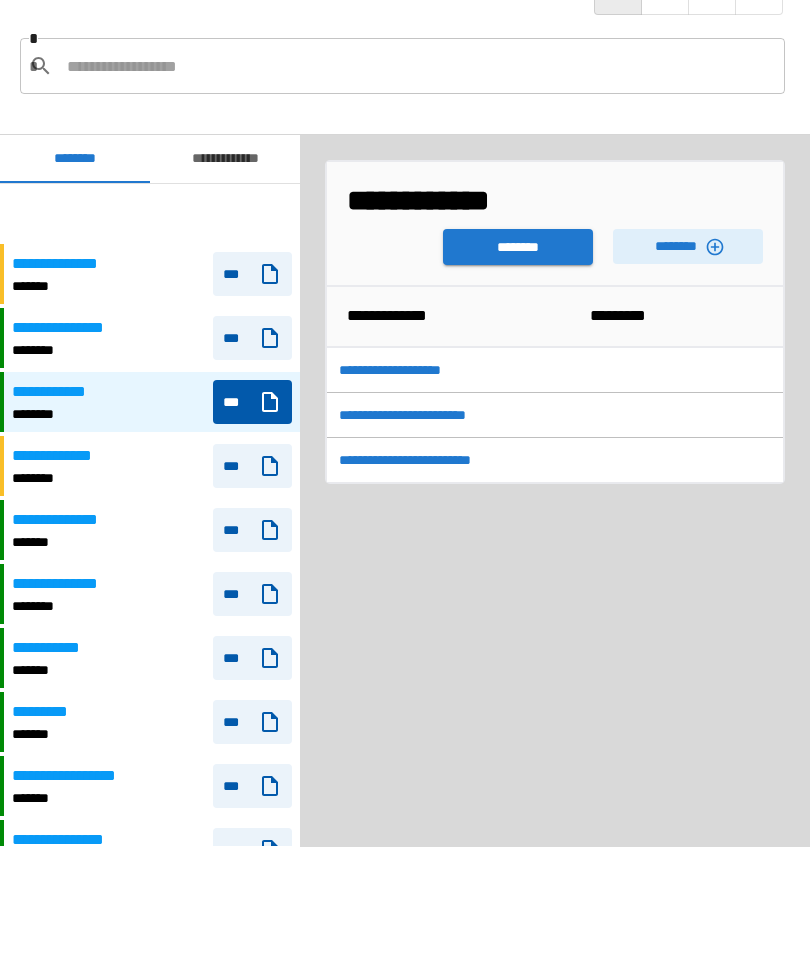 scroll, scrollTop: 60, scrollLeft: 0, axis: vertical 